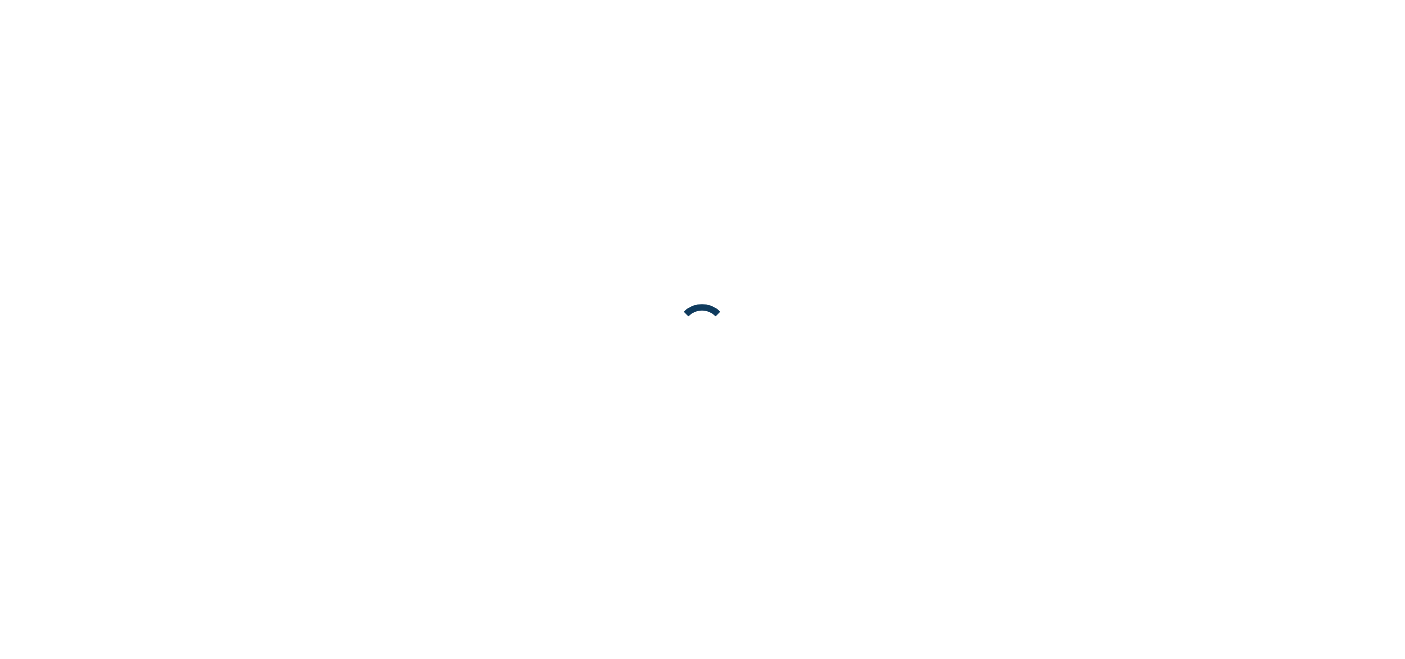 scroll, scrollTop: 0, scrollLeft: 0, axis: both 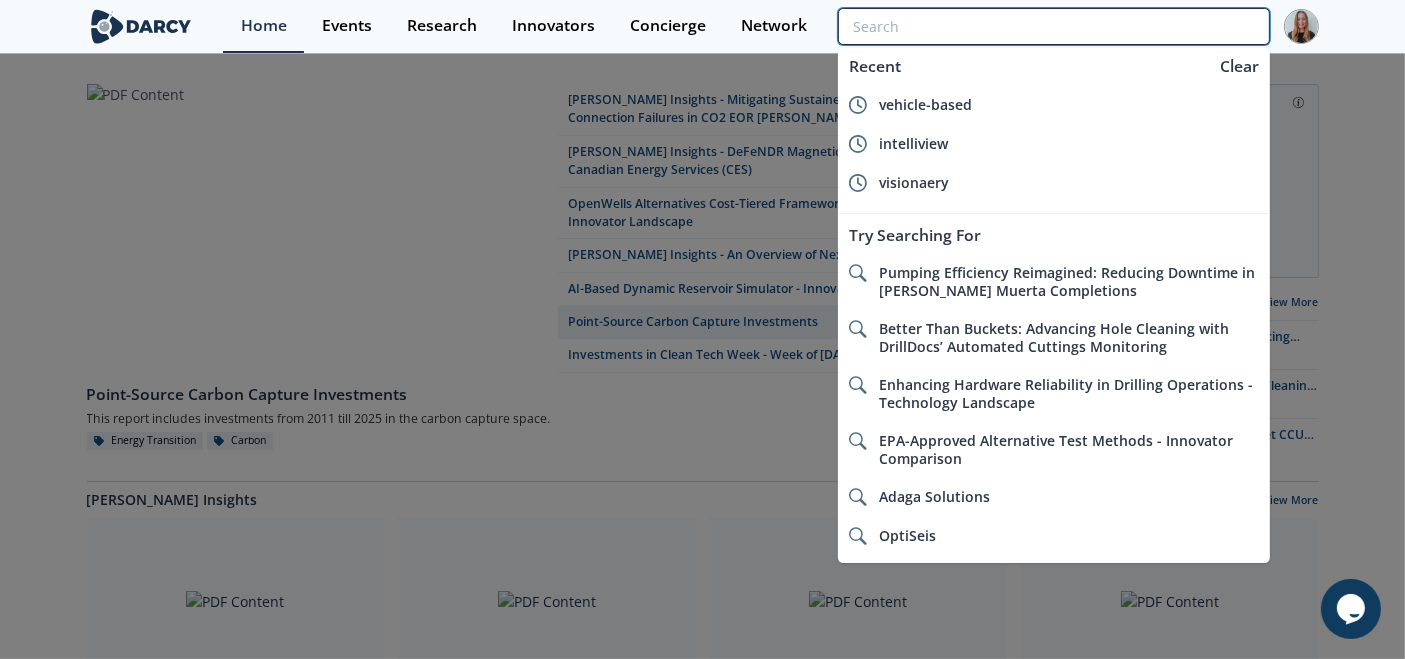 click at bounding box center [1053, 26] 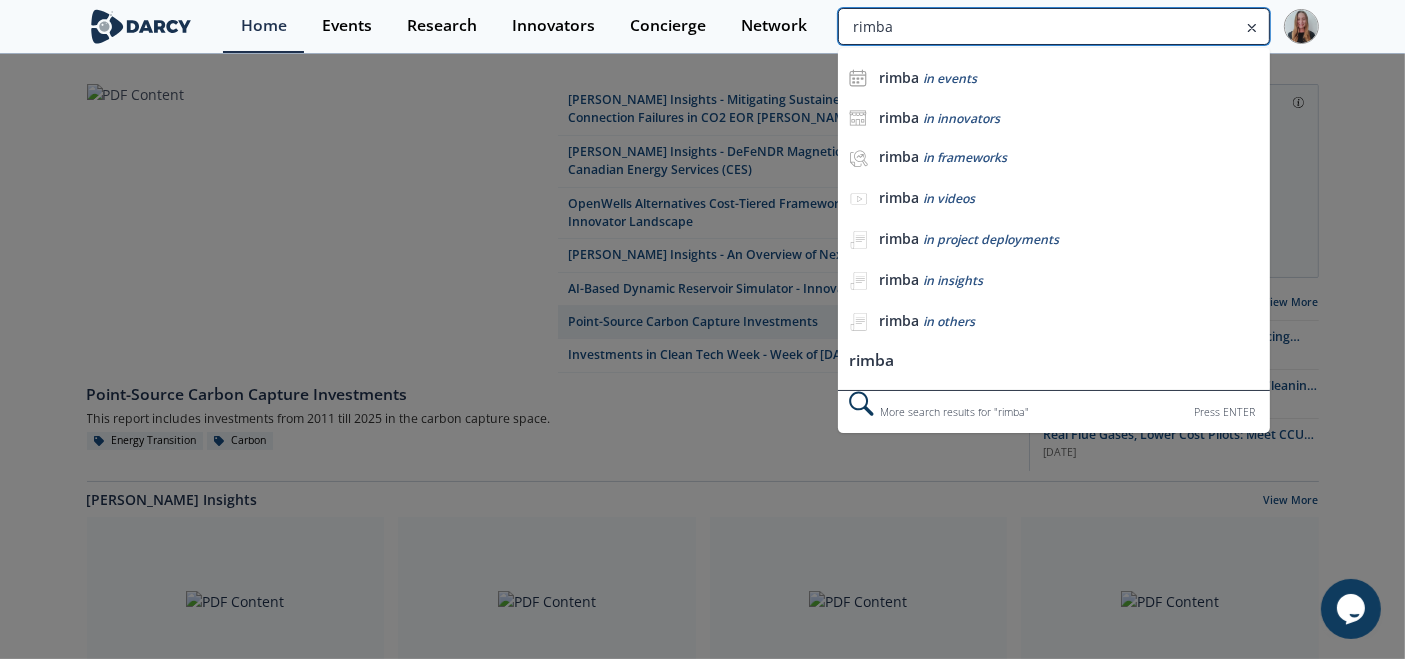 type on "rimba" 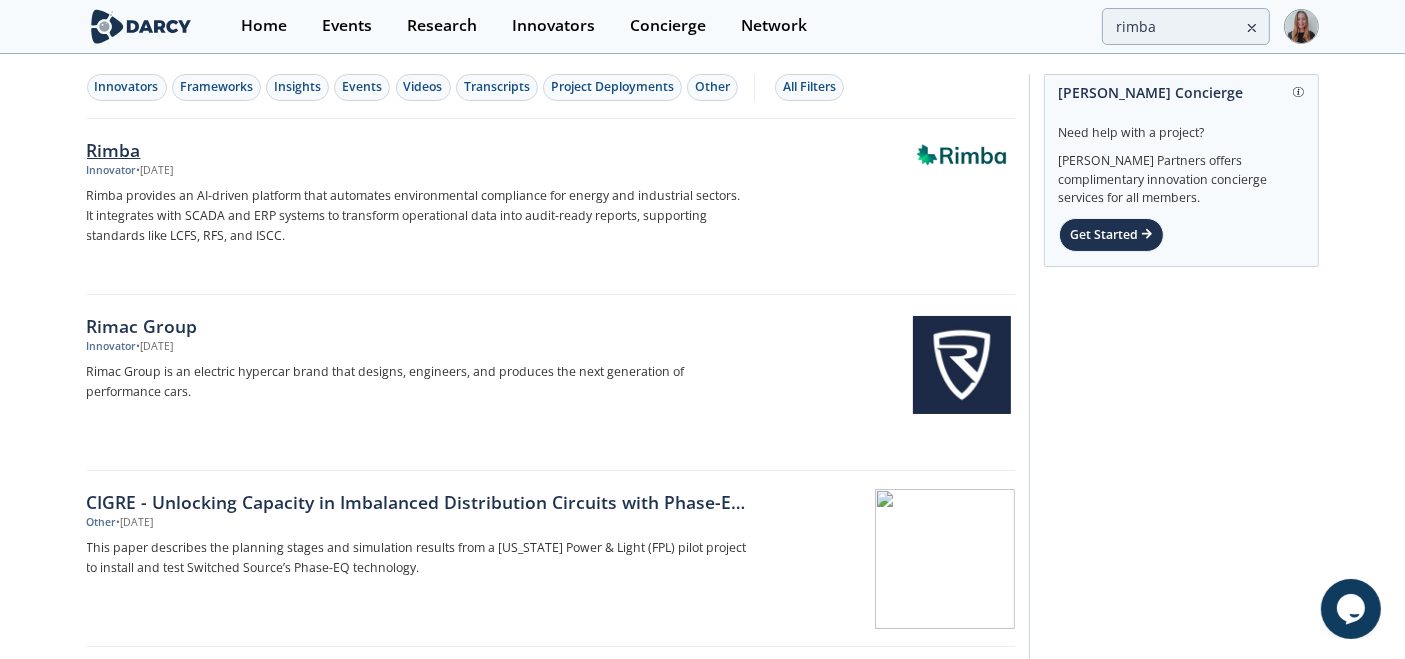 click on "Rimba" at bounding box center (418, 150) 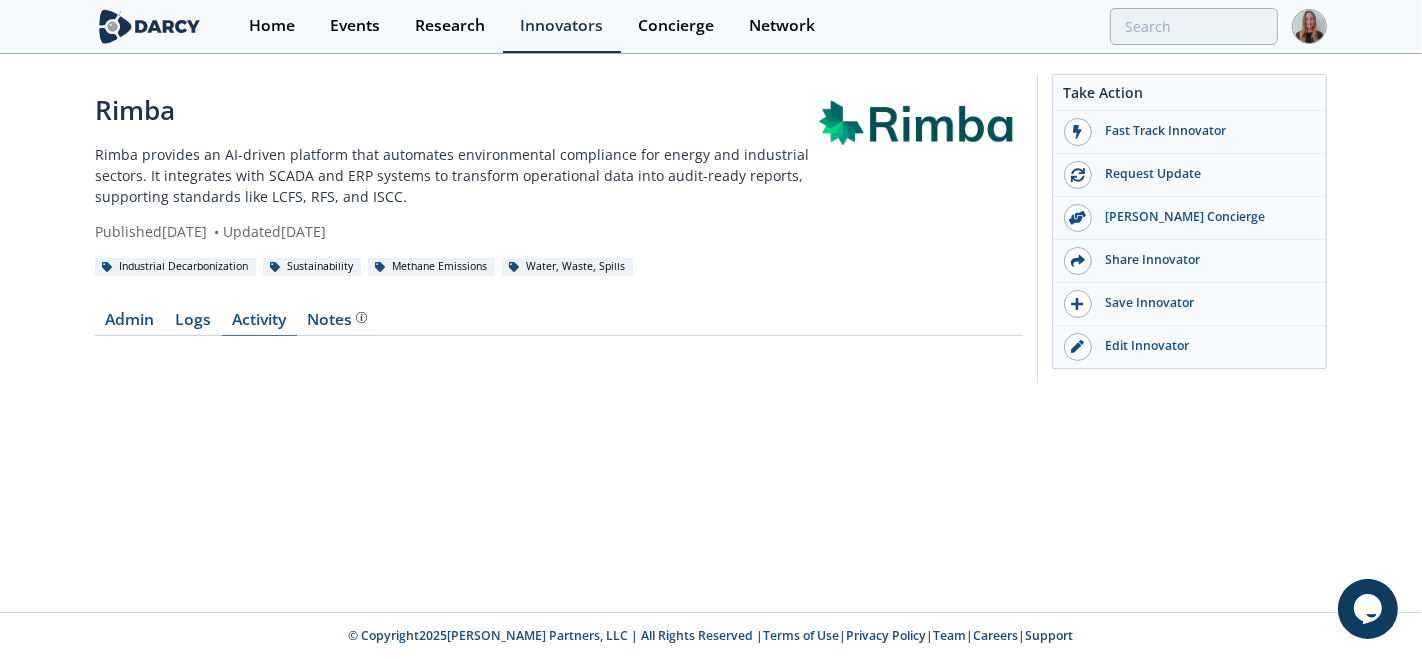 click on "Activity" at bounding box center [259, 324] 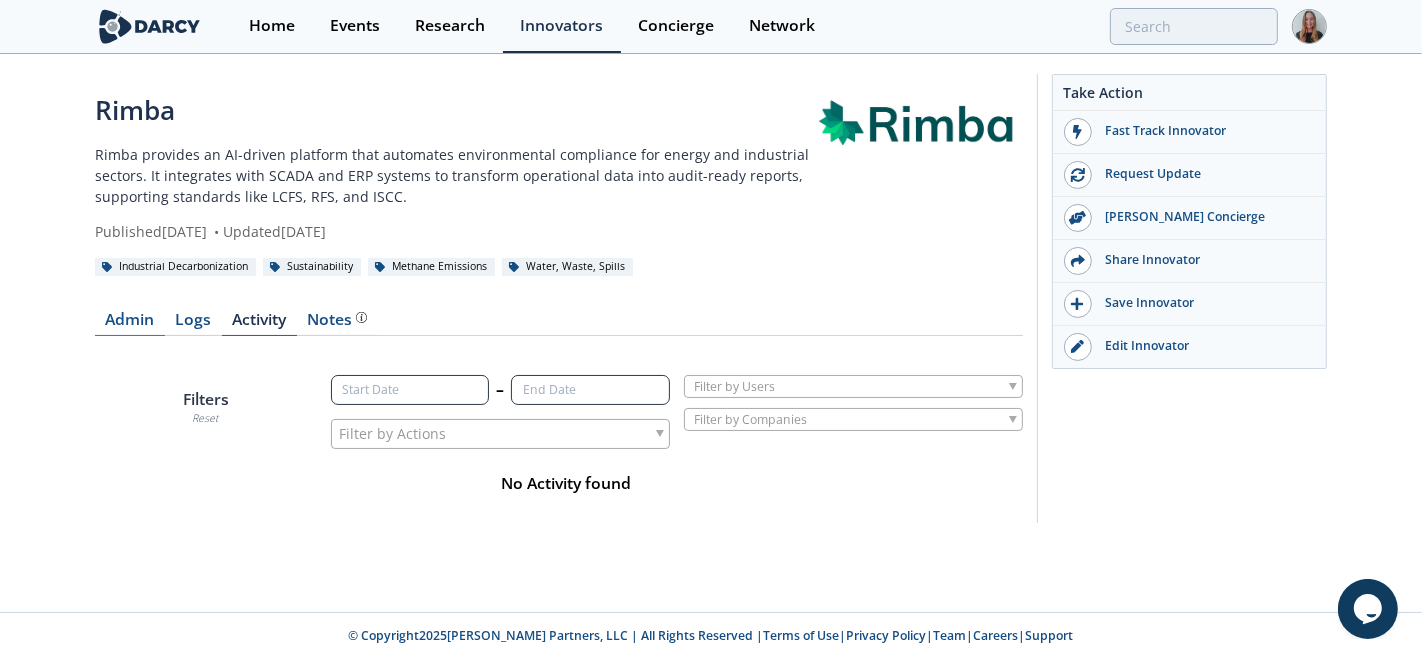 click on "Admin" at bounding box center [130, 324] 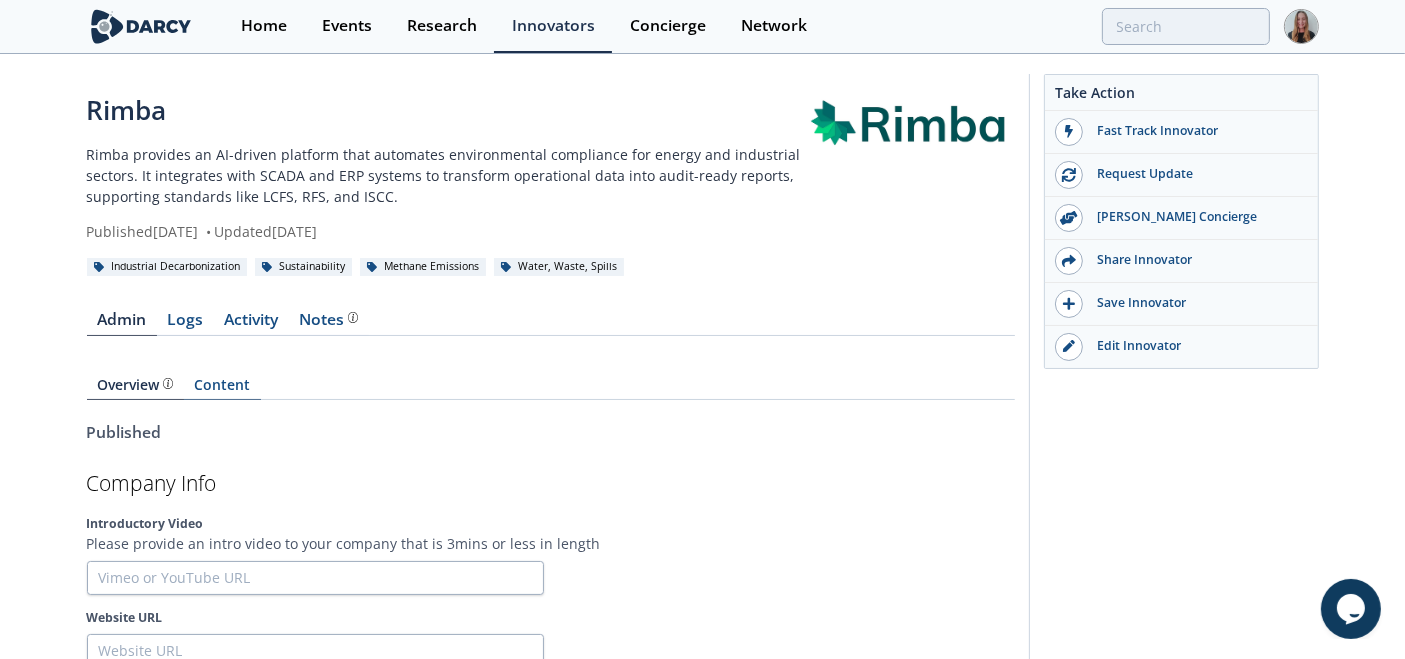 click on "Content" at bounding box center (222, 389) 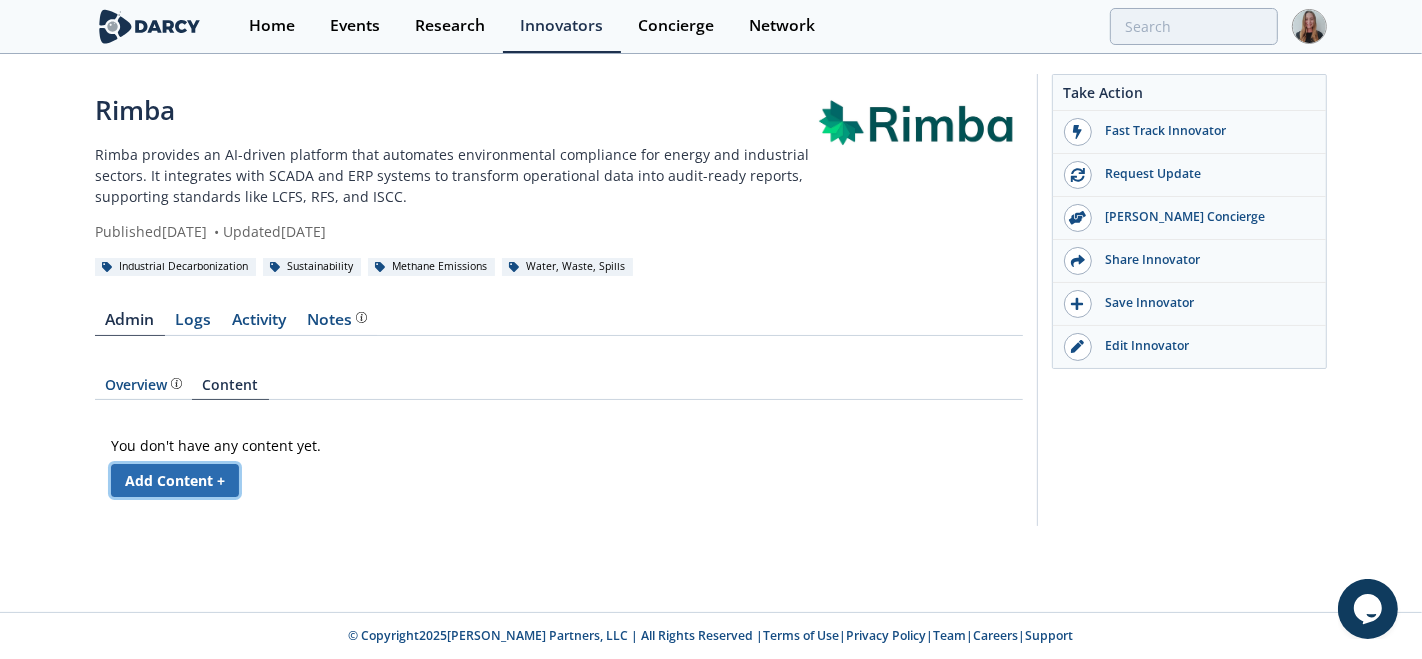 click on "Add Content +" at bounding box center [175, 480] 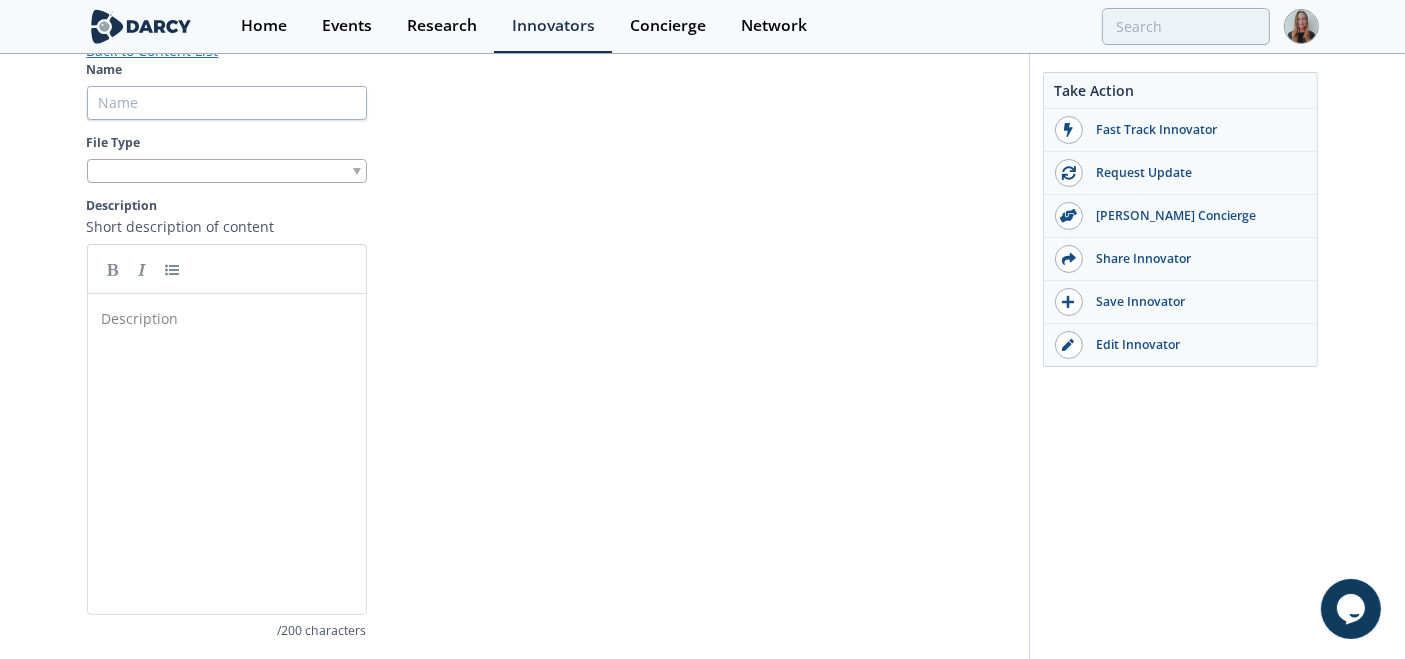 scroll, scrollTop: 414, scrollLeft: 0, axis: vertical 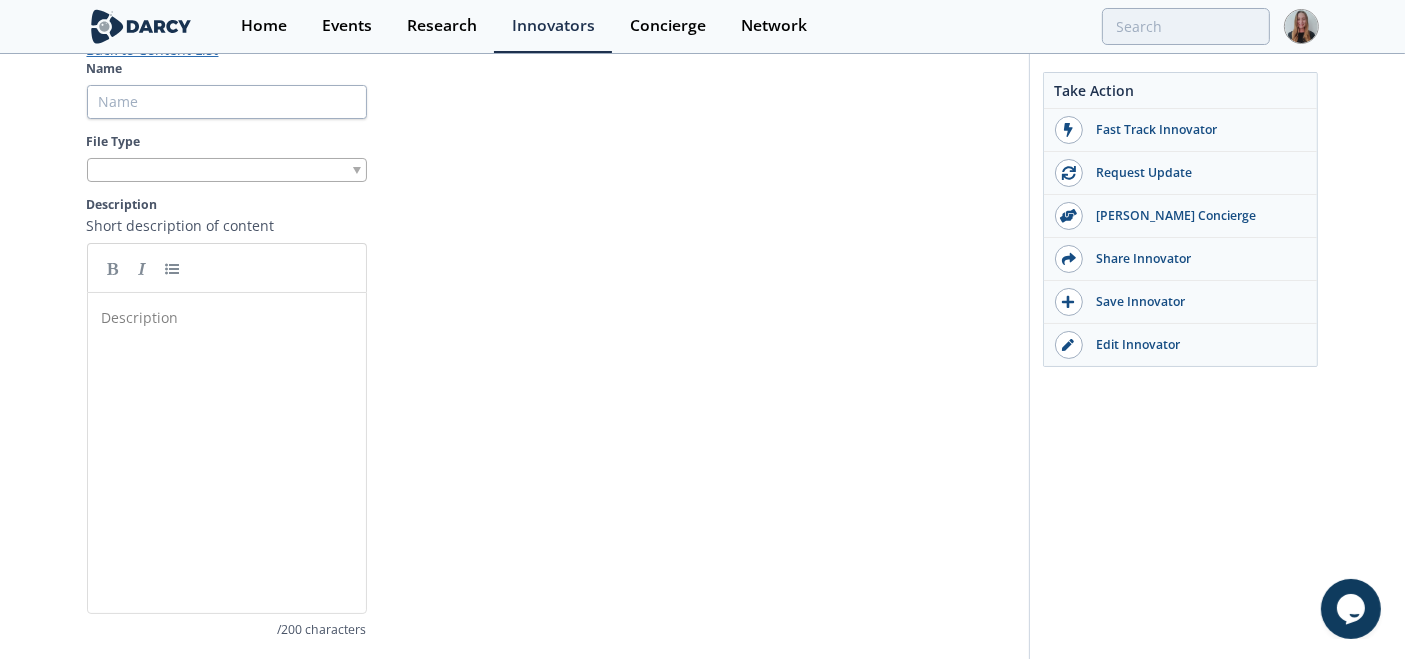click at bounding box center [227, 170] 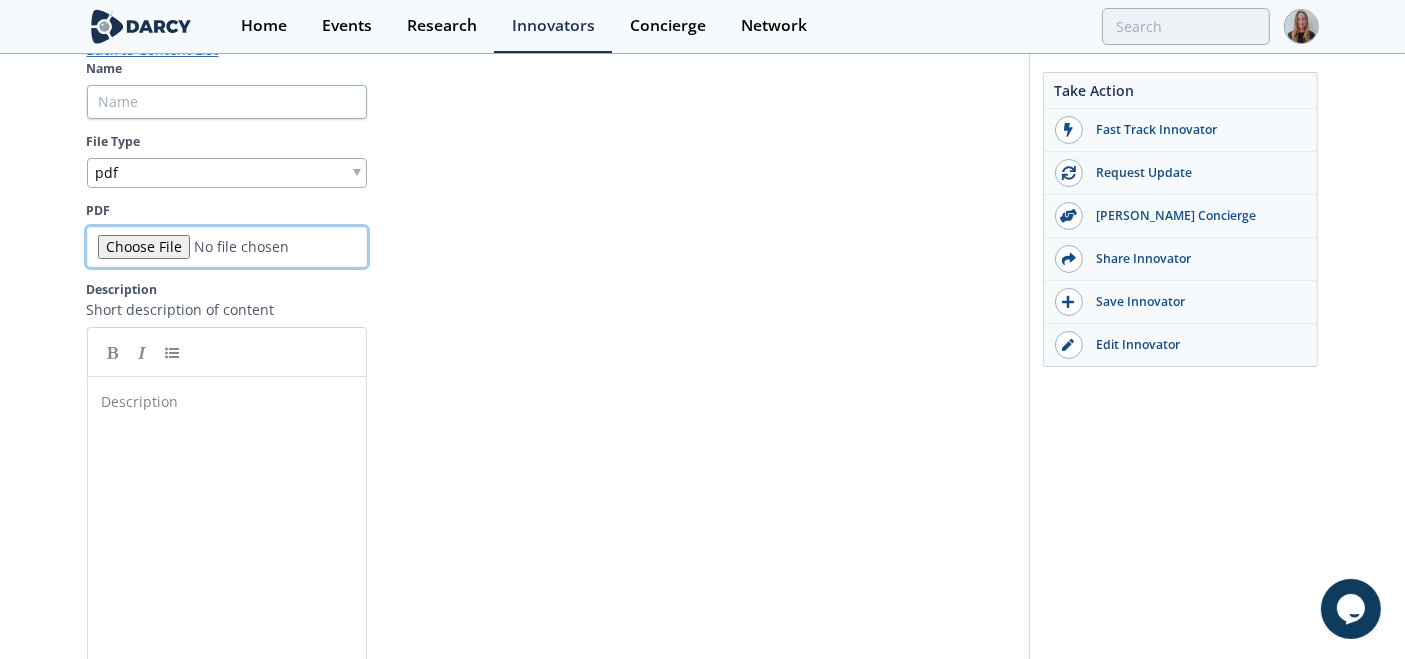 click on "PDF" at bounding box center [227, 247] 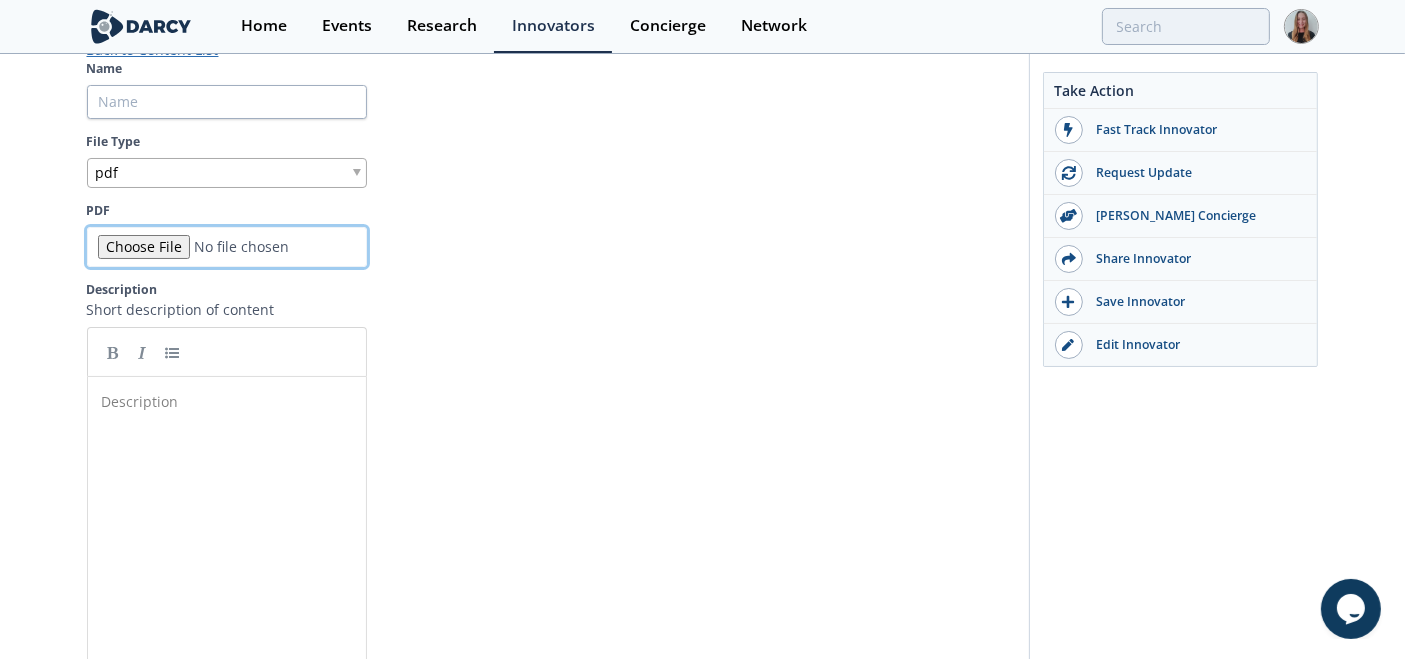 type on "C:\fakepath\Customer Spotlight_ How Novilla Increased Data Accuracy in Compliance Reporting with Rimba _ by Timothy Daniel _ Jul, 2025 _ Medium.pdf" 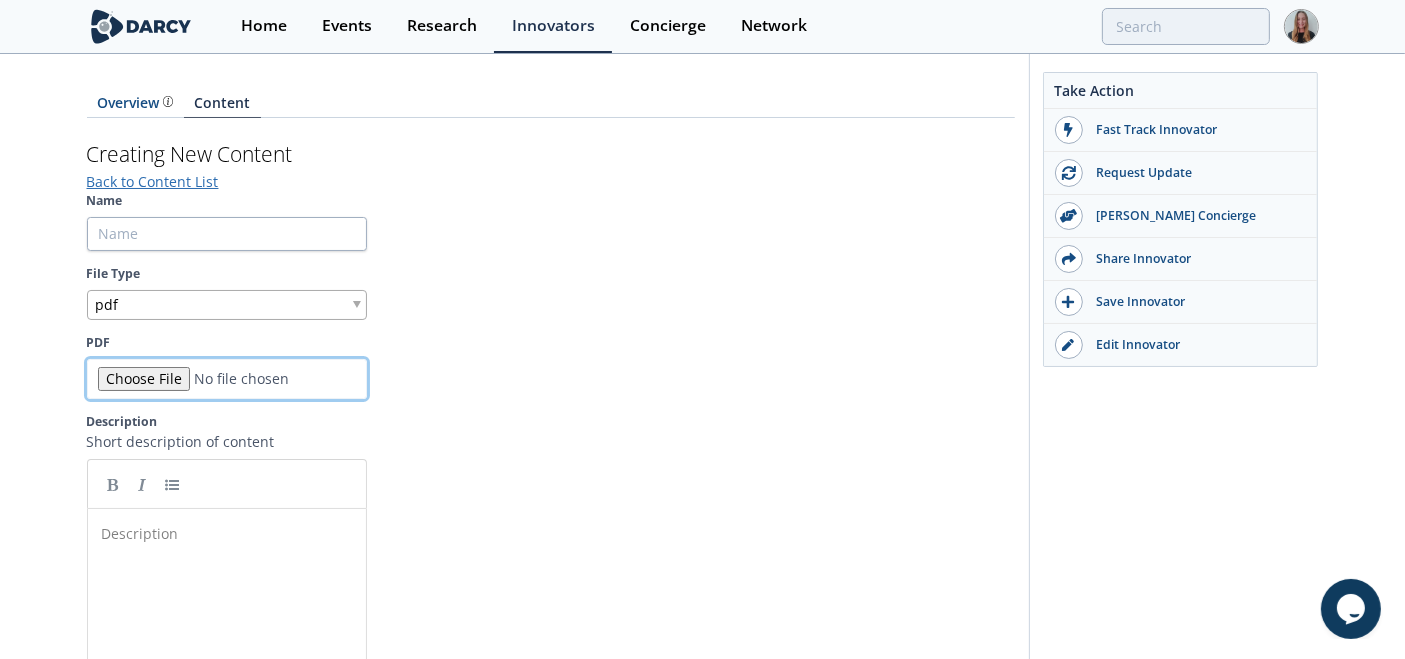 scroll, scrollTop: 226, scrollLeft: 0, axis: vertical 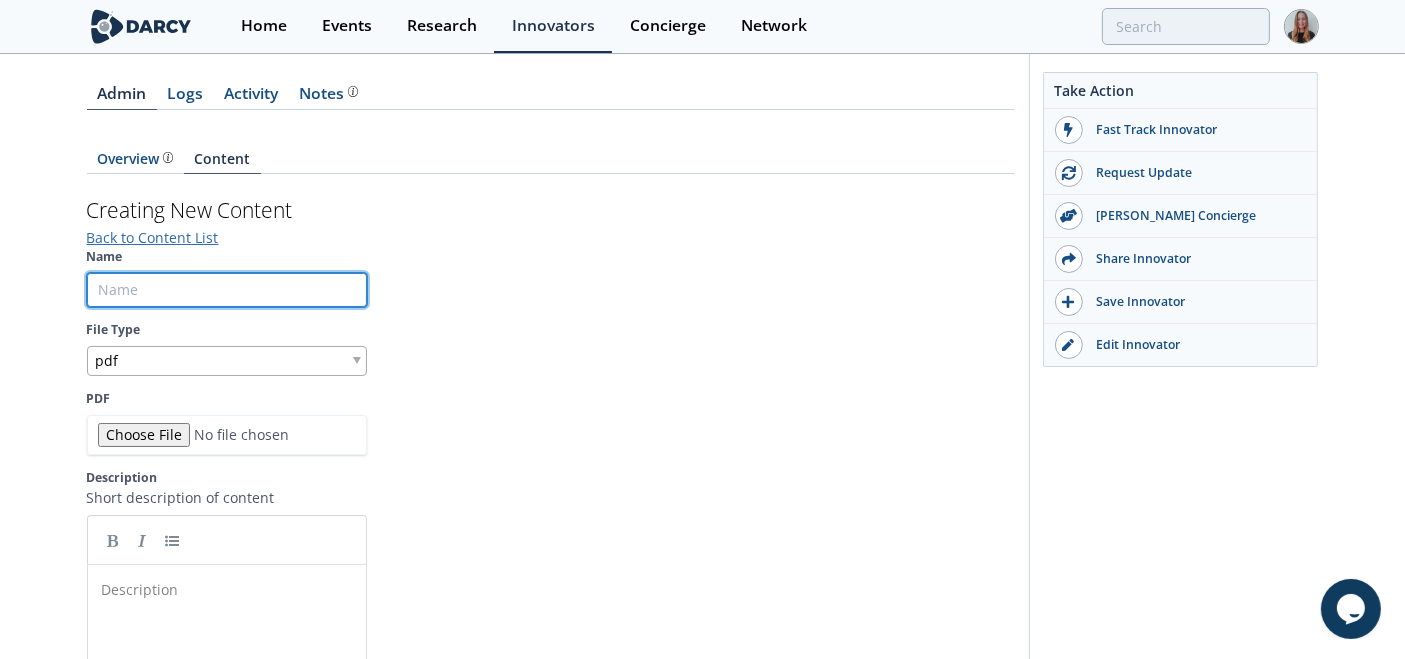 click on "Name" at bounding box center [227, 290] 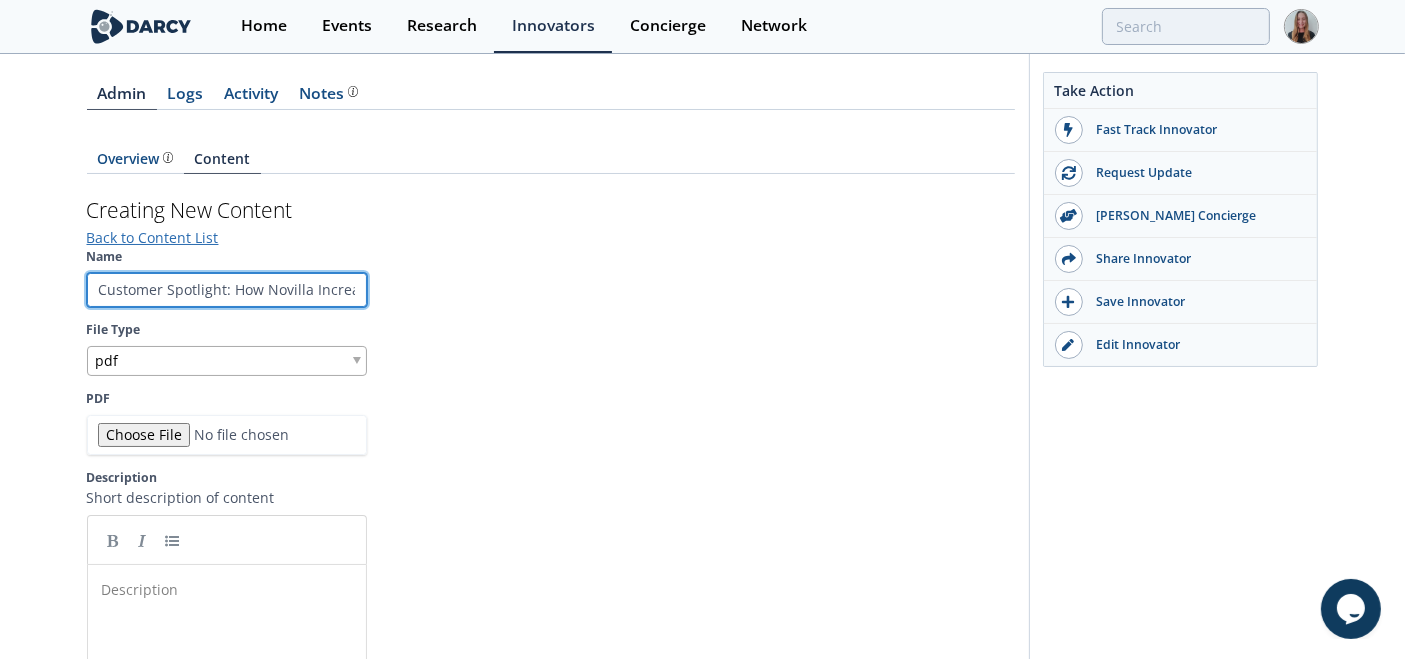 scroll, scrollTop: 0, scrollLeft: 356, axis: horizontal 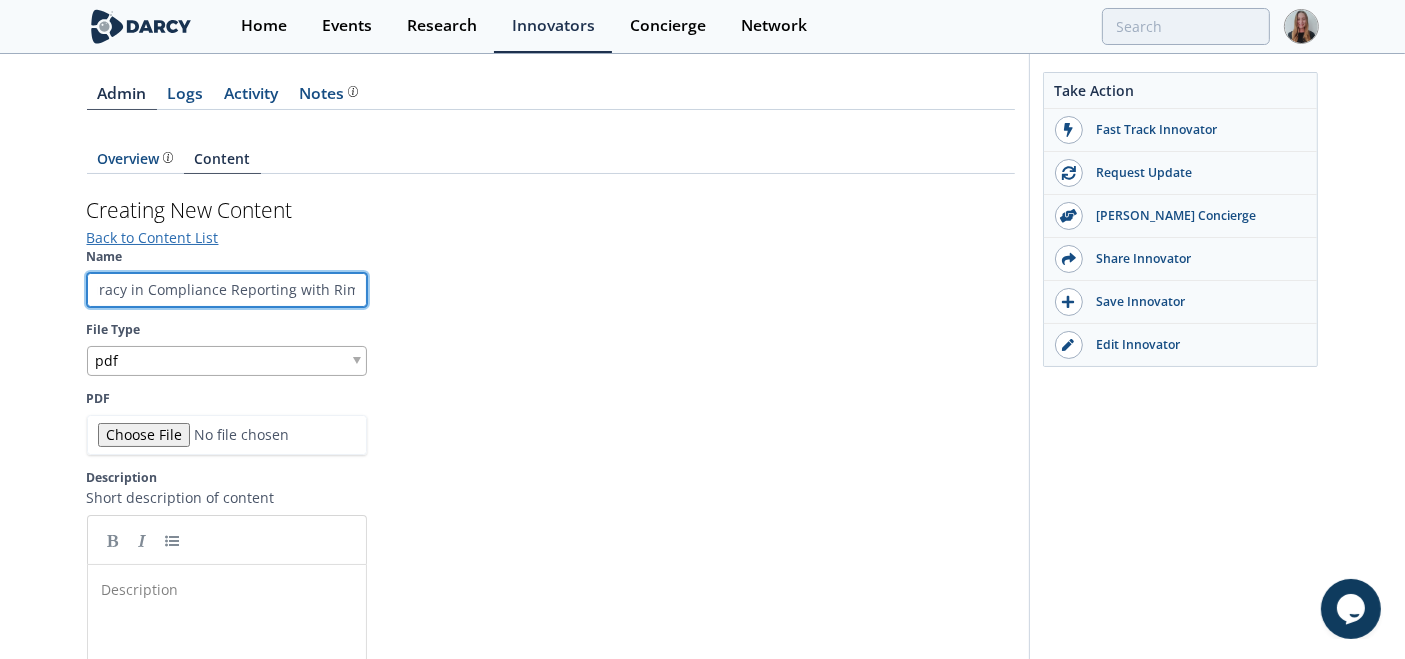 type on "Customer Spotlight: How Novilla Increased Data Accuracy in Compliance Reporting with Rimba" 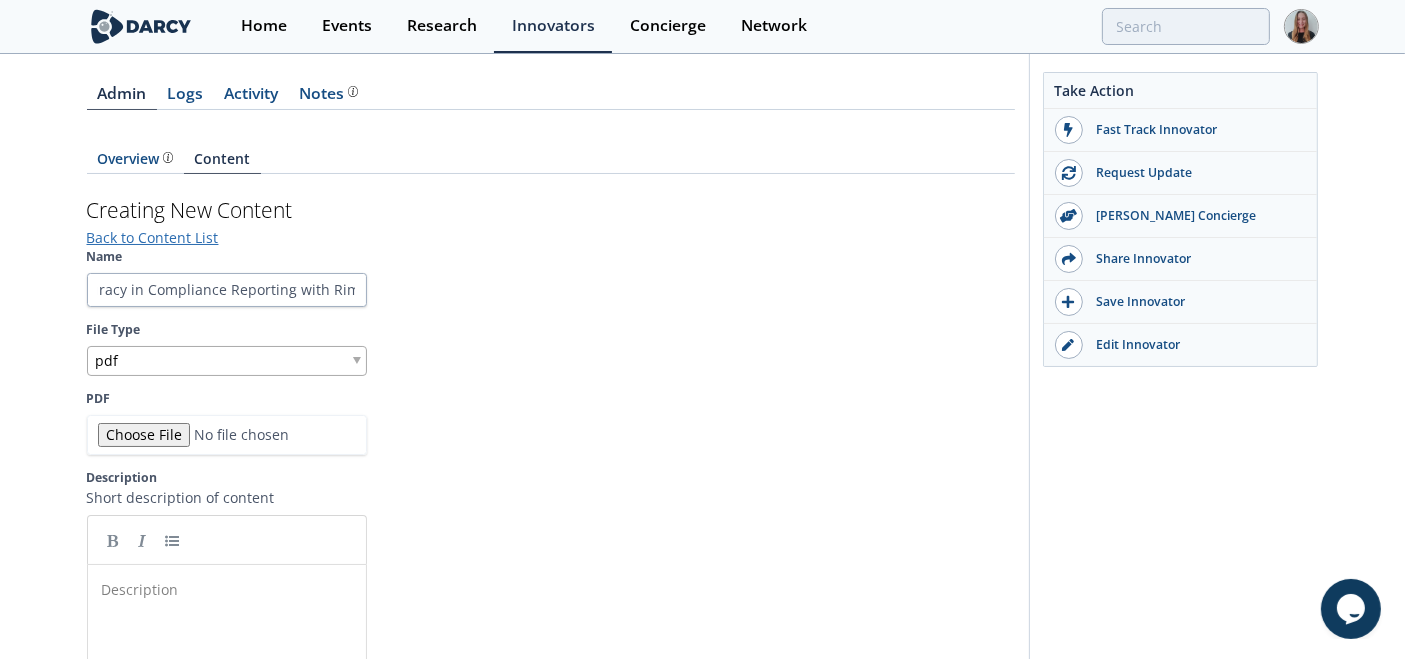 scroll, scrollTop: 0, scrollLeft: 0, axis: both 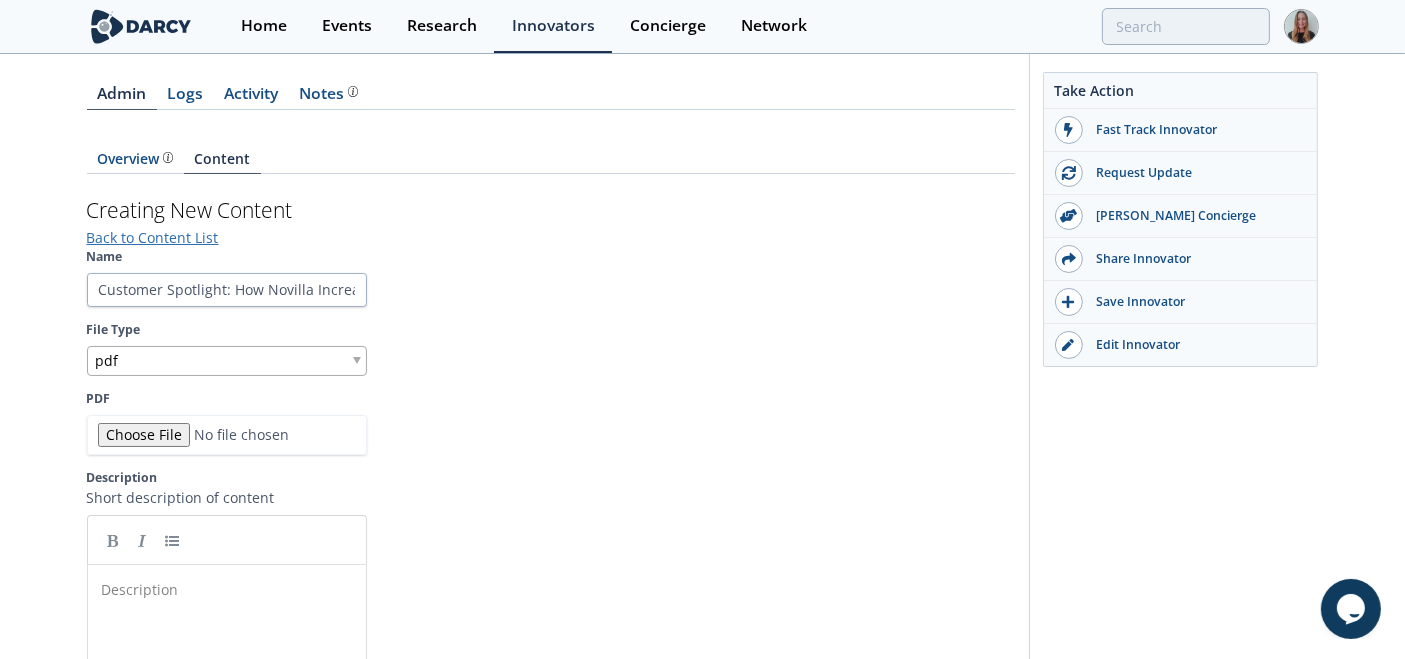 click on "Description   ​" at bounding box center [242, 740] 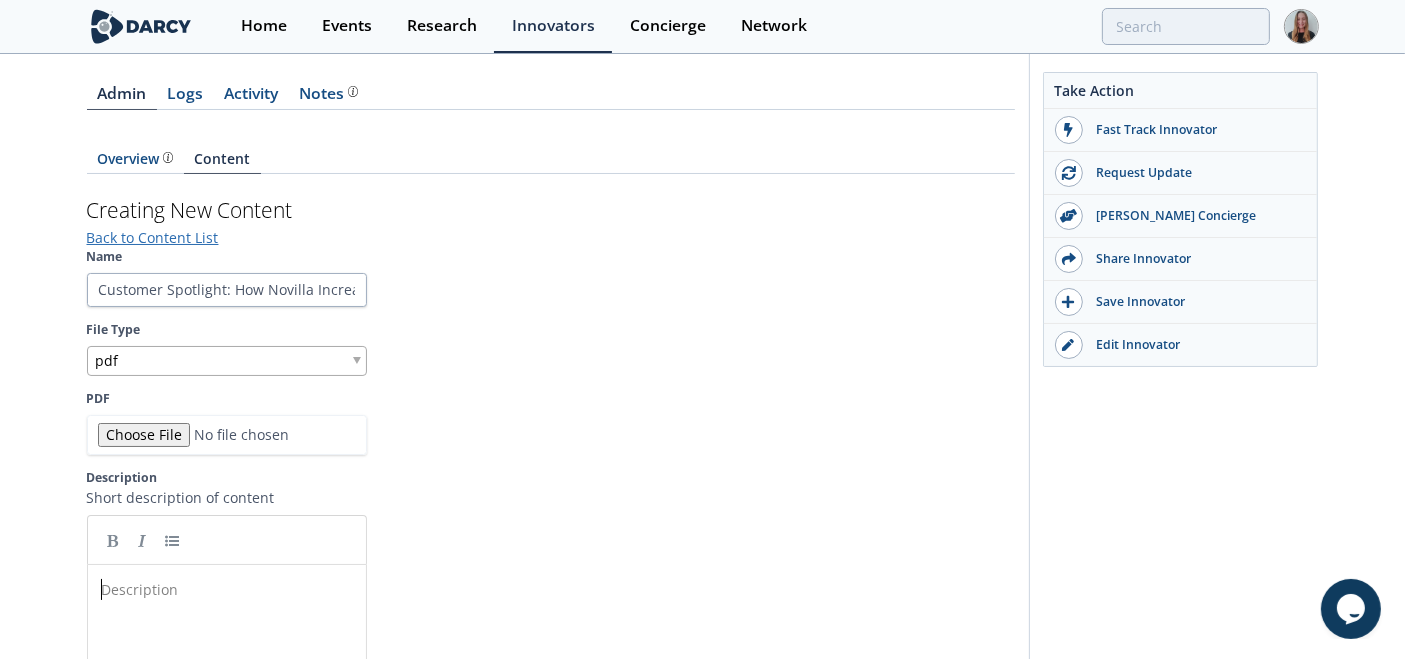 scroll, scrollTop: 0, scrollLeft: 0, axis: both 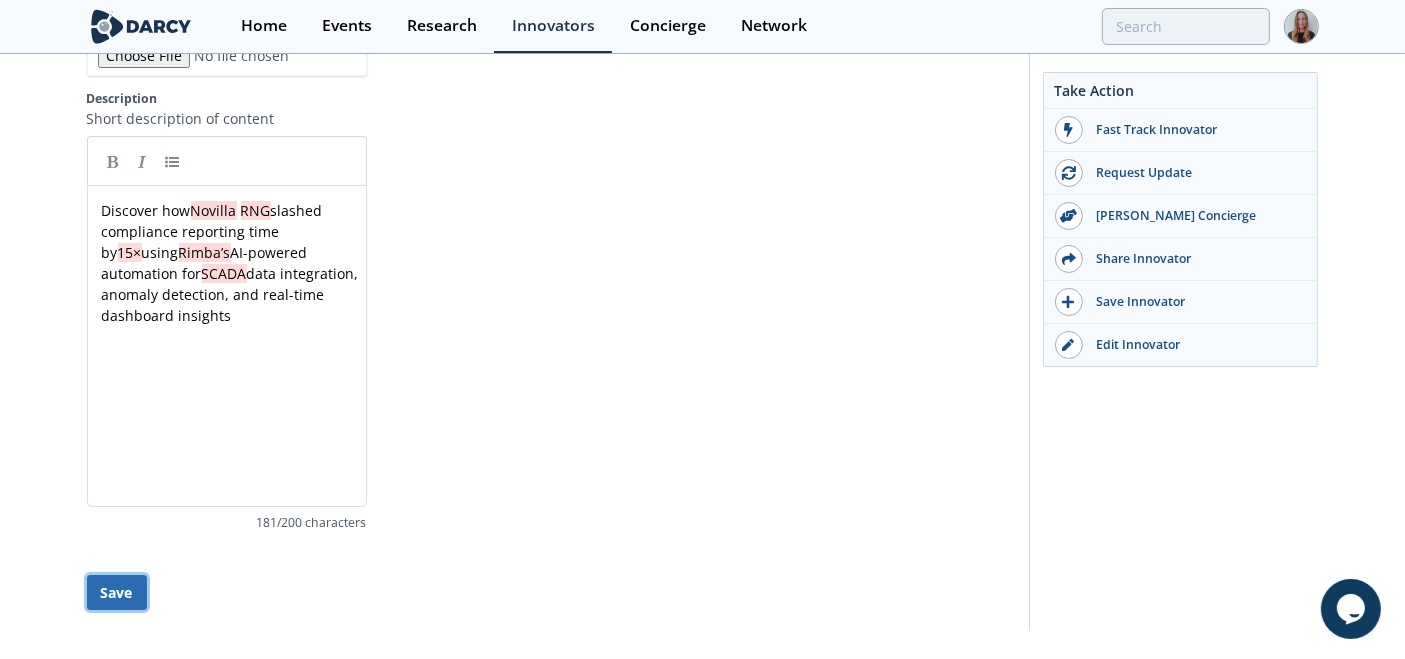 click on "Save" at bounding box center [117, 592] 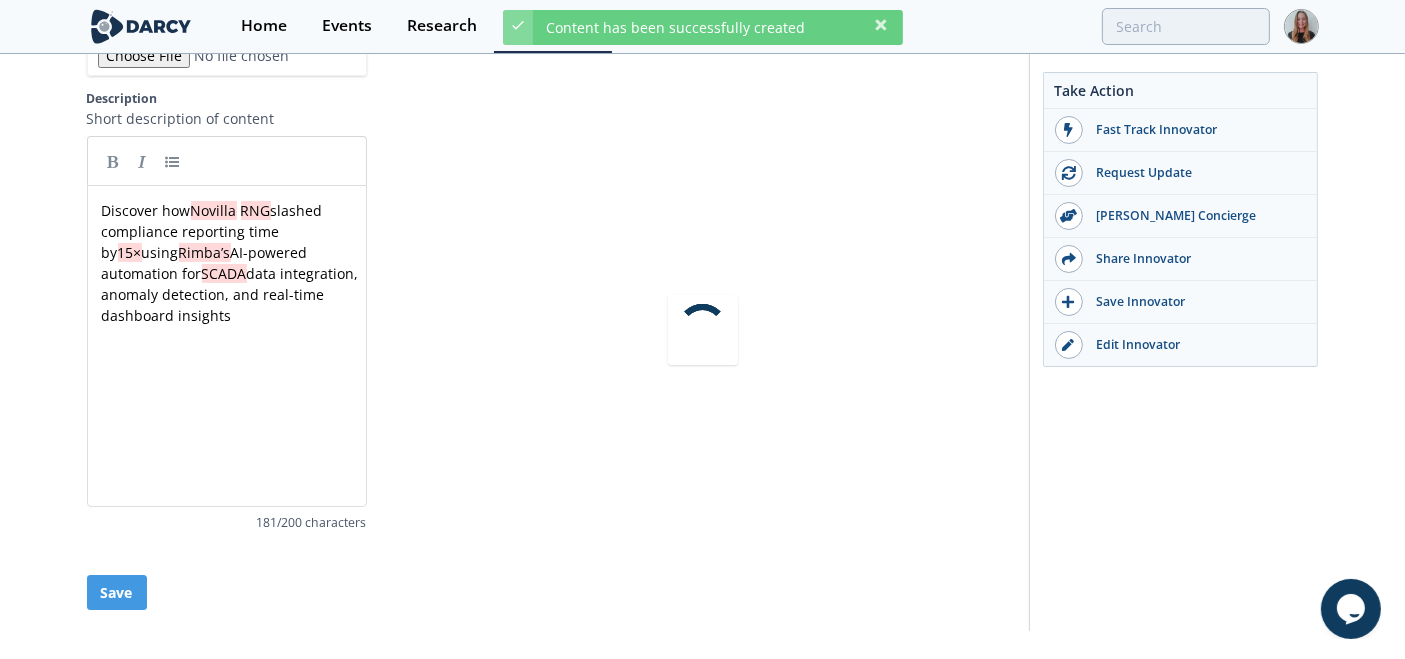 scroll, scrollTop: 0, scrollLeft: 0, axis: both 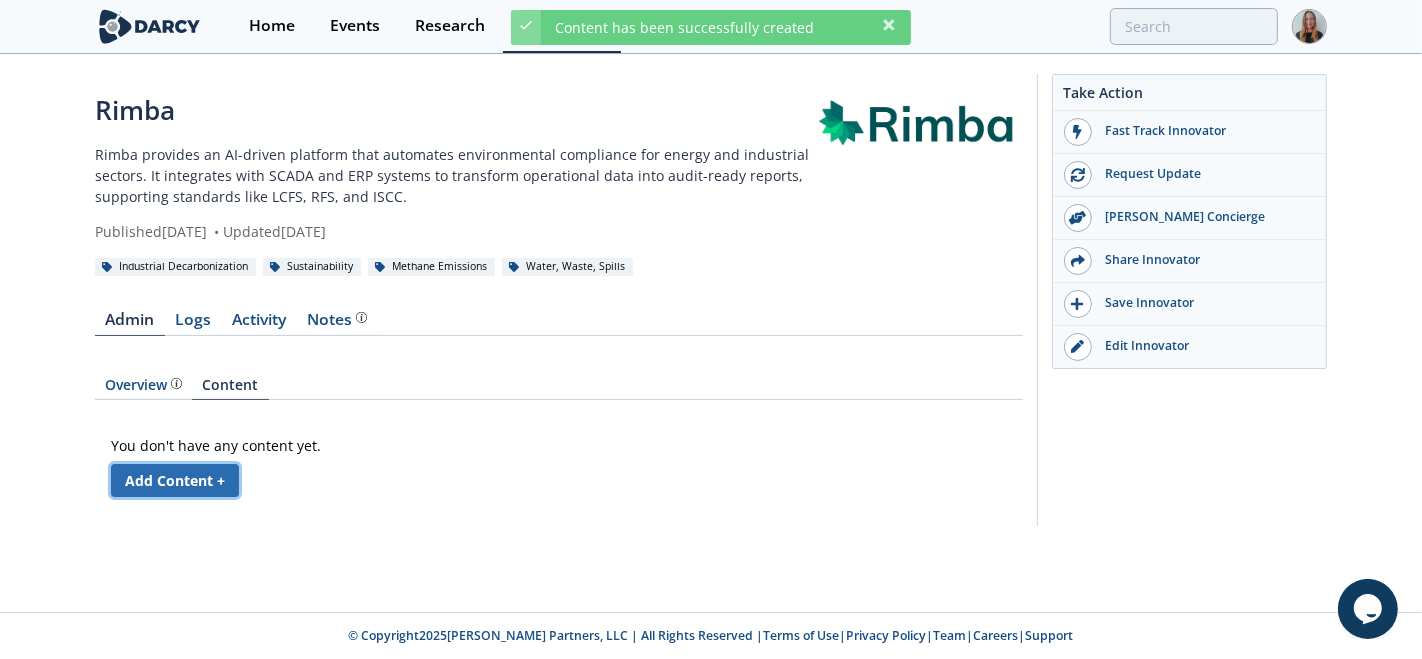 click on "Add Content +" at bounding box center [175, 480] 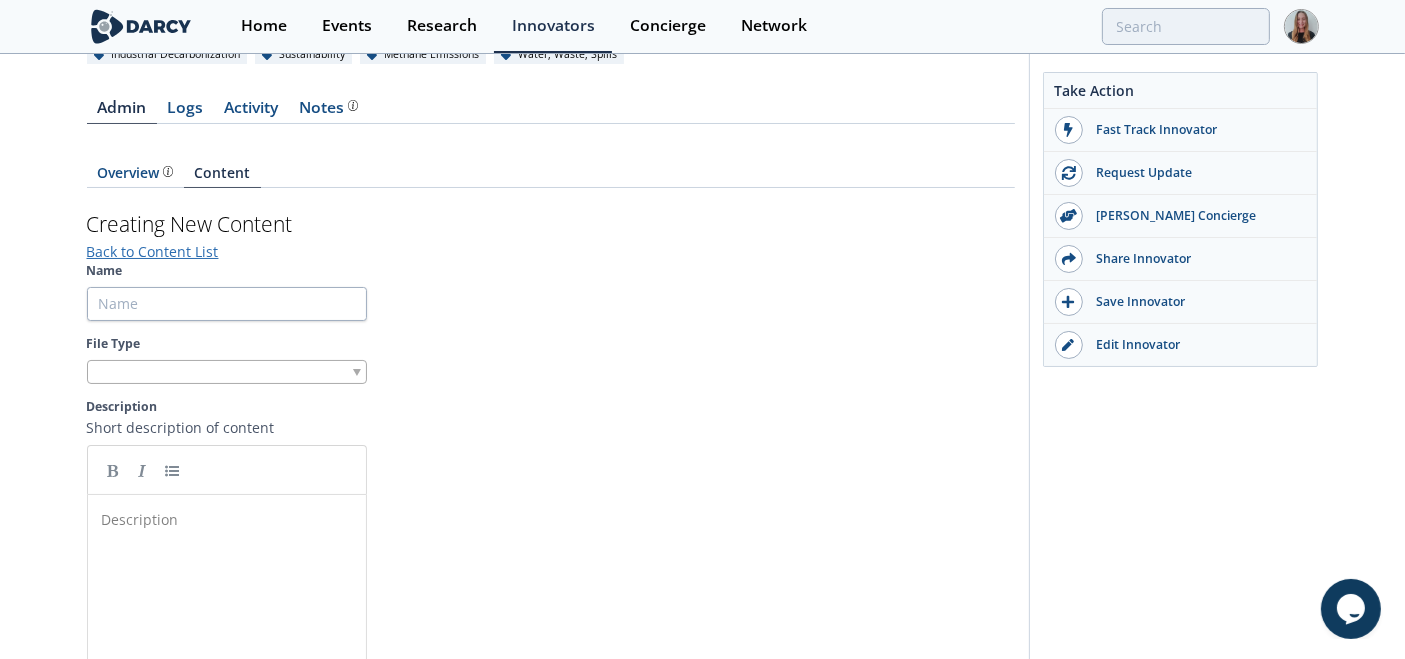 scroll, scrollTop: 214, scrollLeft: 0, axis: vertical 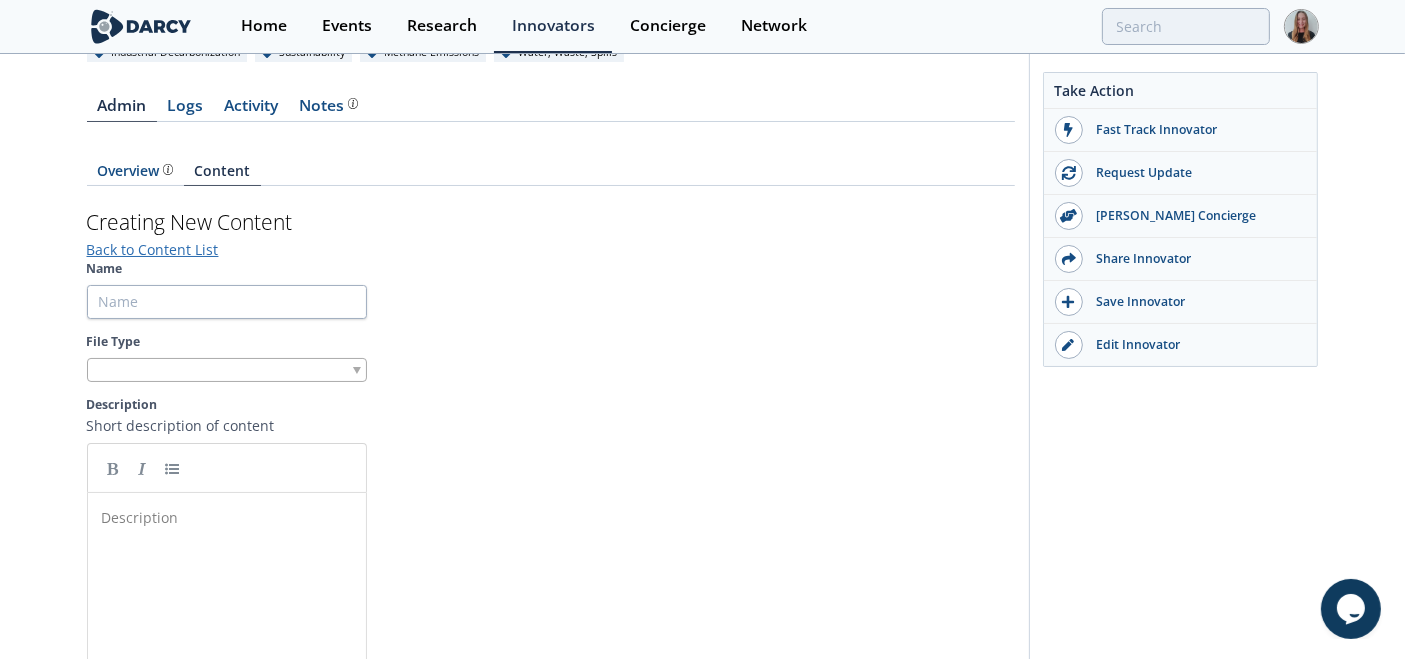click at bounding box center [227, 370] 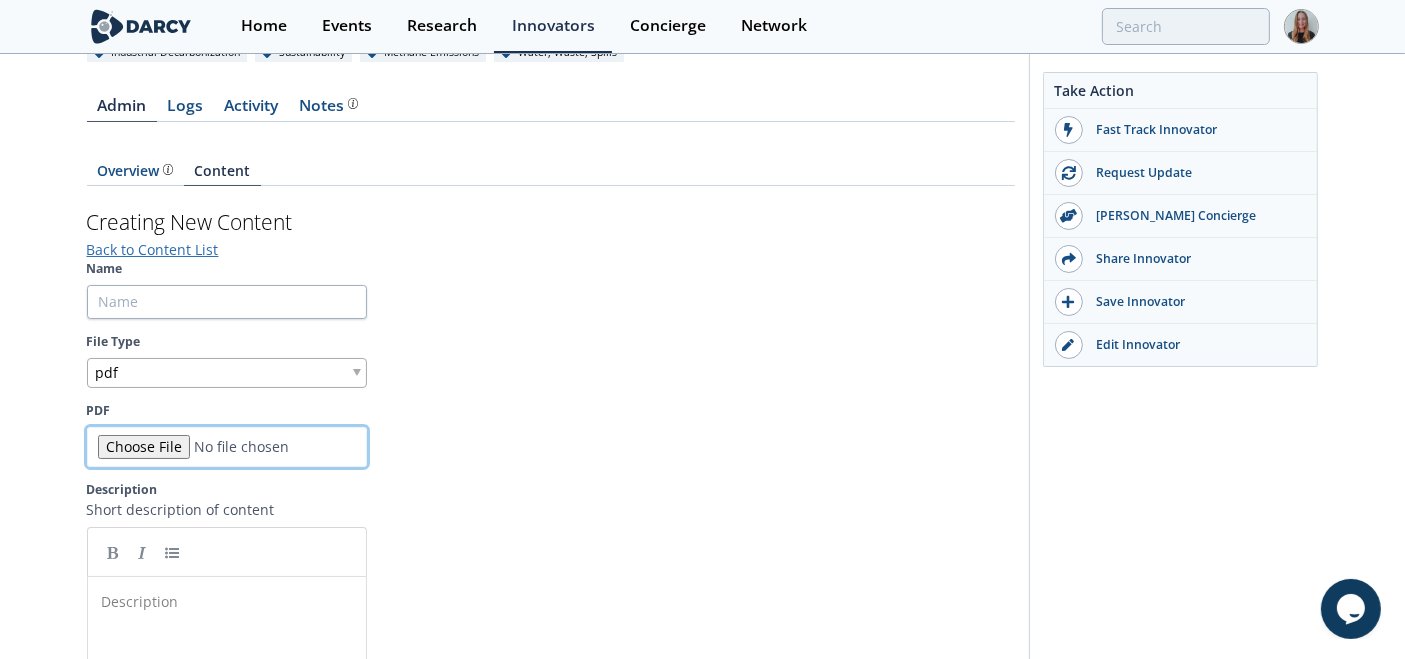 click on "PDF" at bounding box center [227, 447] 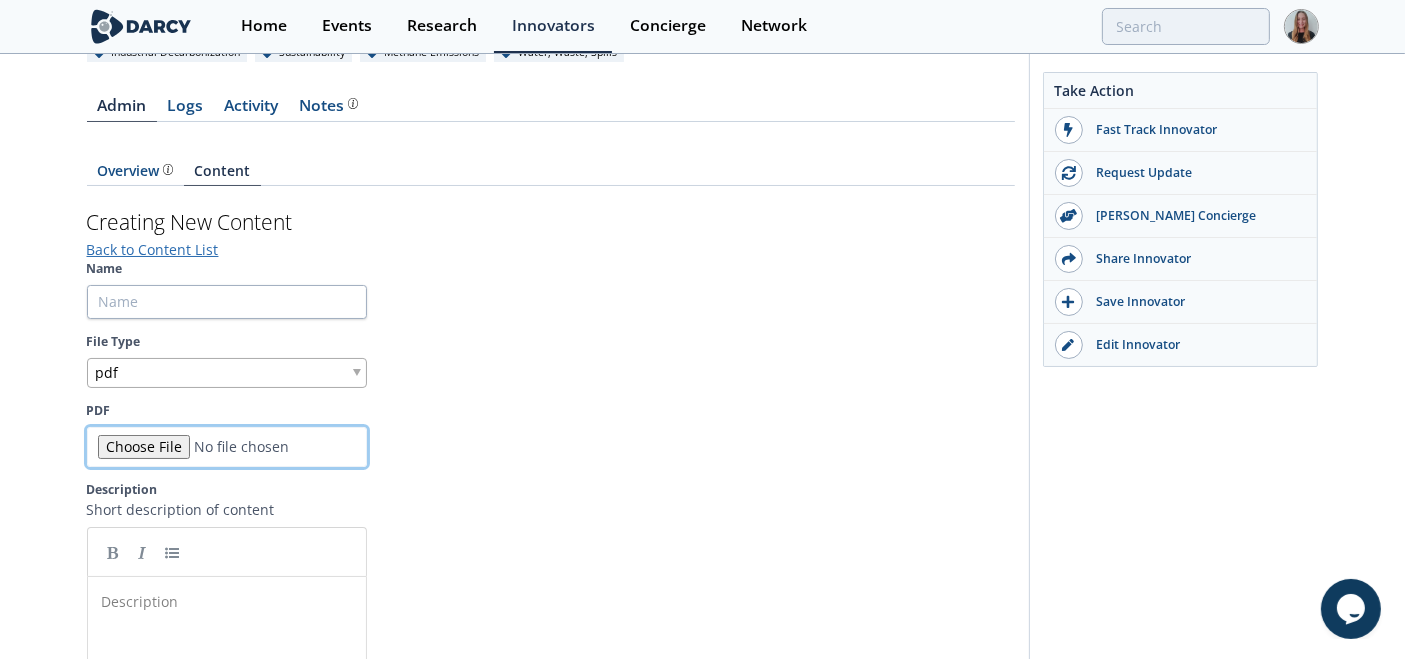 type on "C:\fakepath\Rimba Advance AI Automation.pdf" 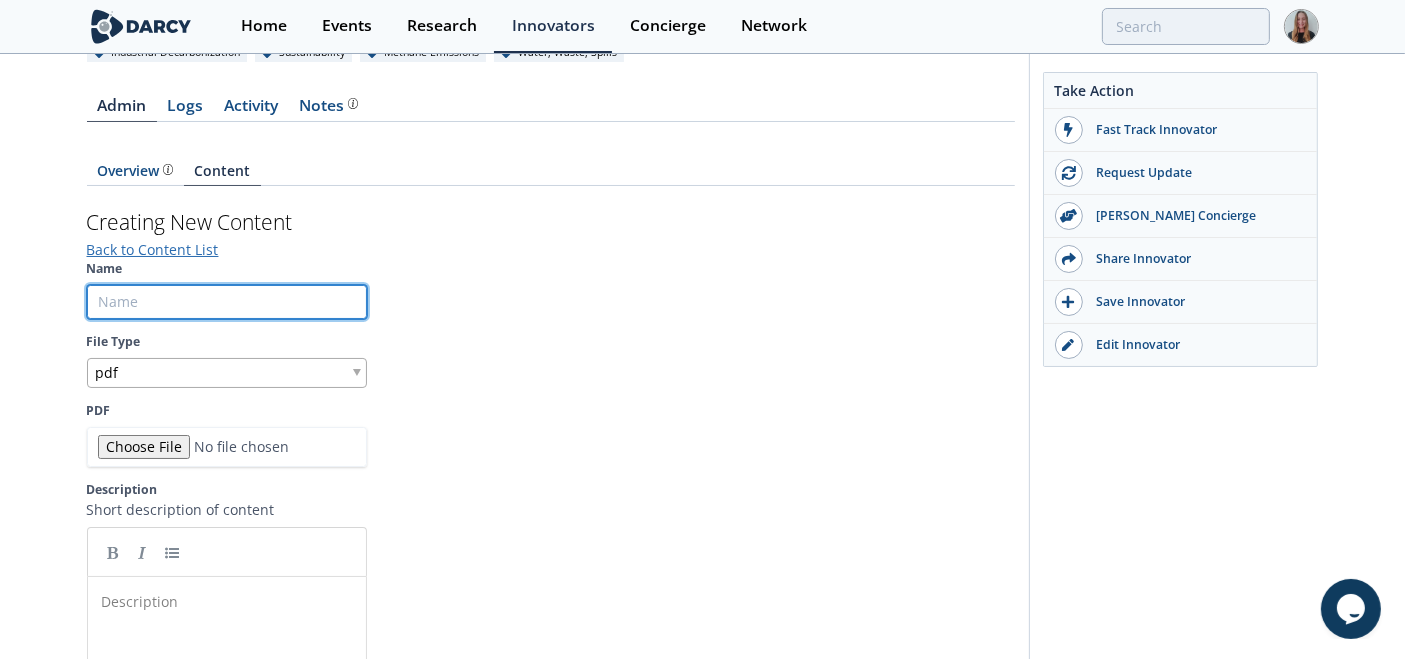 click on "Name" at bounding box center [227, 302] 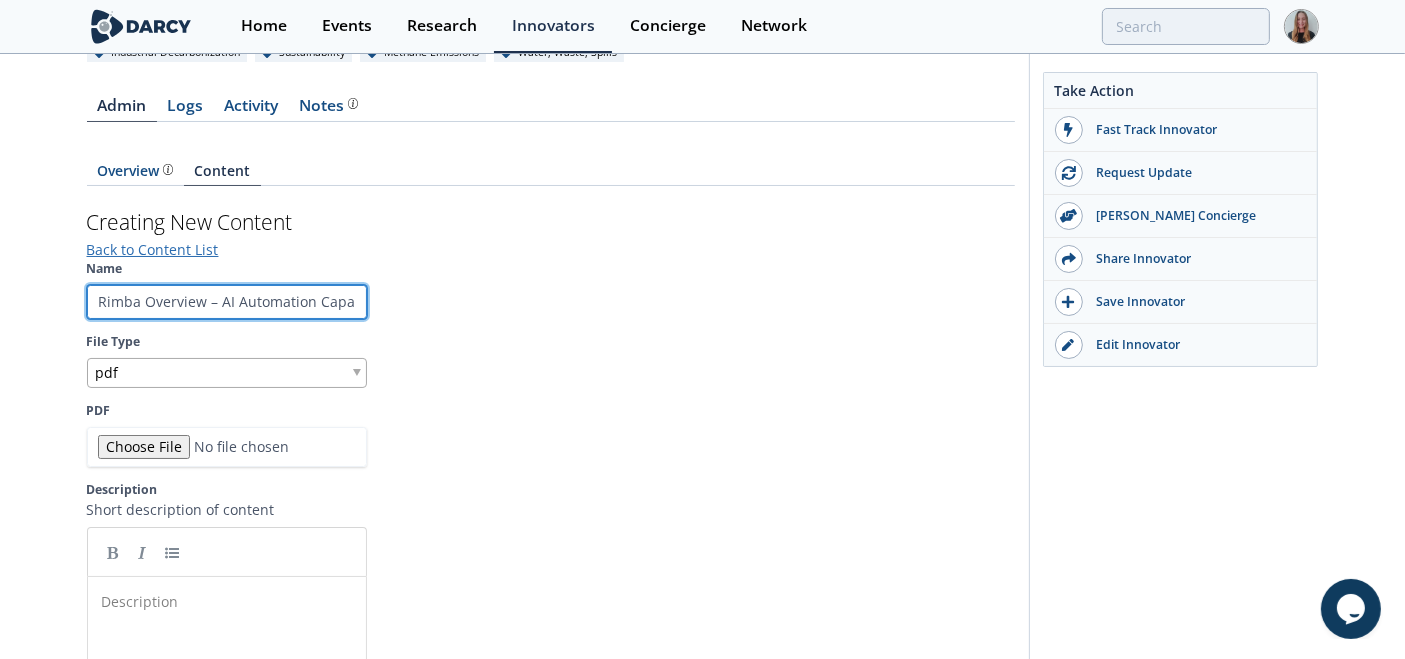scroll, scrollTop: 0, scrollLeft: 160, axis: horizontal 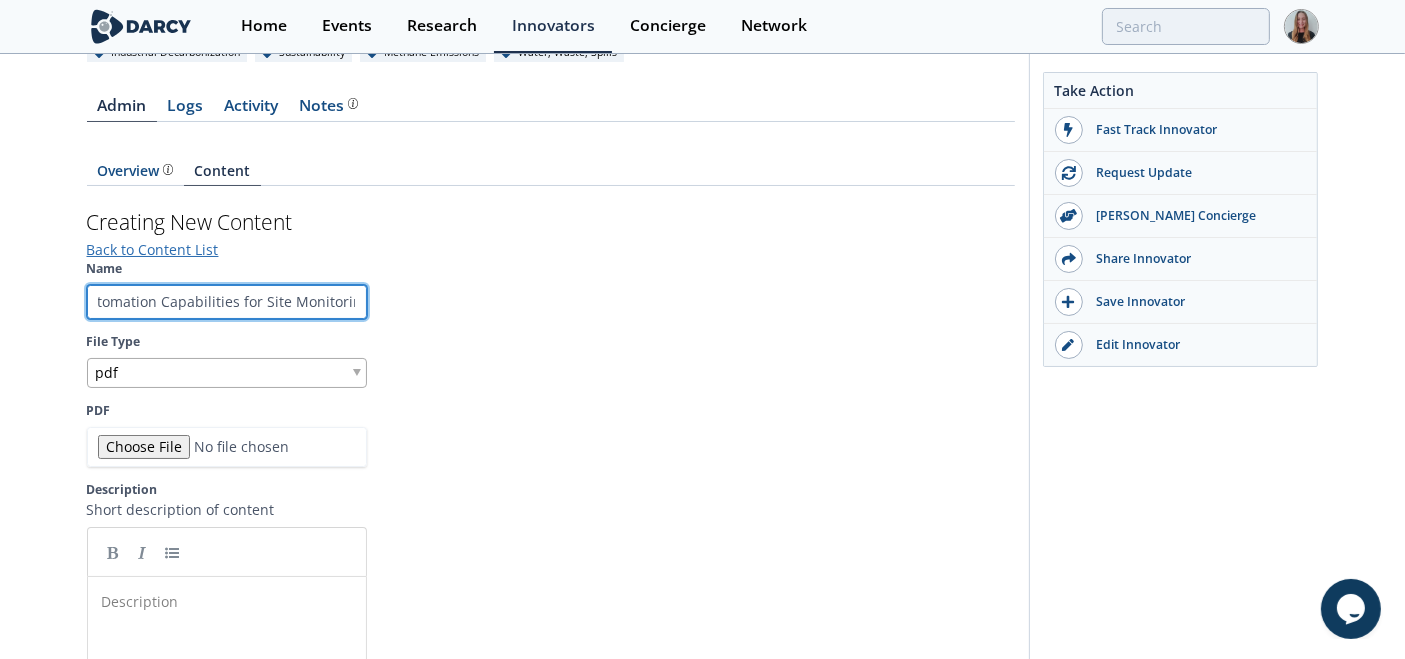type on "Rimba Overview – AI Automation Capabilities for Site Monitoring" 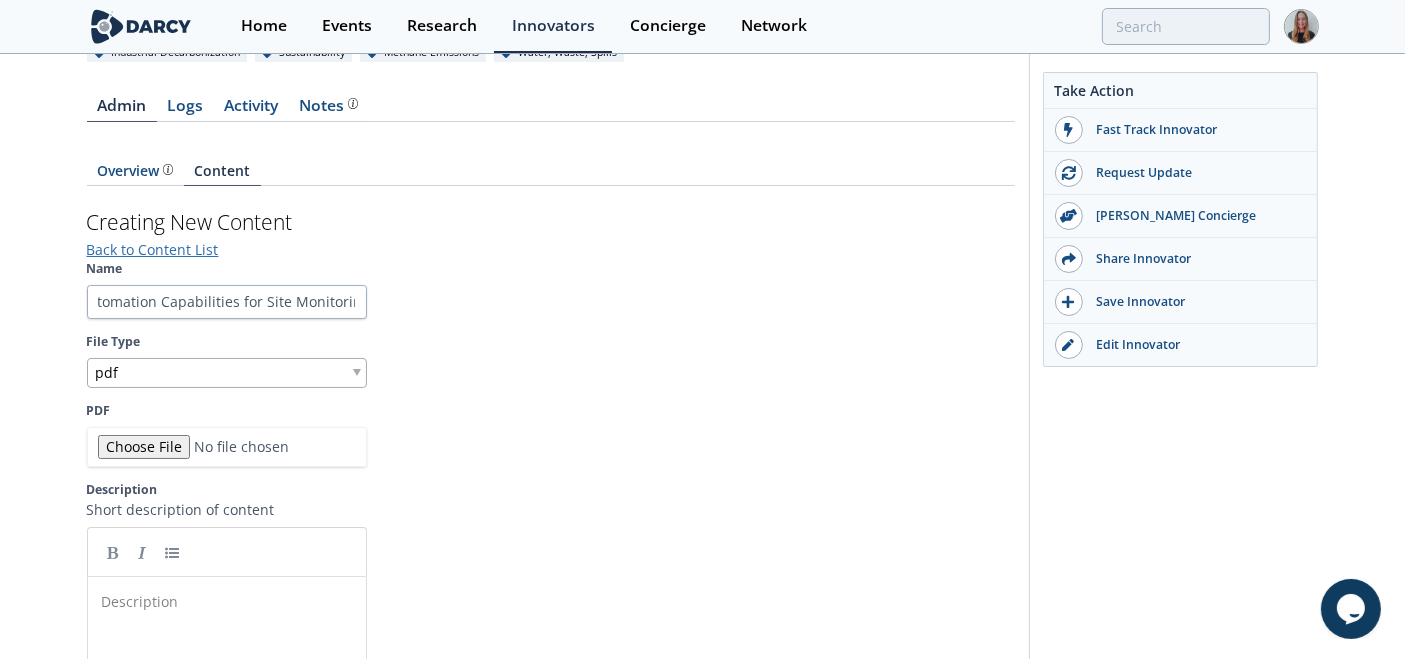 scroll, scrollTop: 0, scrollLeft: 0, axis: both 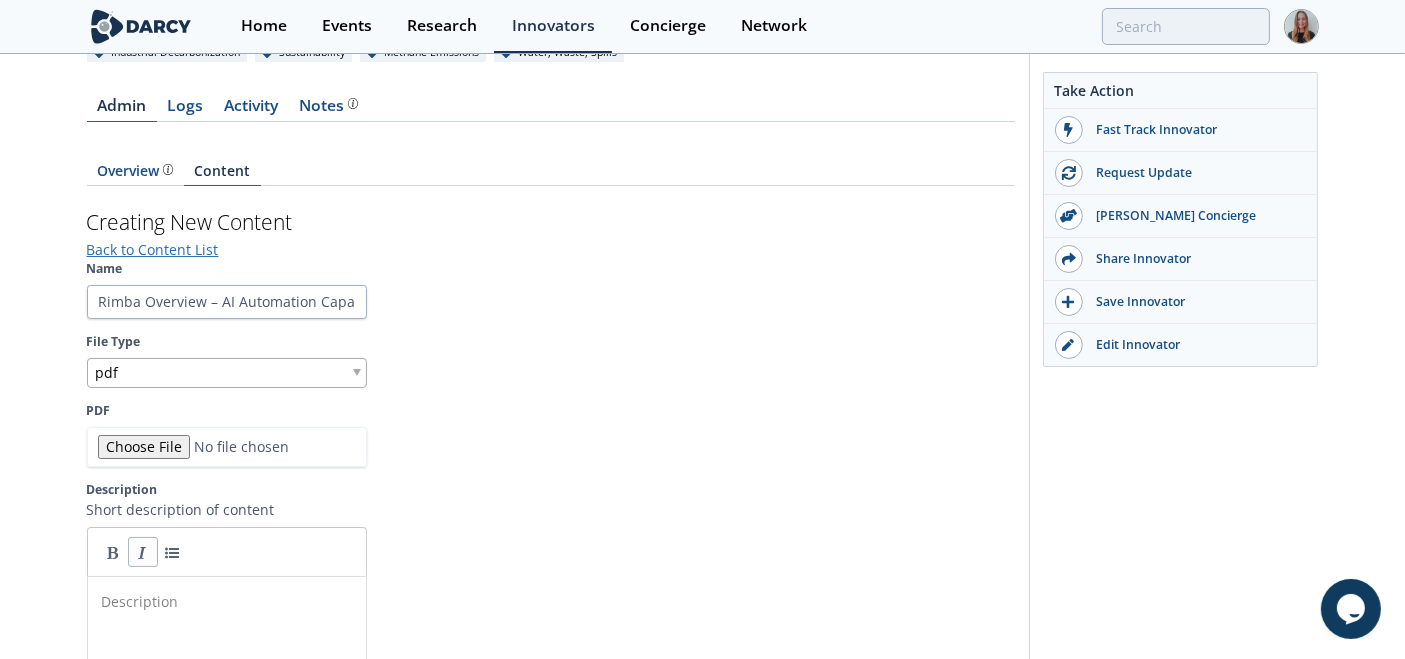 click at bounding box center [143, 552] 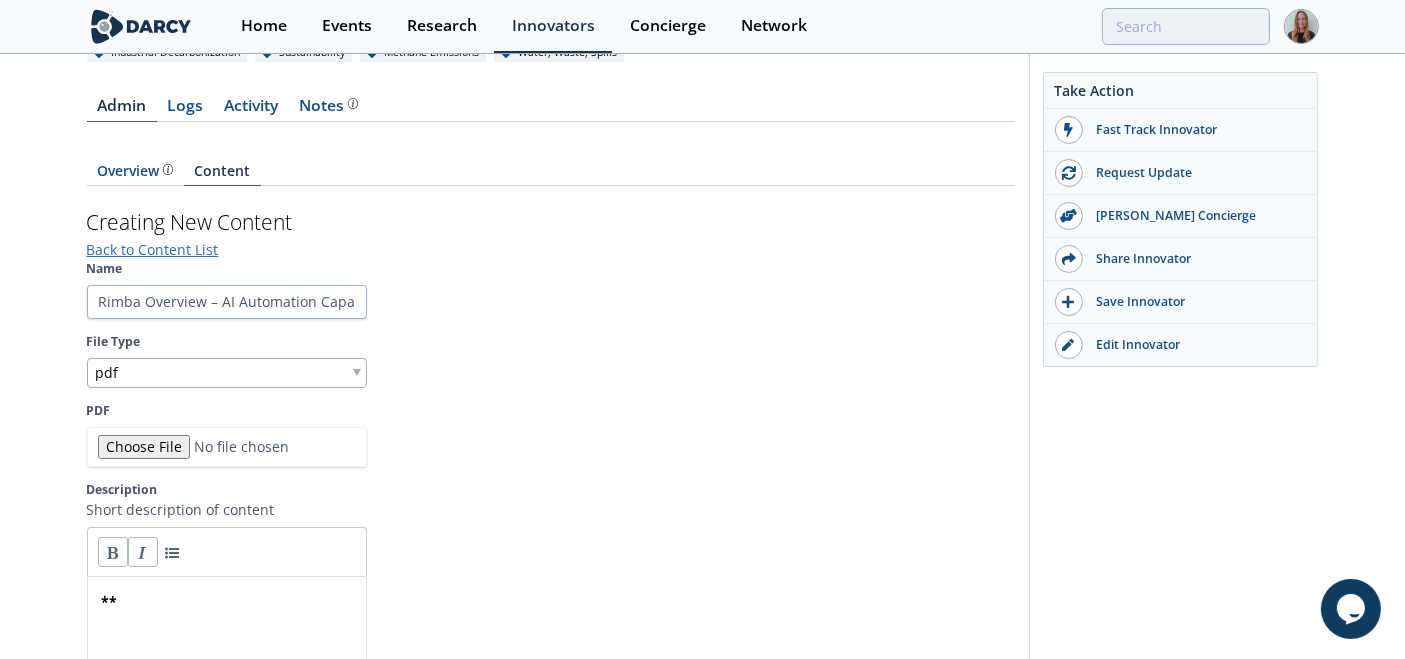 click at bounding box center (143, 552) 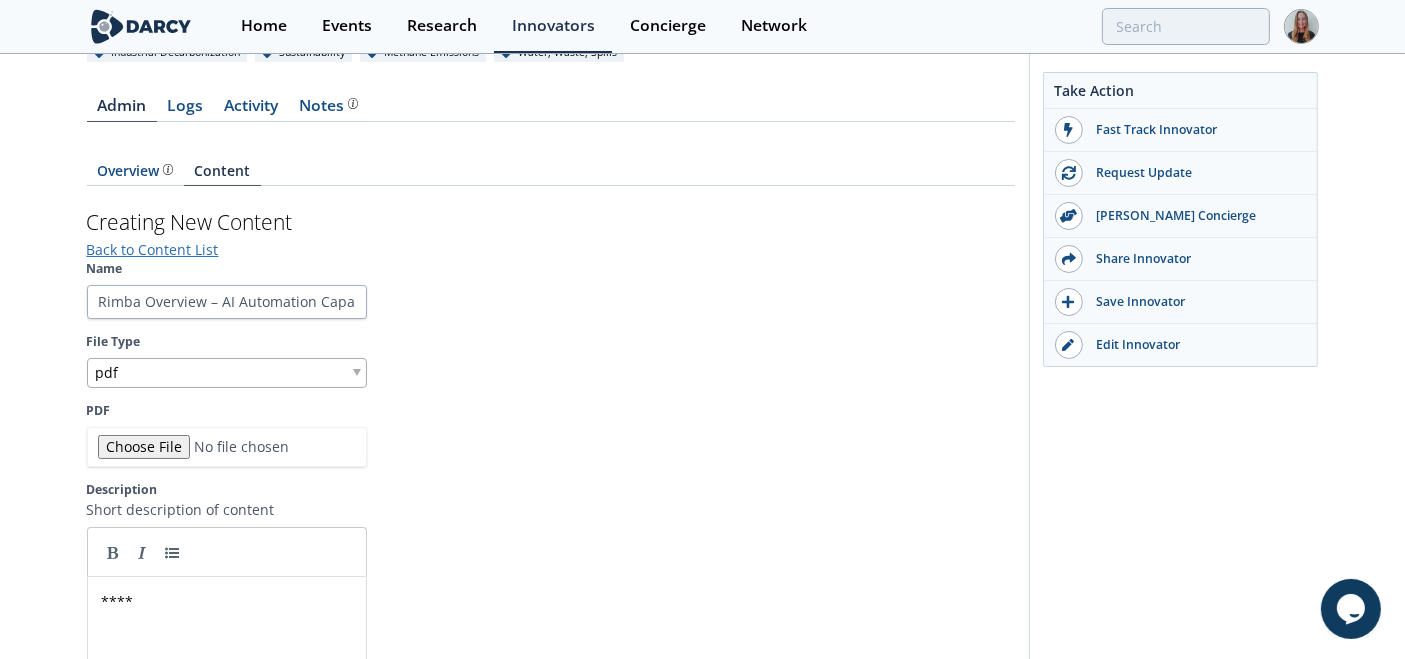 drag, startPoint x: 149, startPoint y: 555, endPoint x: 231, endPoint y: 523, distance: 88.02273 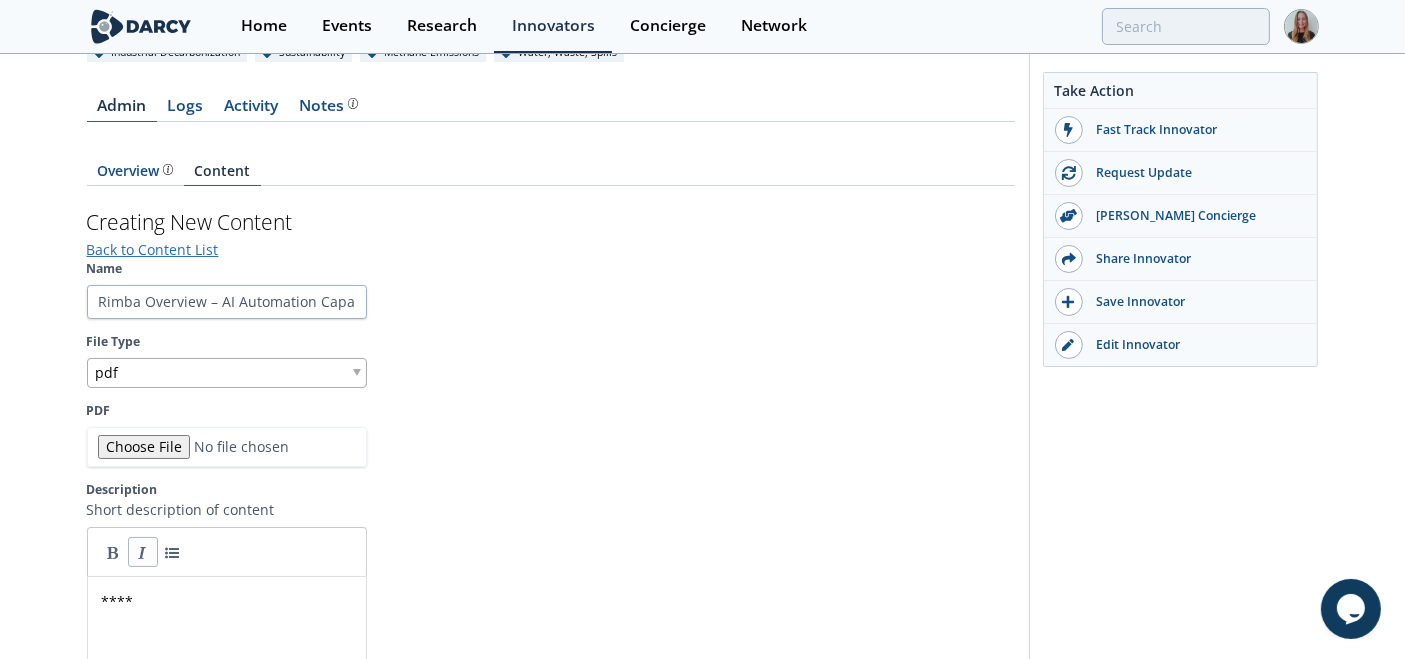 click at bounding box center (143, 552) 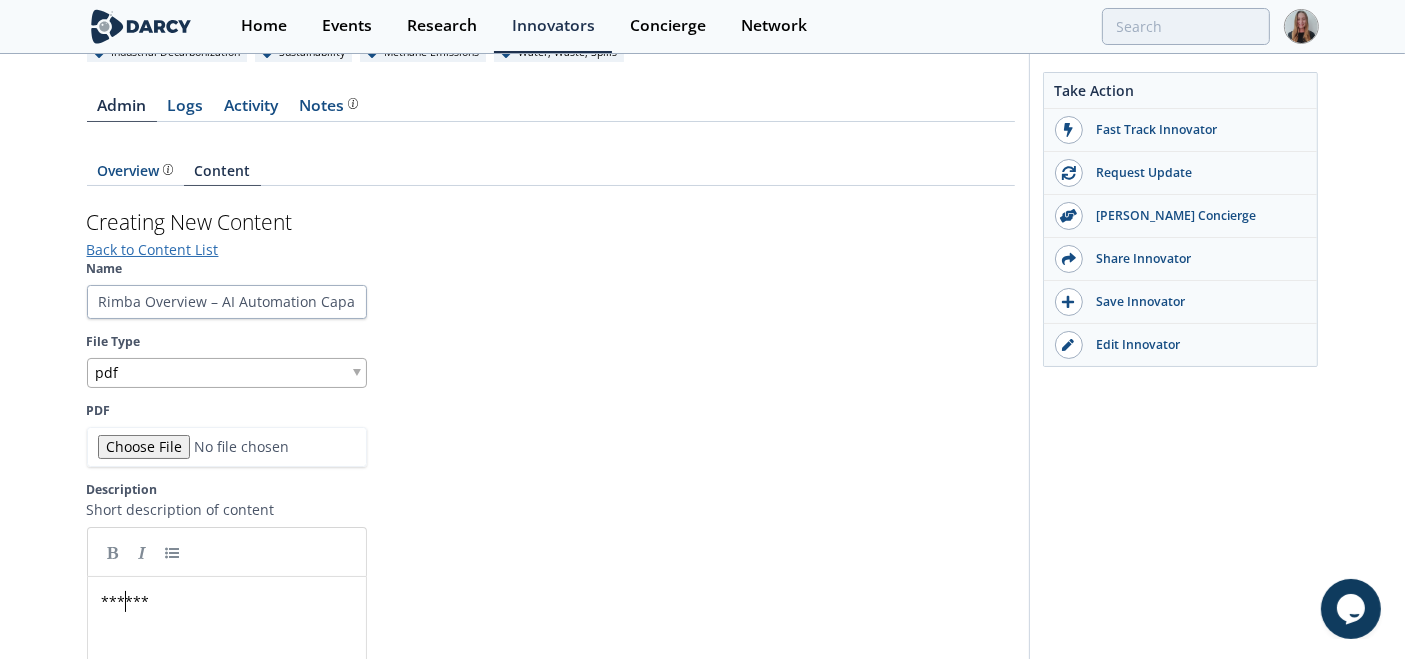 type on "******" 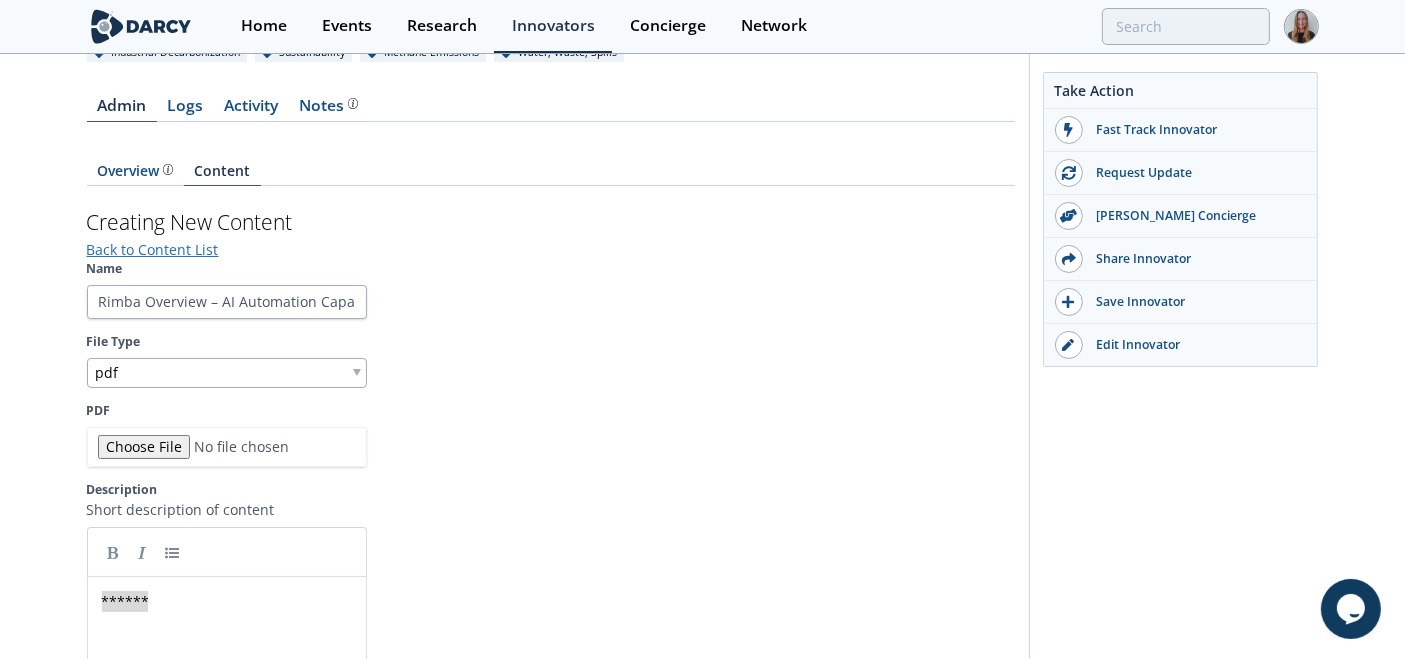 type 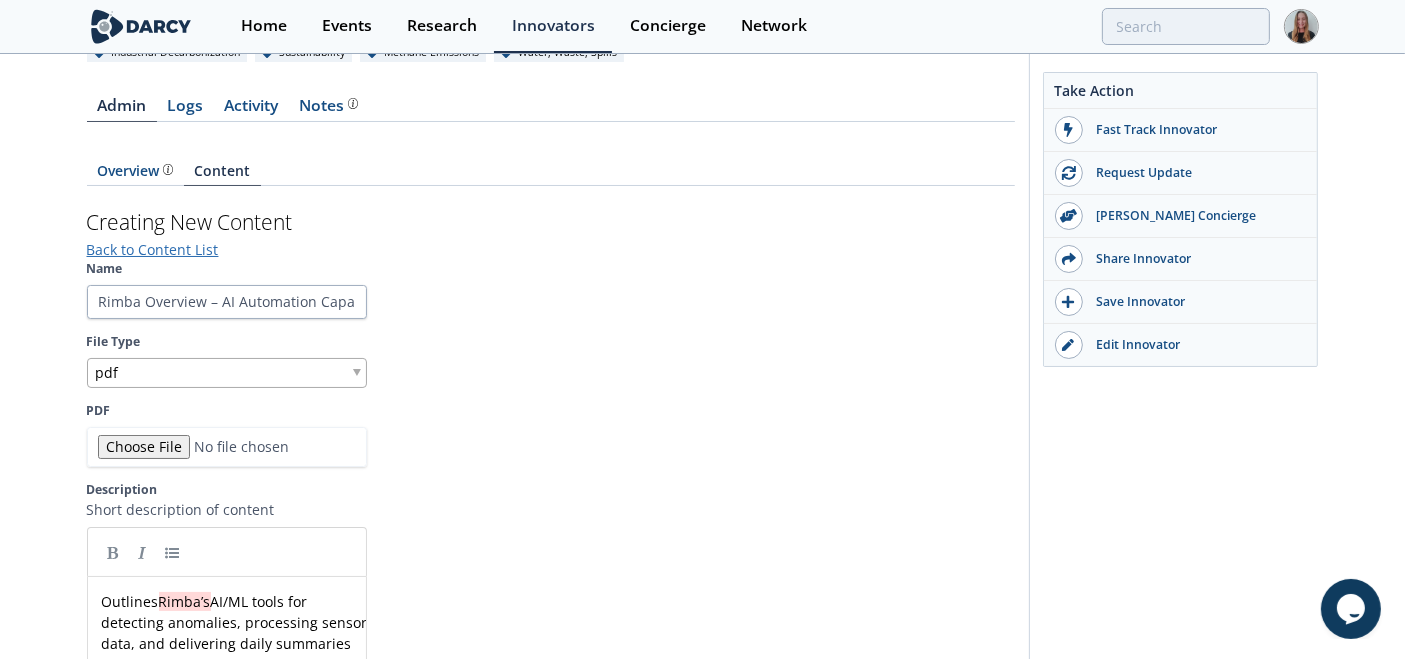 scroll, scrollTop: 300, scrollLeft: 0, axis: vertical 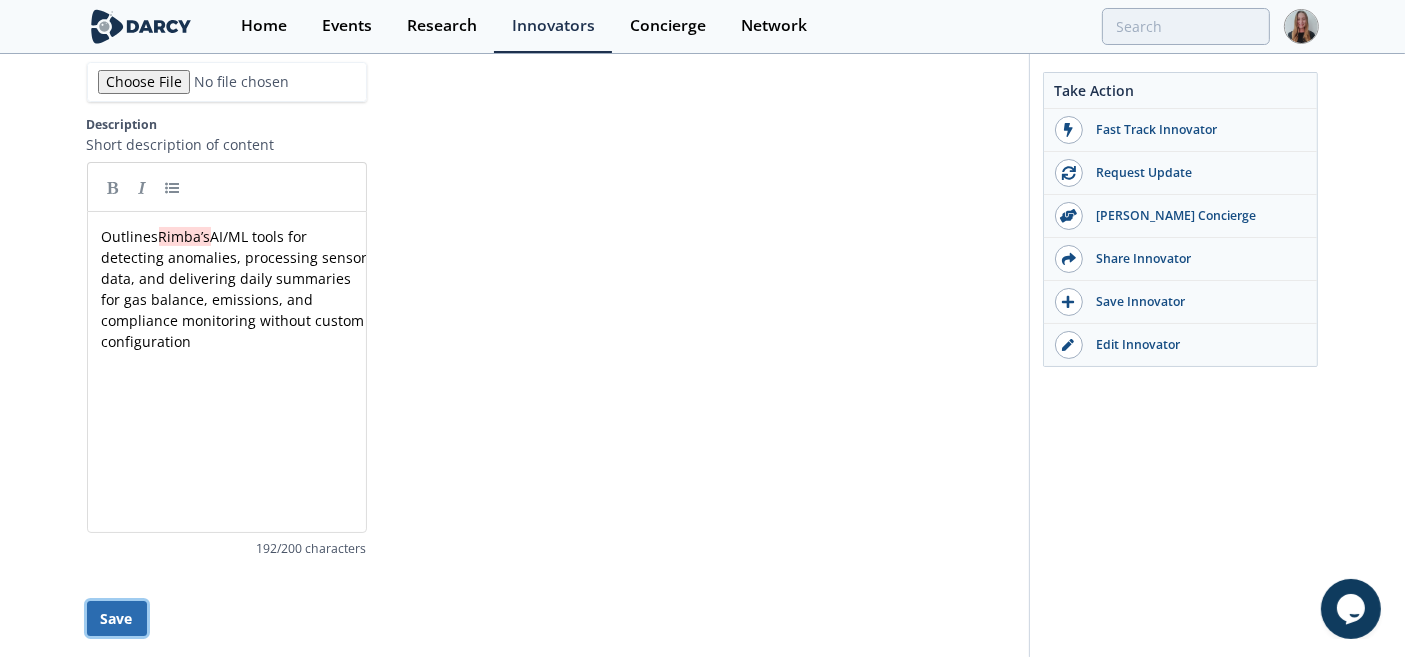 click on "Save" at bounding box center [117, 618] 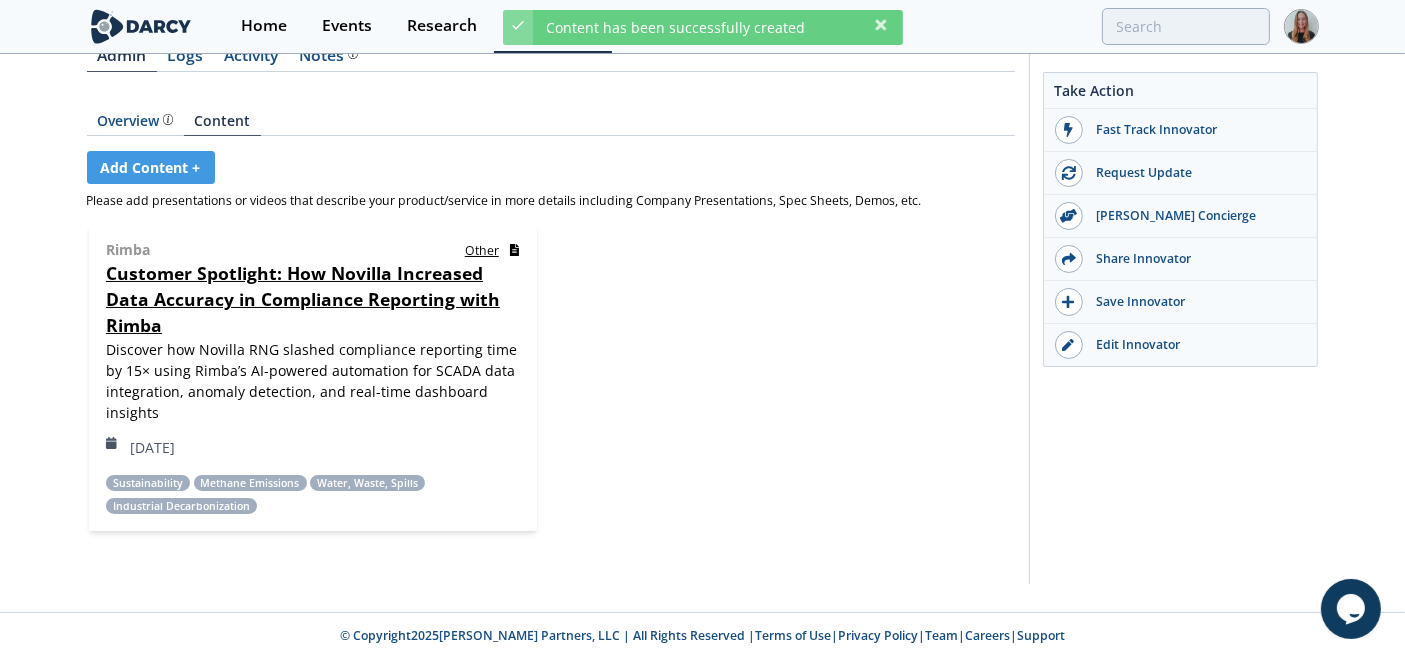 scroll, scrollTop: 260, scrollLeft: 0, axis: vertical 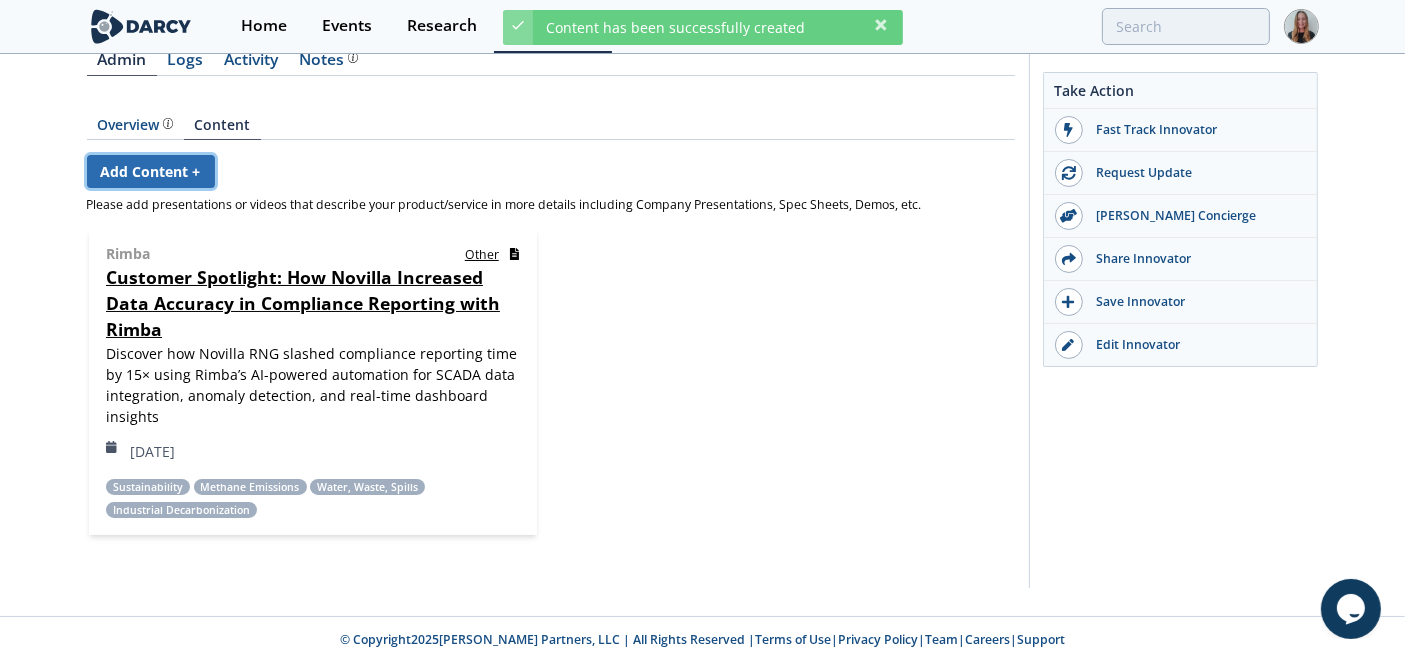 click on "Add Content +" at bounding box center [151, 171] 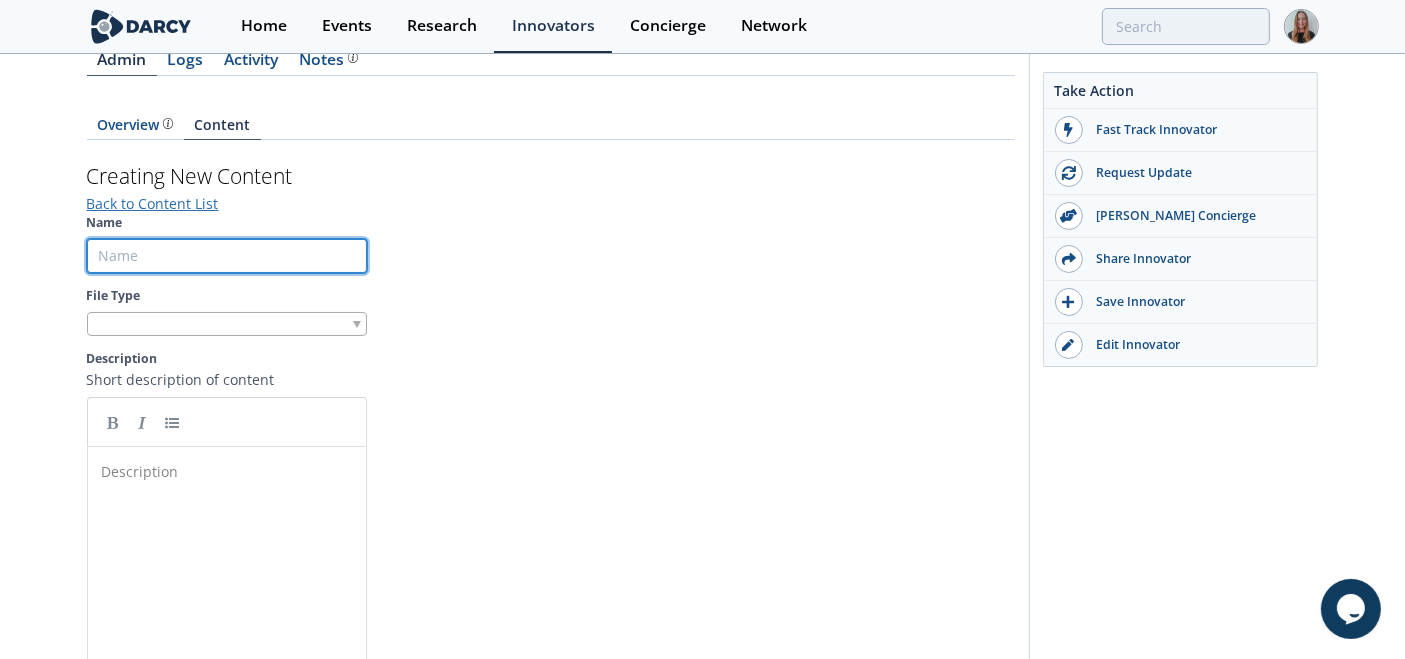 click on "Name" at bounding box center (227, 256) 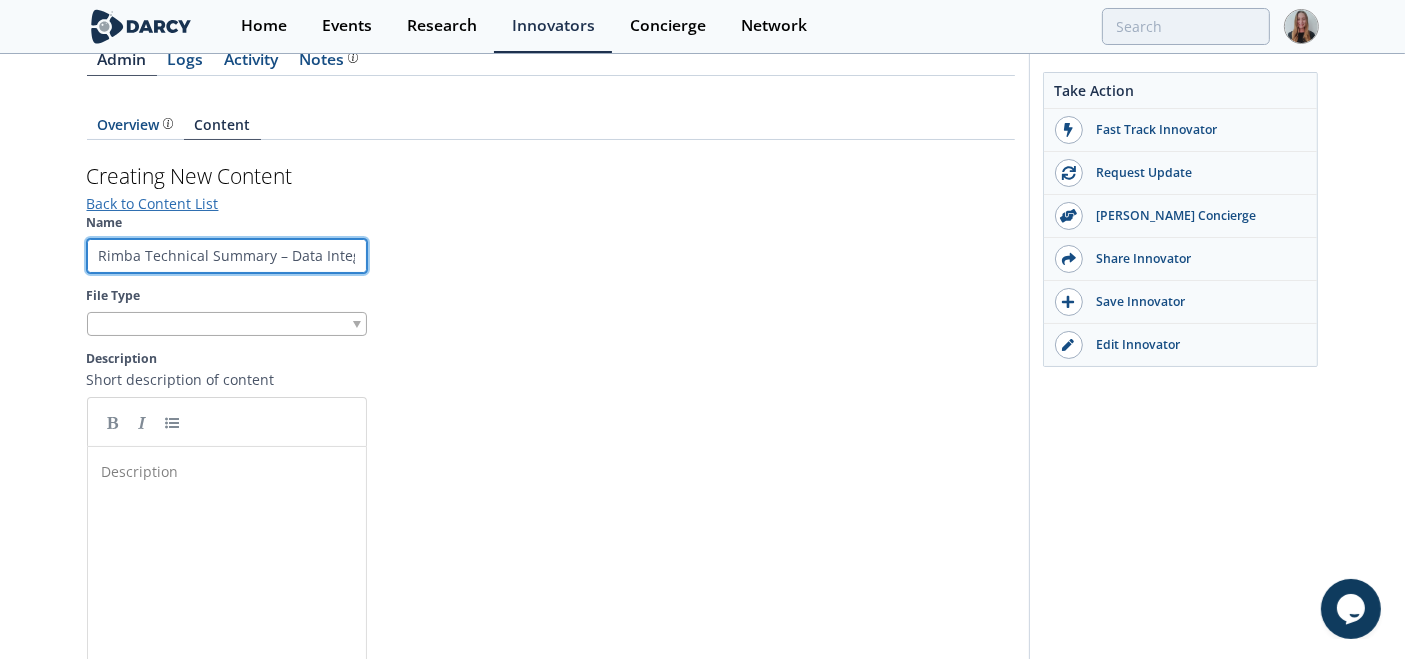 scroll, scrollTop: 0, scrollLeft: 182, axis: horizontal 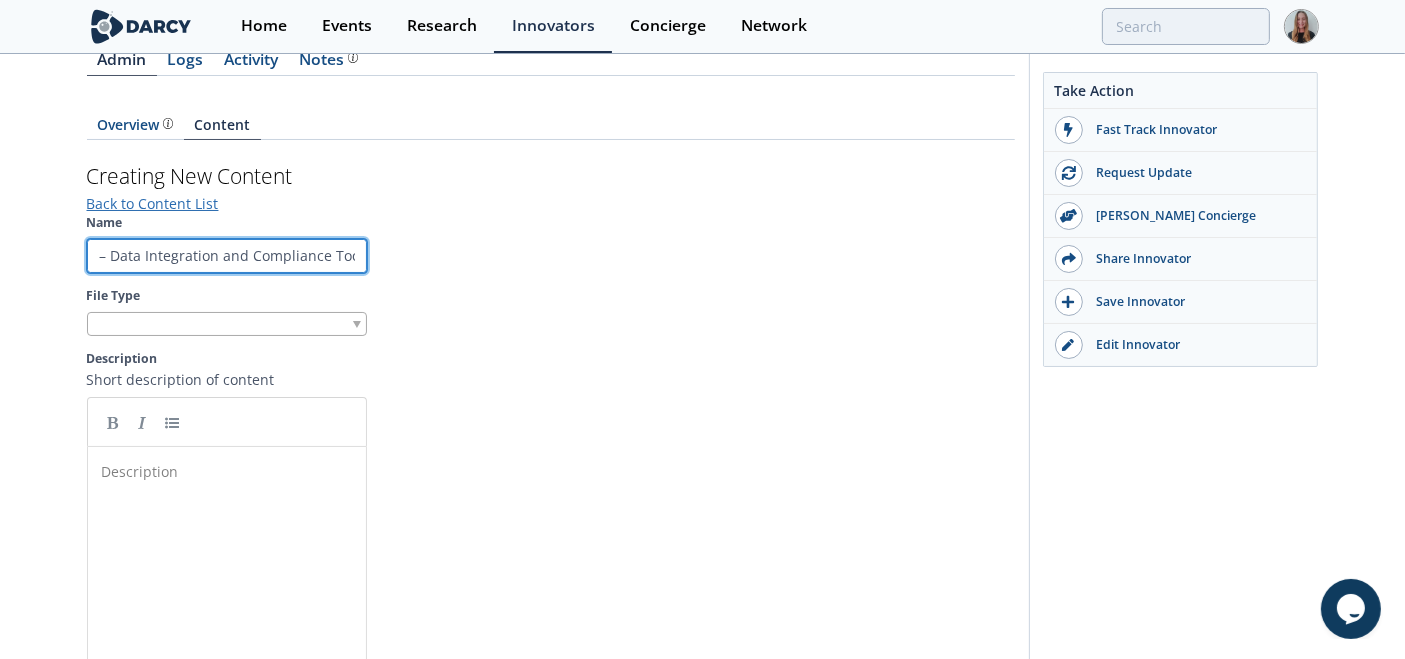 type on "Rimba Technical Summary – Data Integration and Compliance Tools" 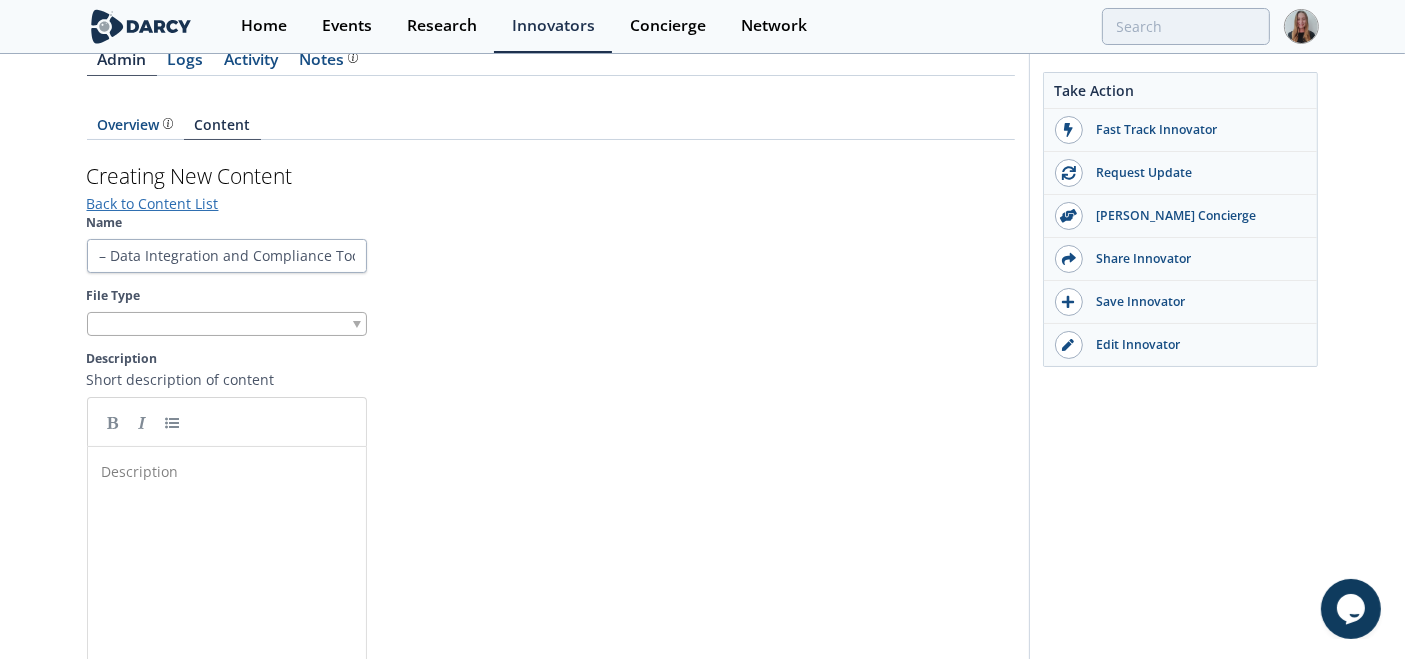 click at bounding box center (227, 324) 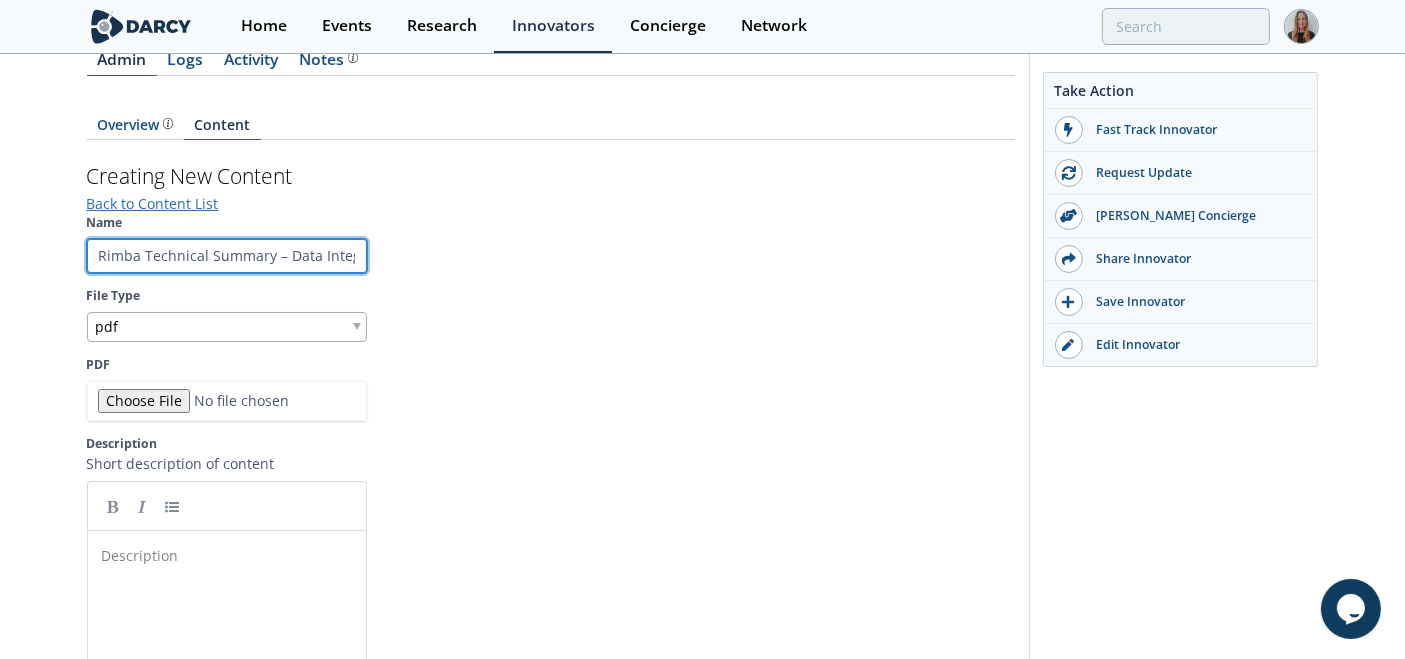 drag, startPoint x: 102, startPoint y: 259, endPoint x: 54, endPoint y: 252, distance: 48.507732 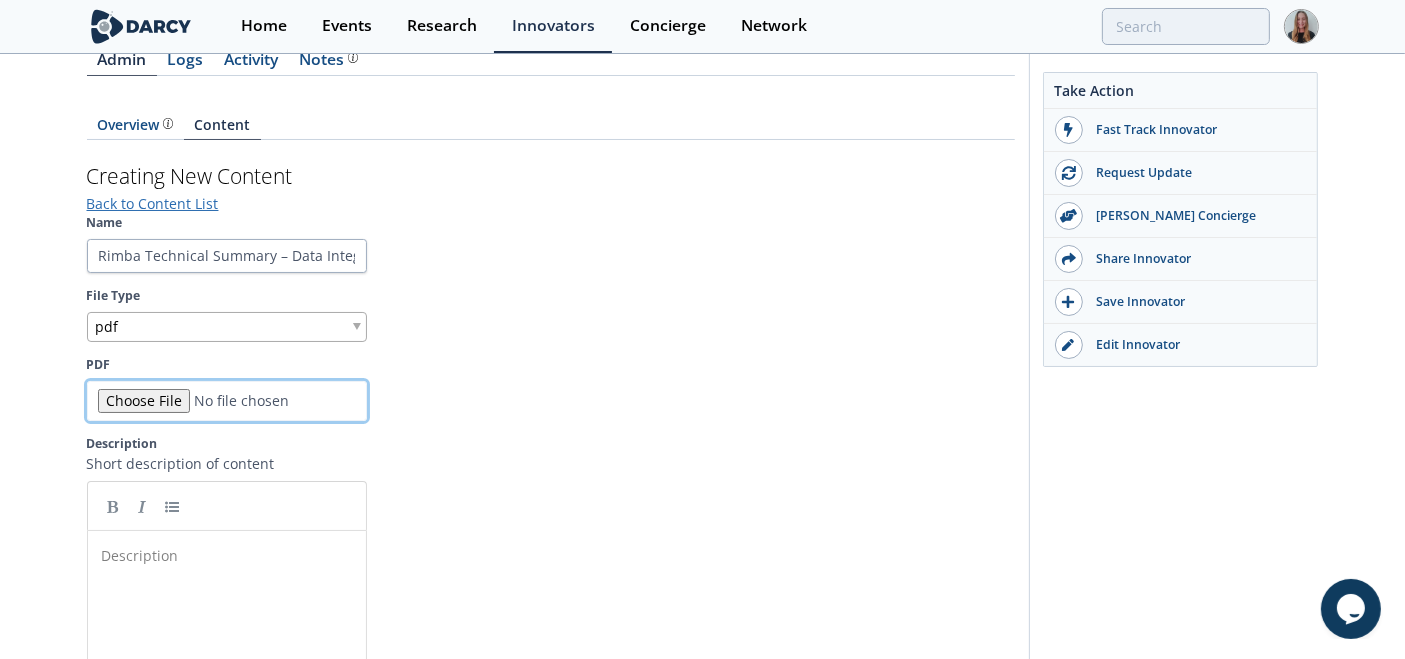 click on "PDF" at bounding box center (227, 401) 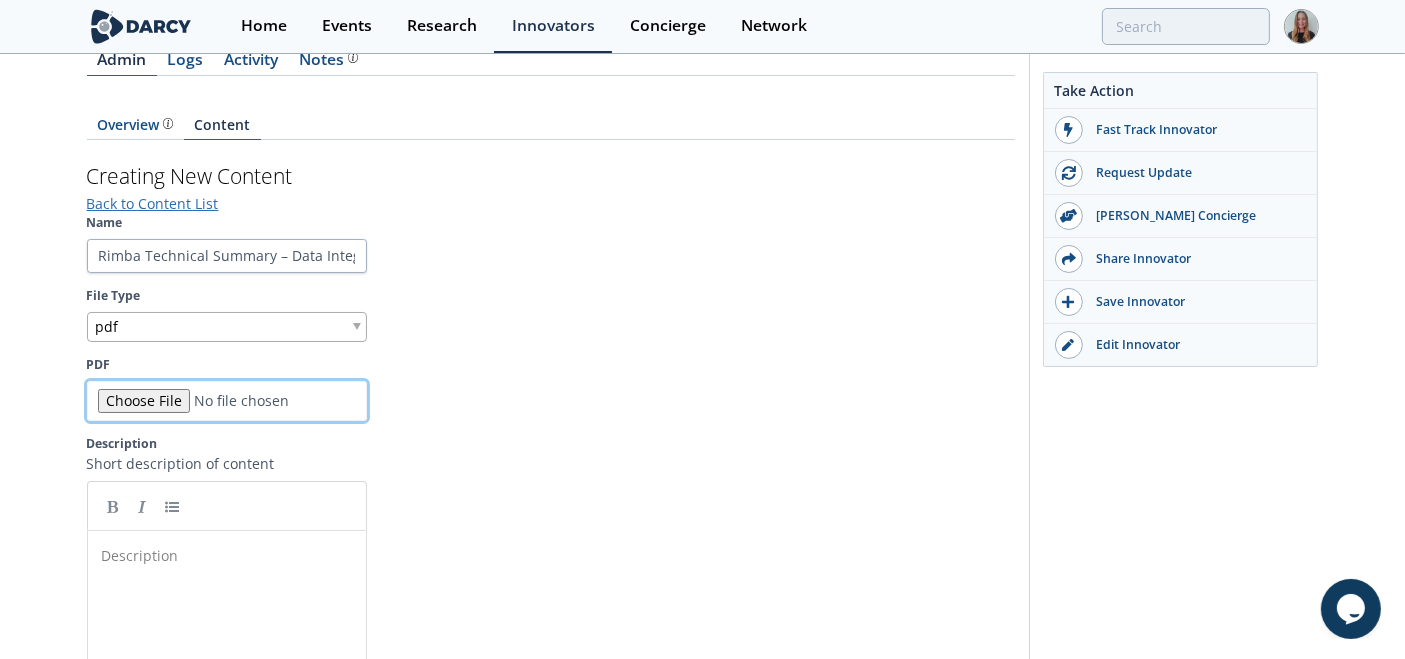 type on "C:\fakepath\Rimba 1 Pager.pdf" 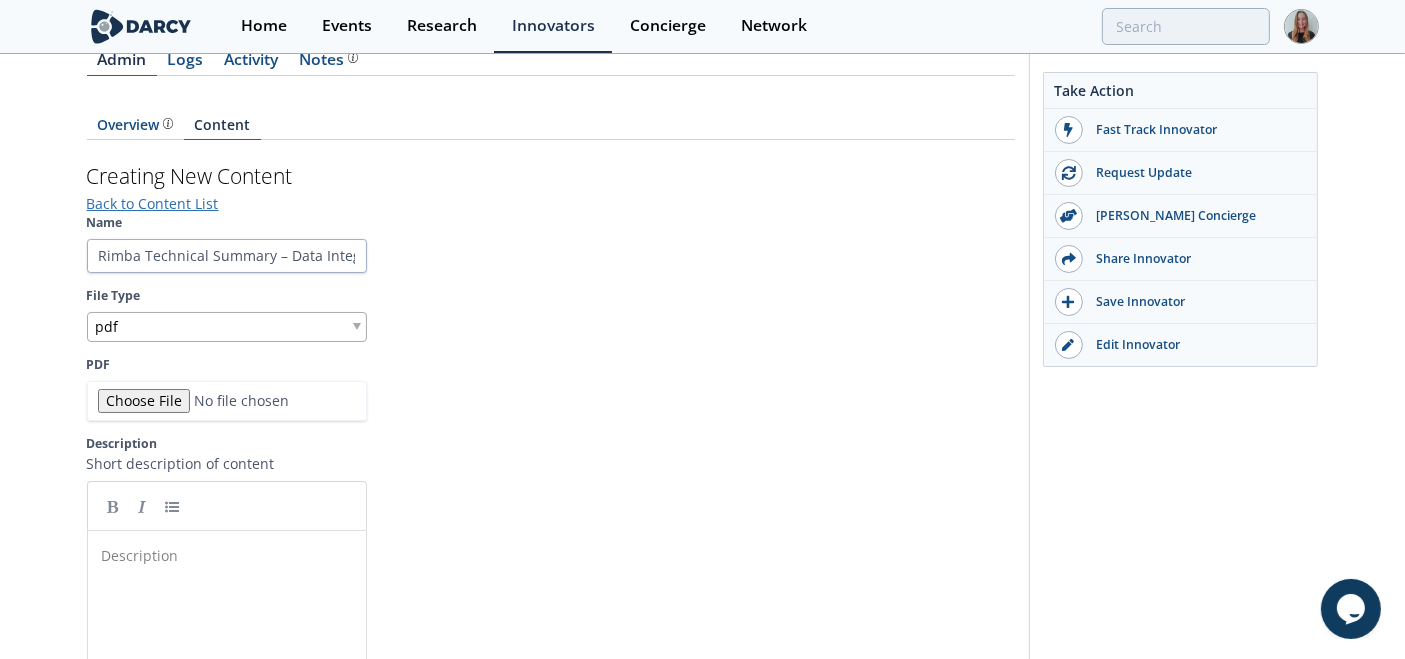 scroll, scrollTop: 0, scrollLeft: 0, axis: both 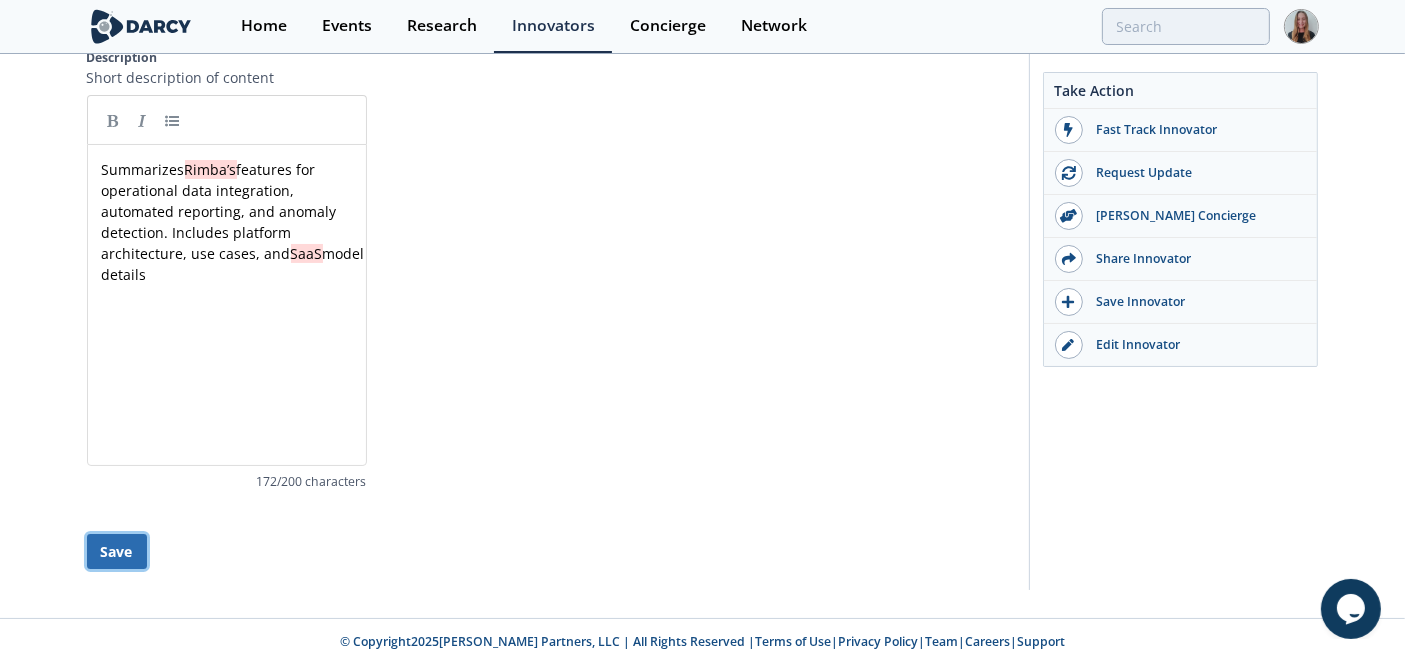 click on "Save" at bounding box center [117, 551] 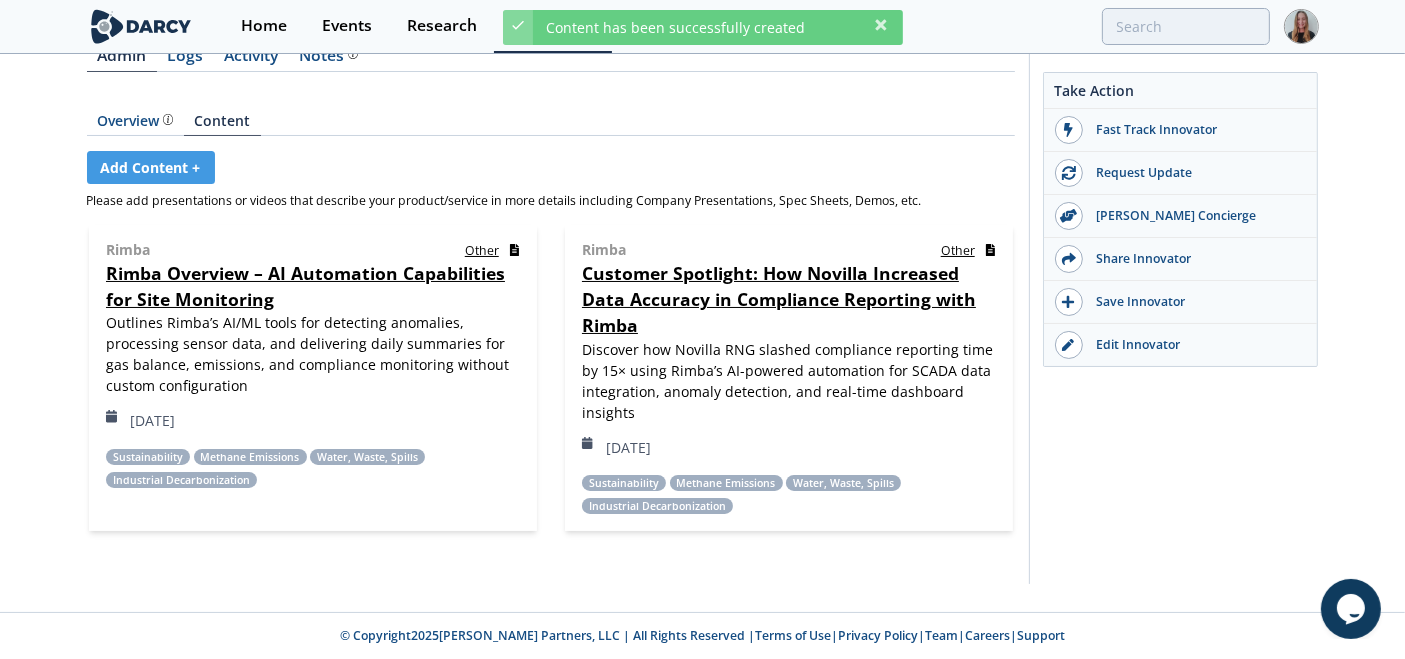 scroll, scrollTop: 260, scrollLeft: 0, axis: vertical 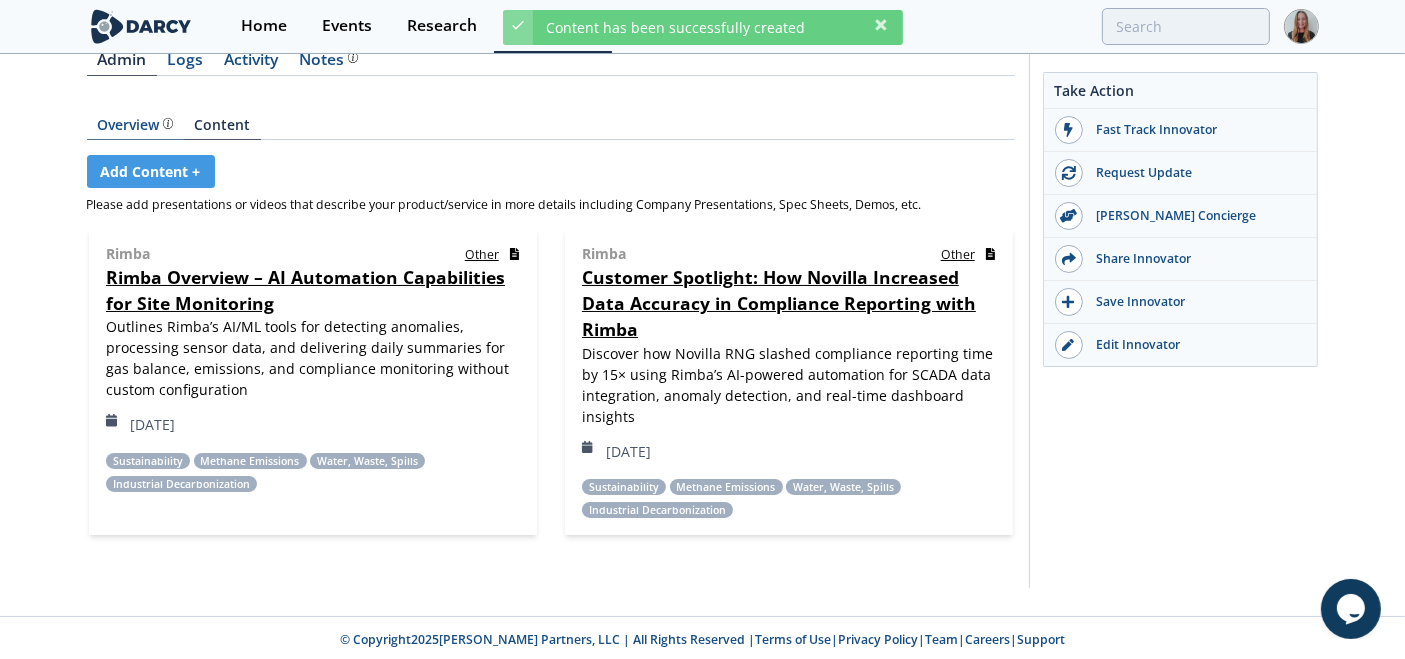 click on "Overview" at bounding box center (135, 125) 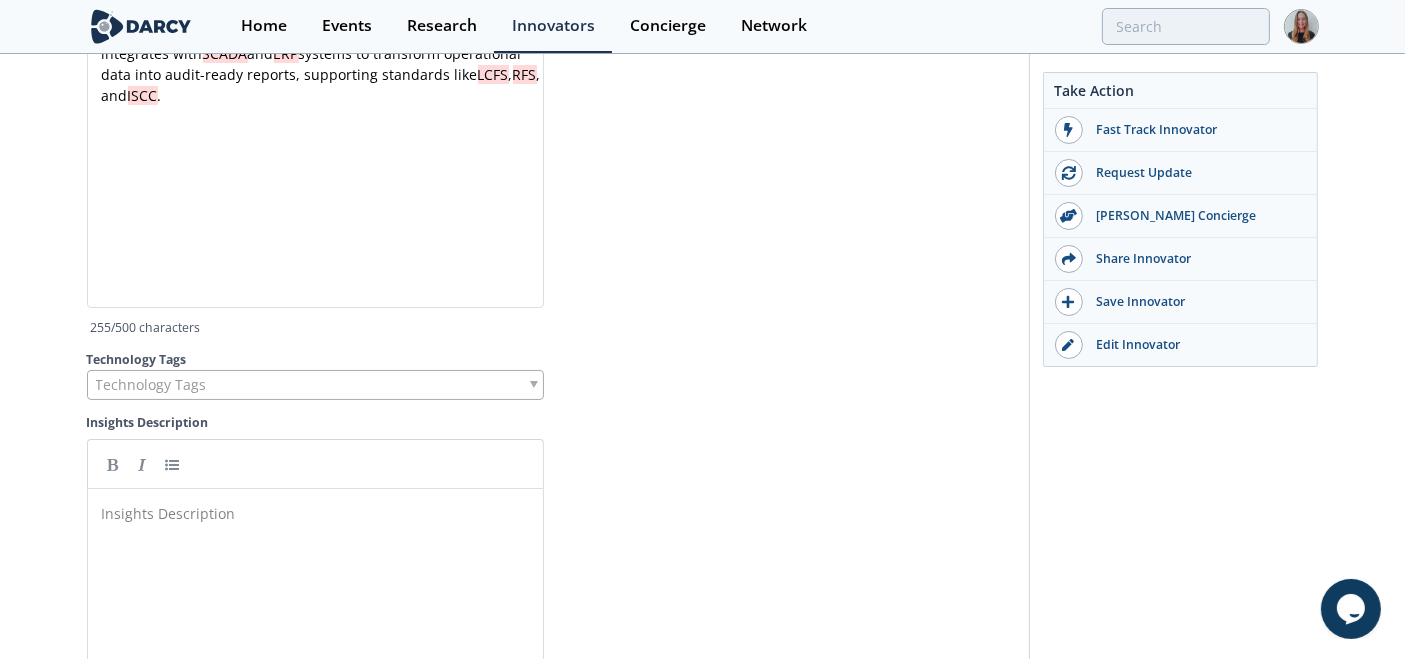 scroll, scrollTop: 6517, scrollLeft: 0, axis: vertical 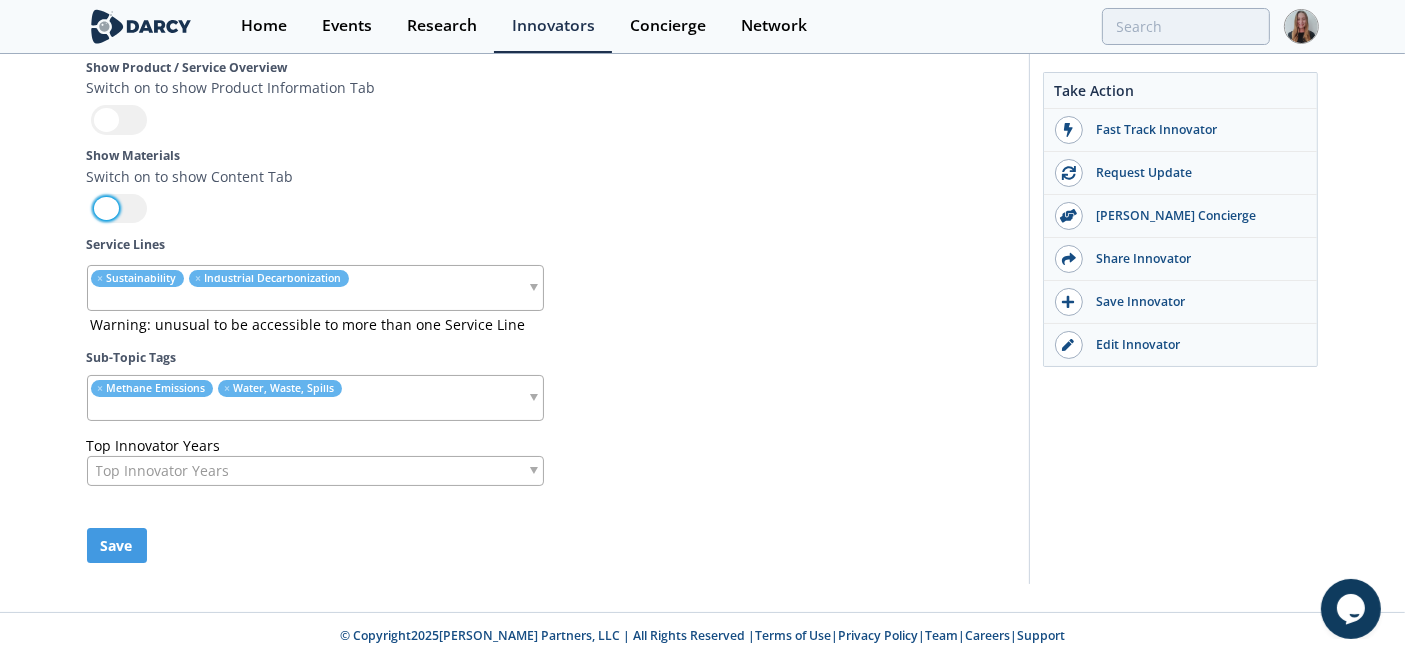 click at bounding box center [119, 208] 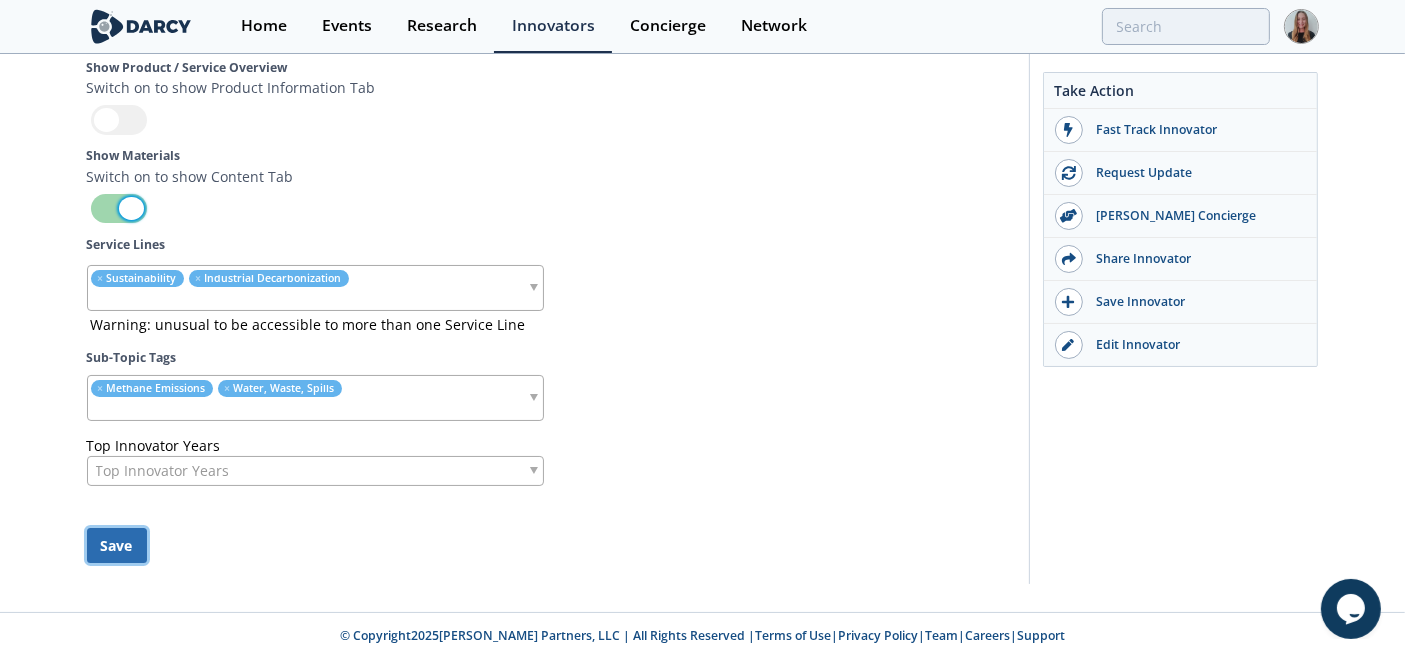 click on "Save" at bounding box center [117, 545] 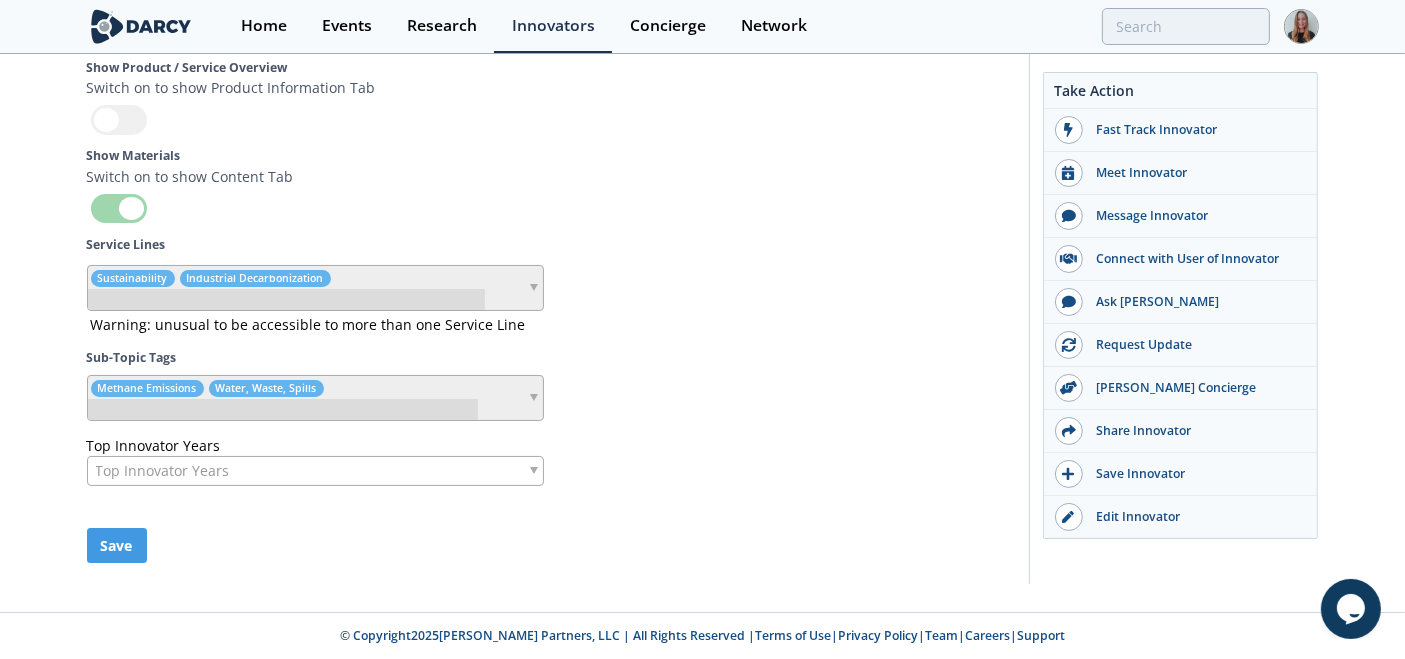 type 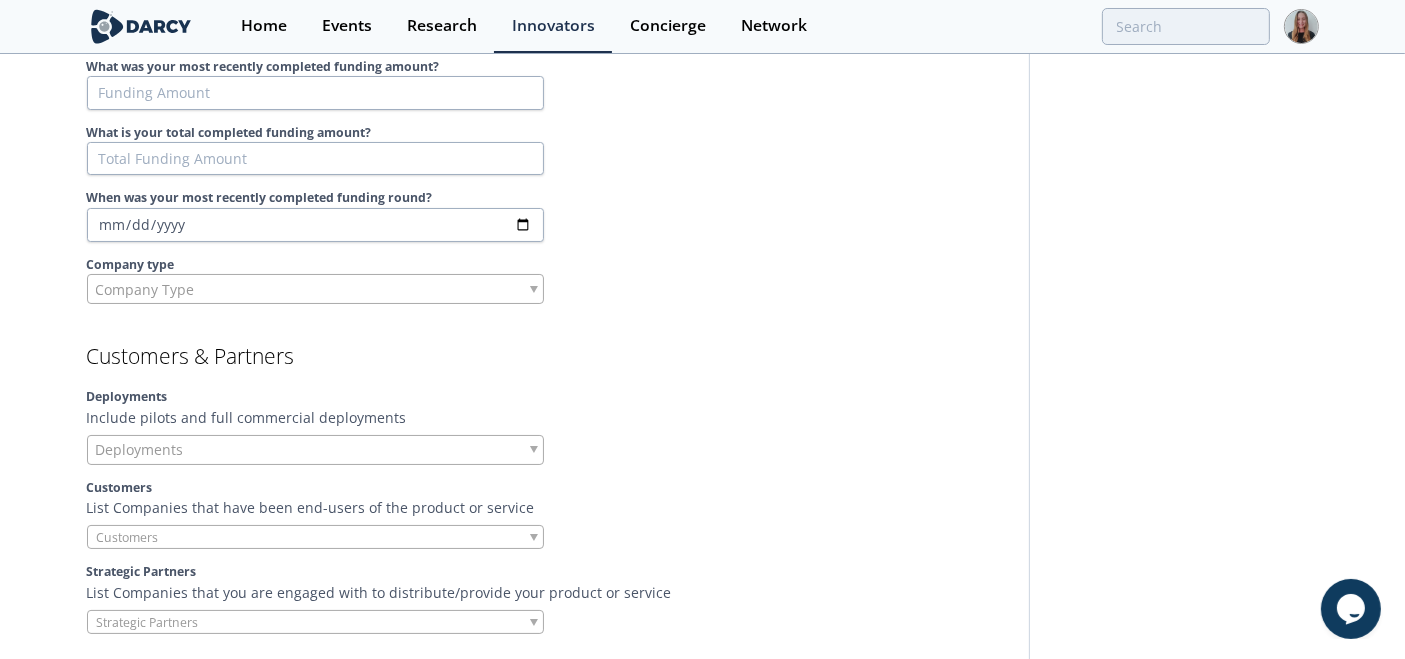 scroll, scrollTop: 0, scrollLeft: 0, axis: both 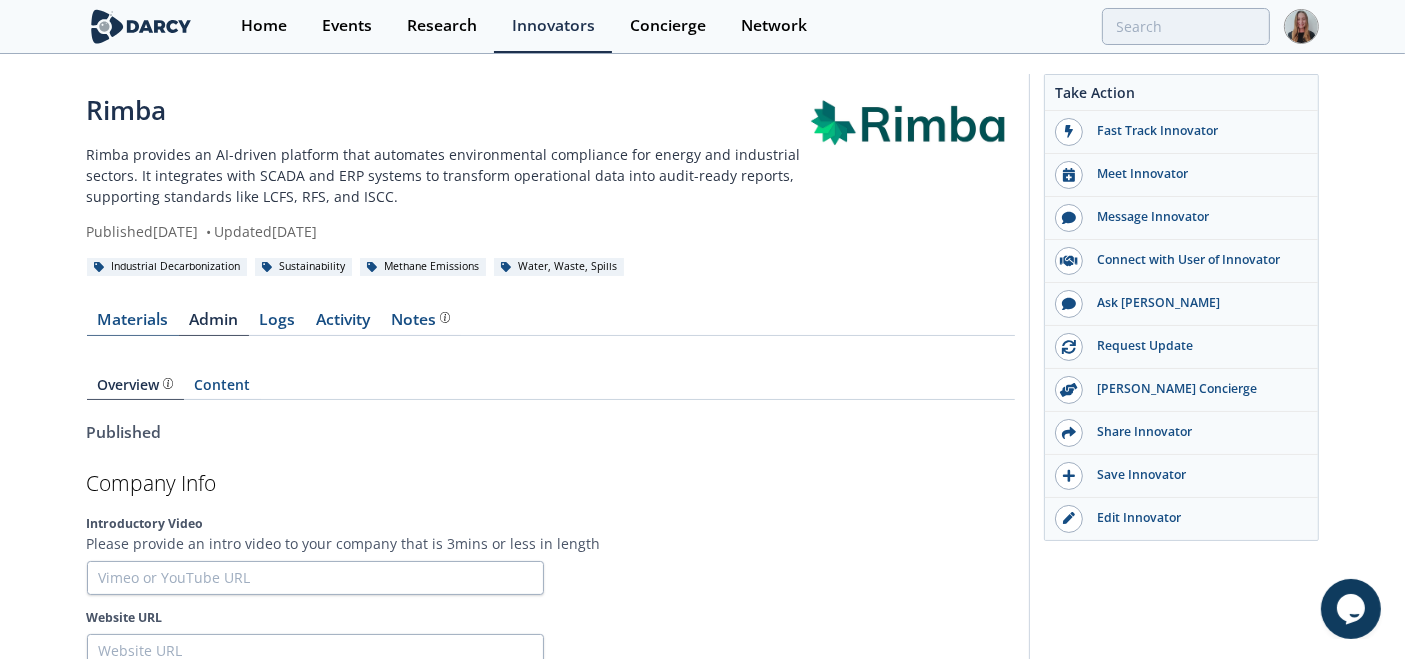 click on "Materials" at bounding box center (133, 324) 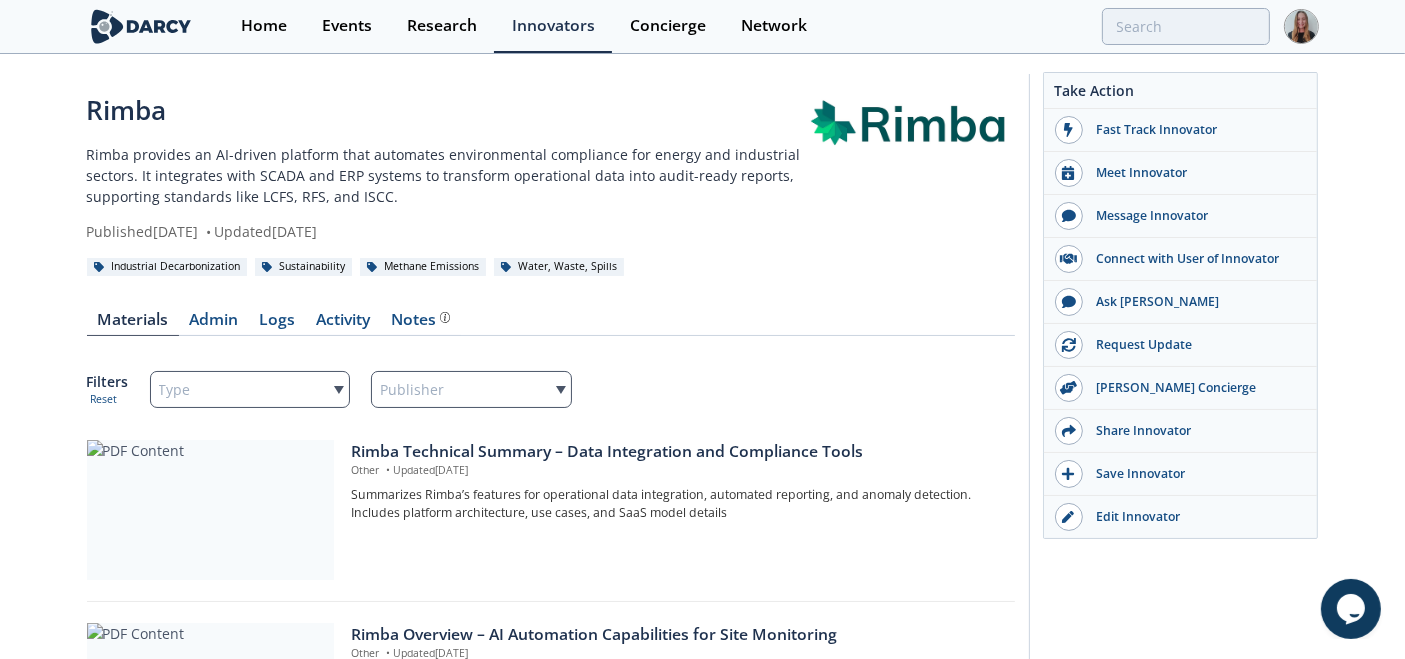 scroll, scrollTop: 391, scrollLeft: 0, axis: vertical 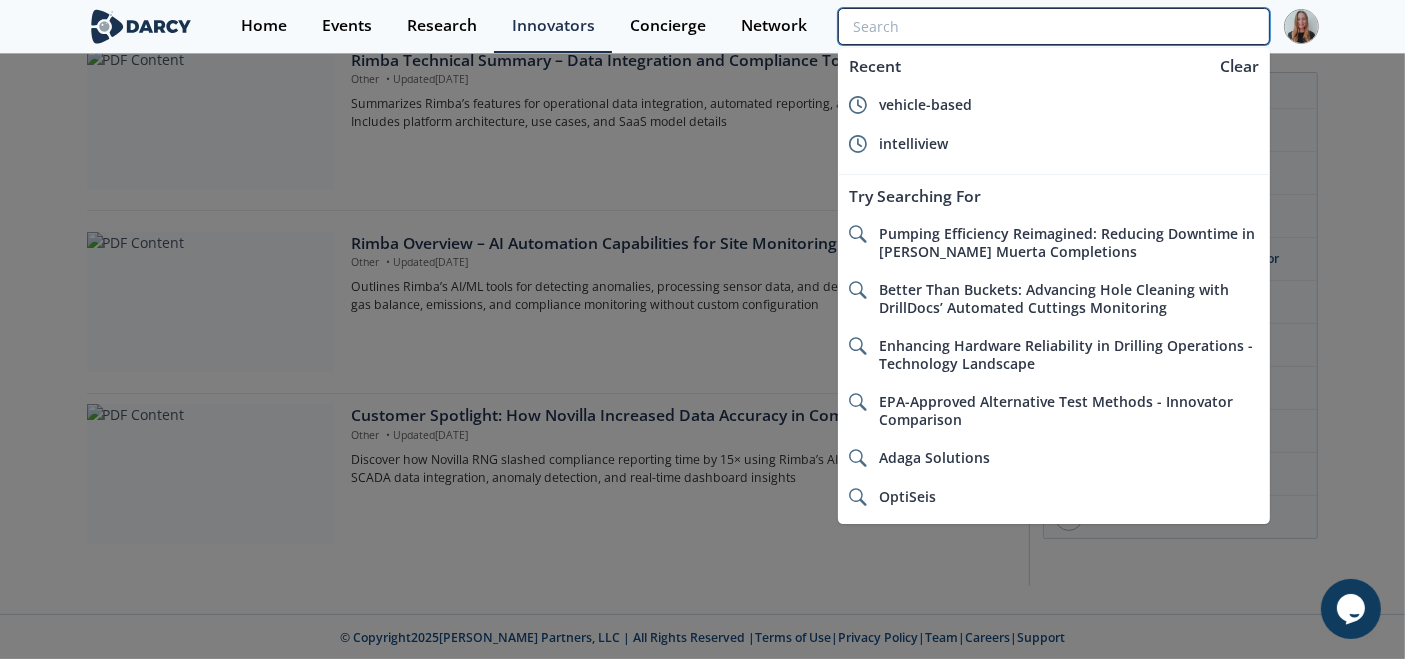 click at bounding box center (1053, 26) 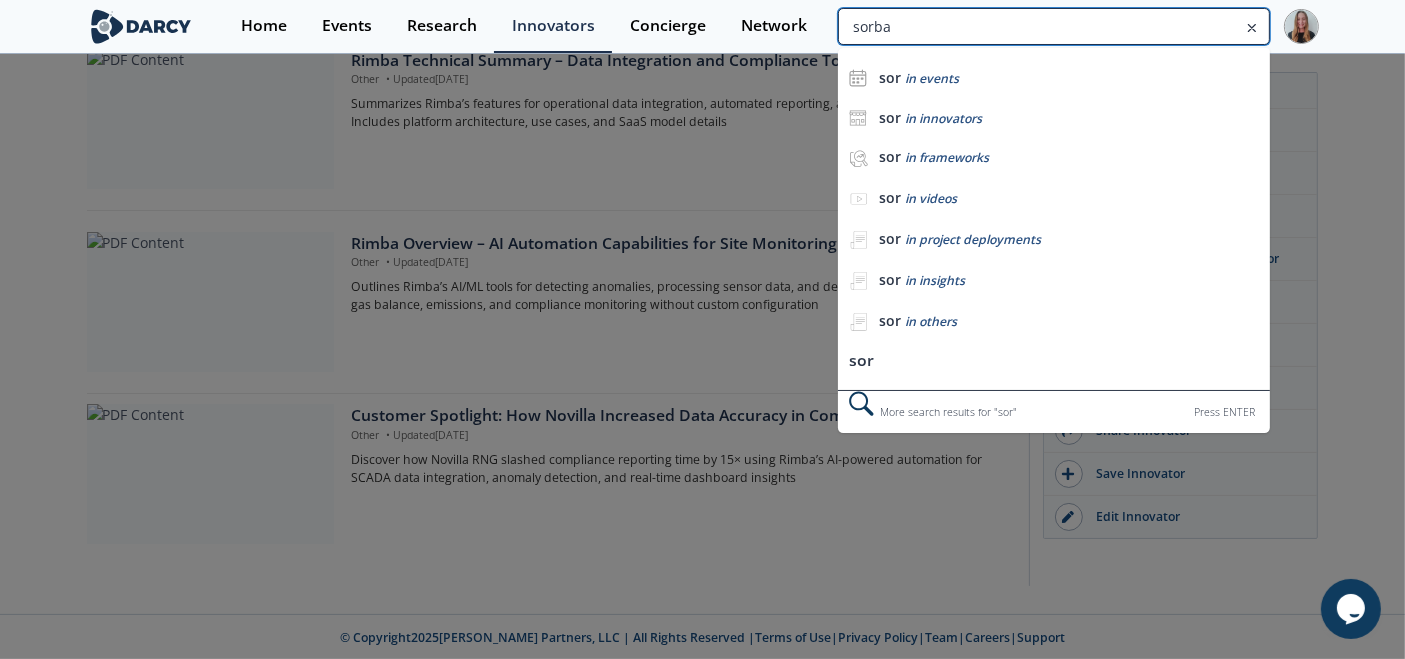 type on "sorba" 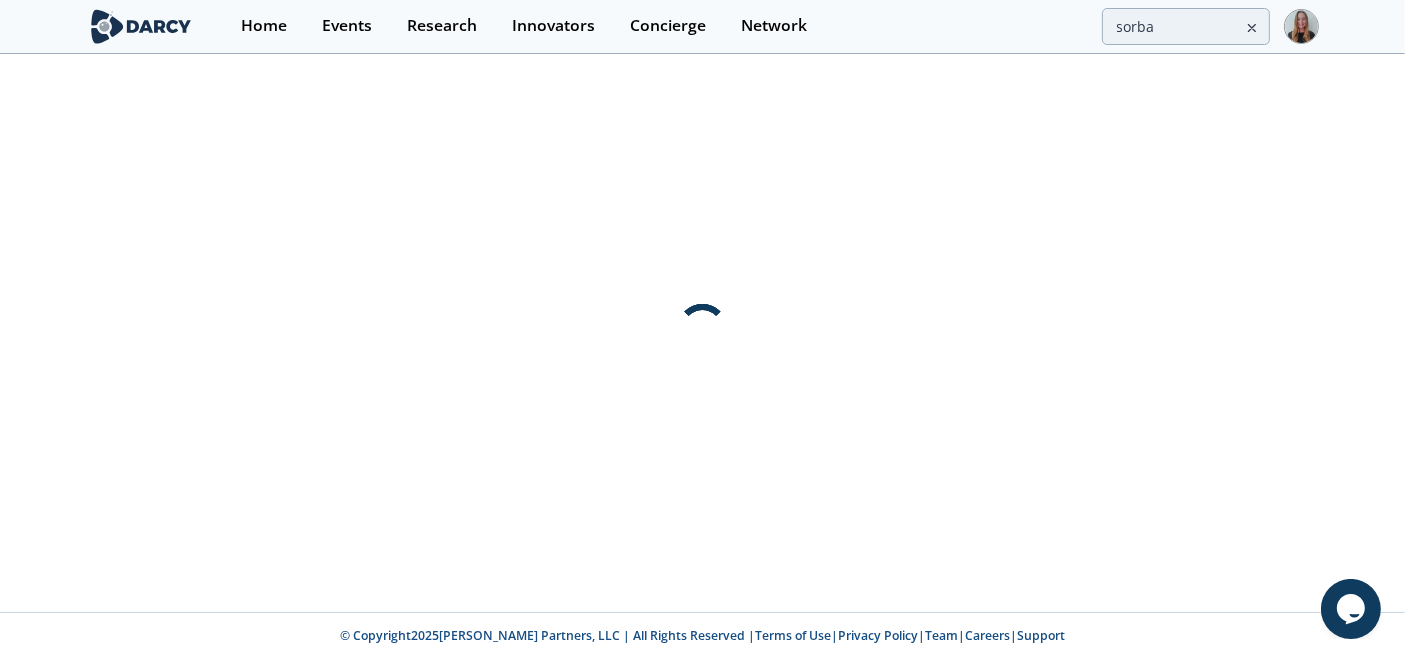 scroll, scrollTop: 0, scrollLeft: 0, axis: both 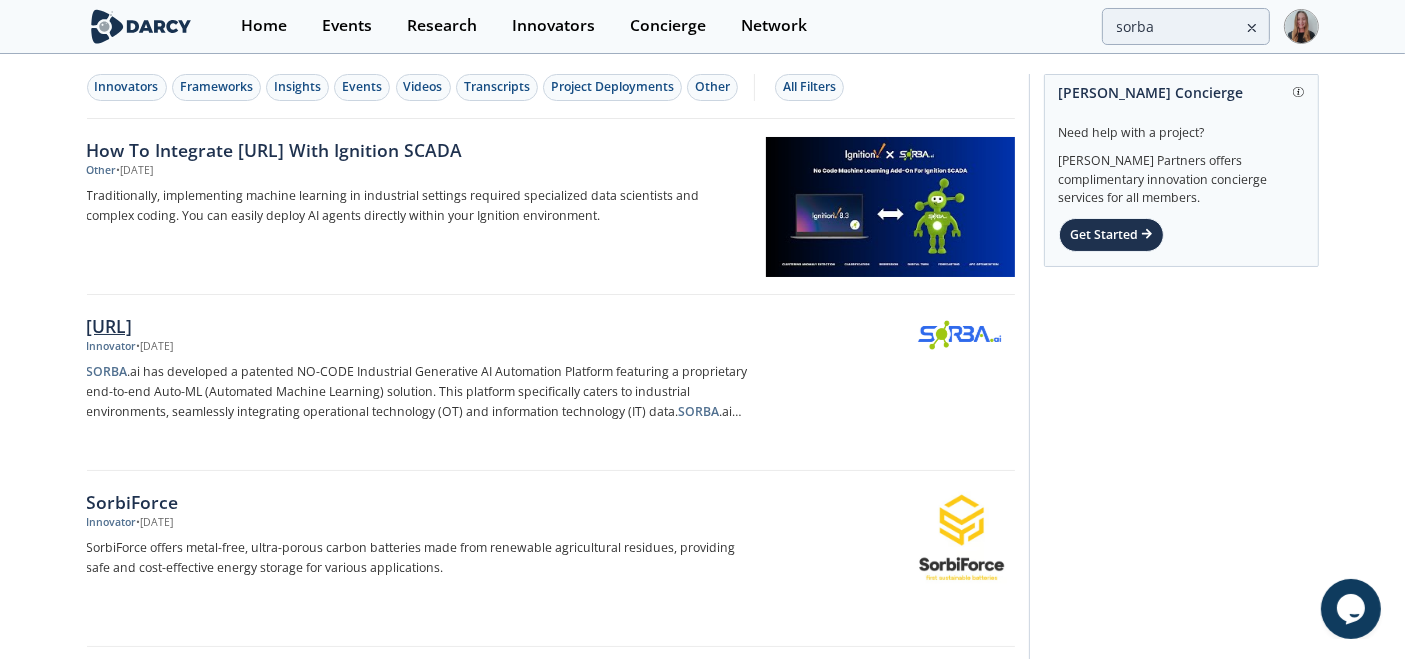 click on "SORBA.ai" at bounding box center (418, 326) 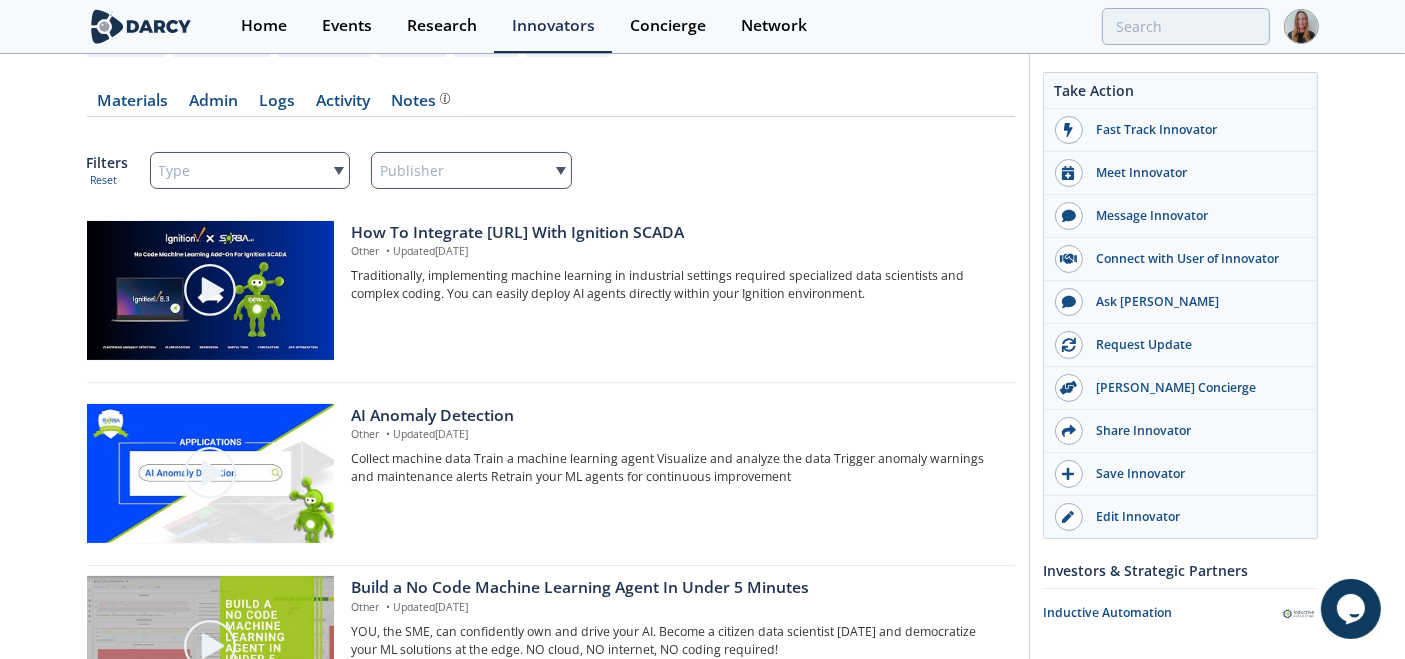 scroll, scrollTop: 191, scrollLeft: 0, axis: vertical 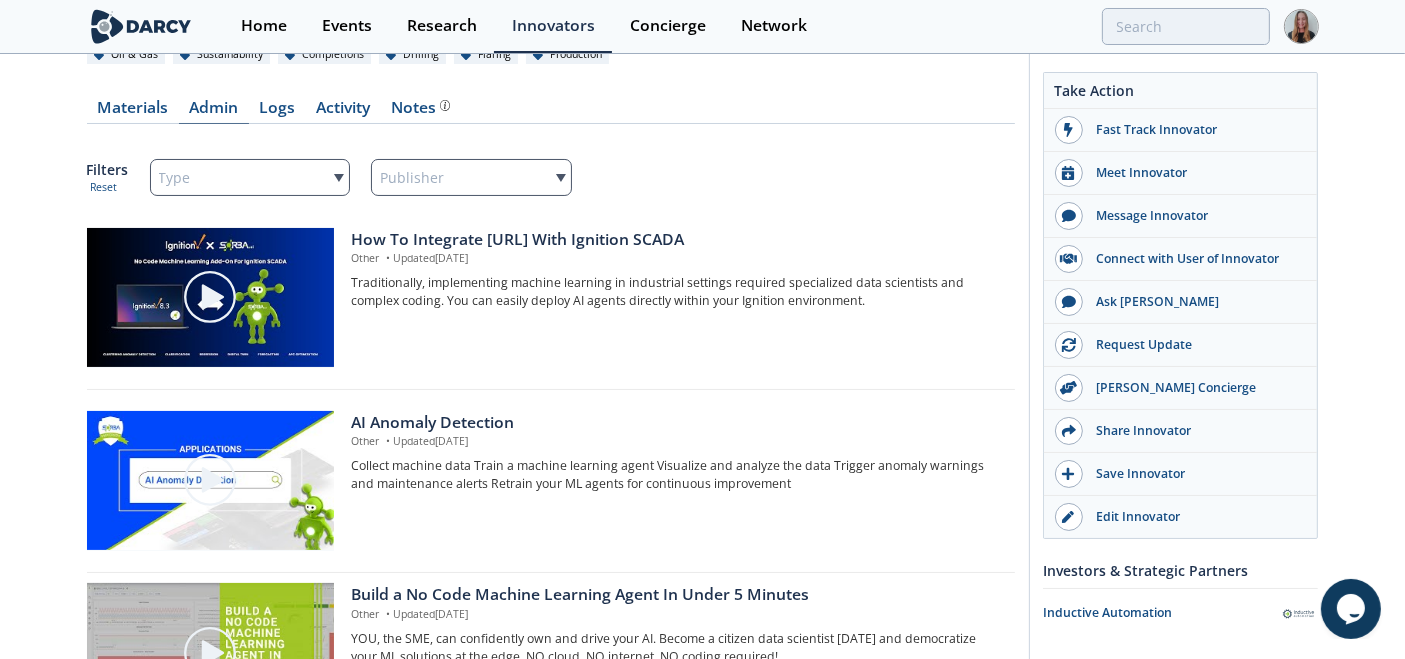 click on "Admin" at bounding box center [214, 112] 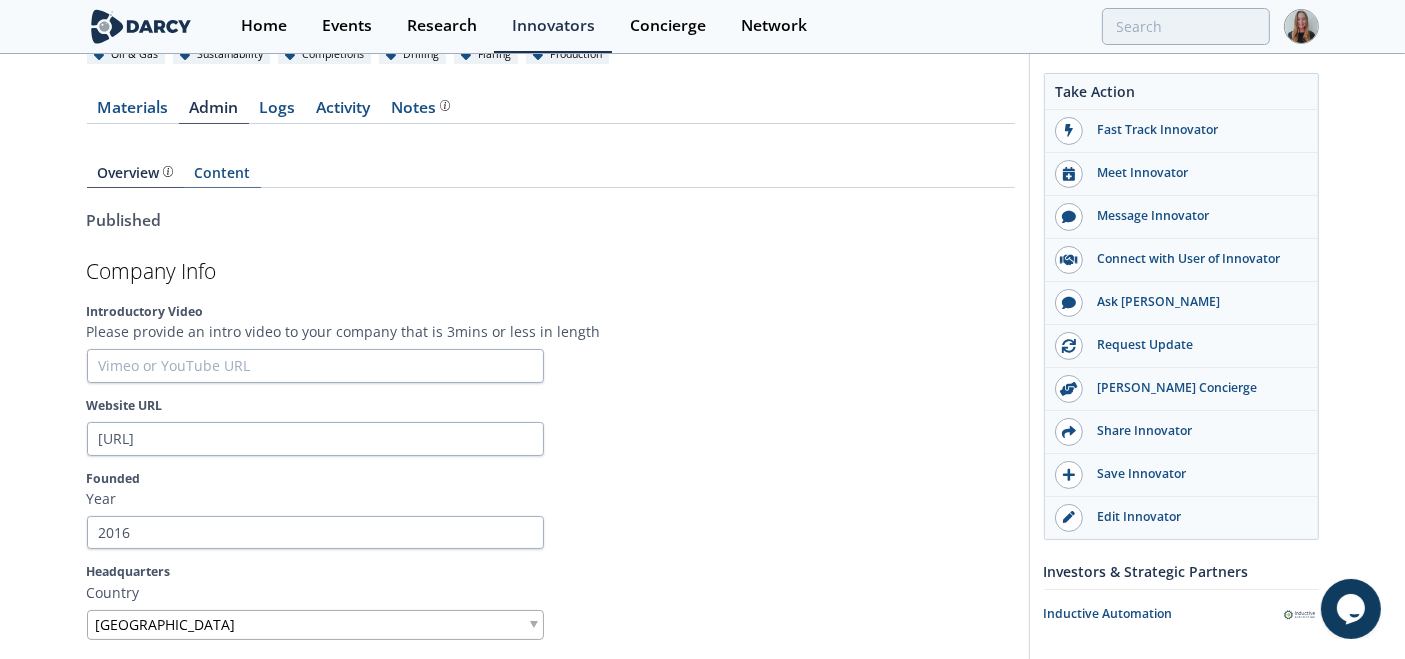 click on "Content" at bounding box center (222, 177) 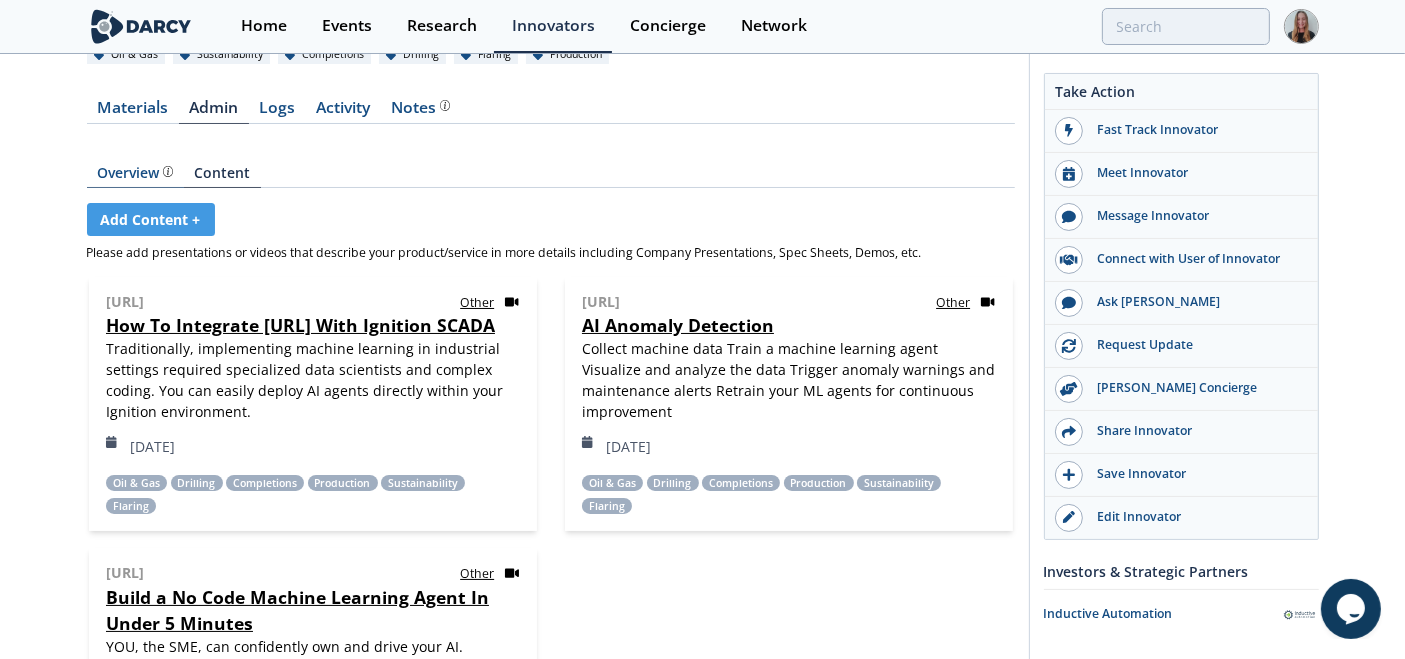 click on "Overview" at bounding box center [135, 173] 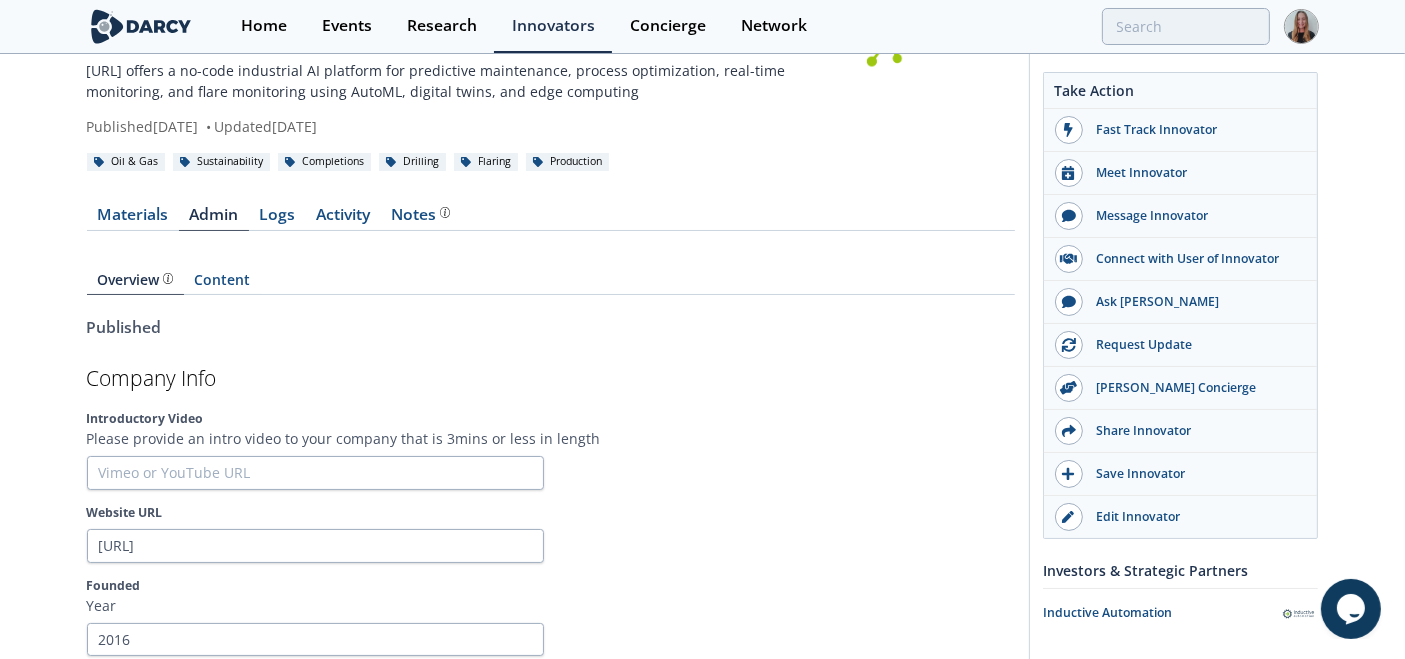 scroll, scrollTop: 63, scrollLeft: 0, axis: vertical 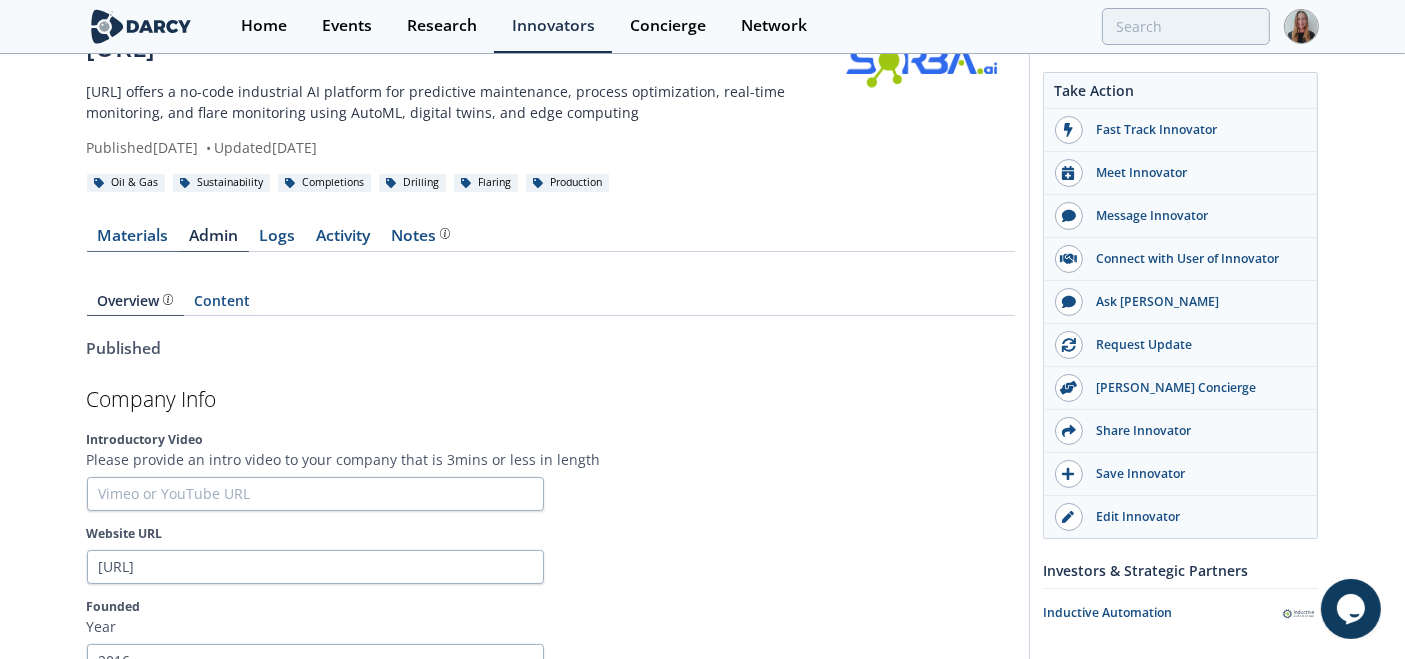 click on "Materials" at bounding box center (133, 240) 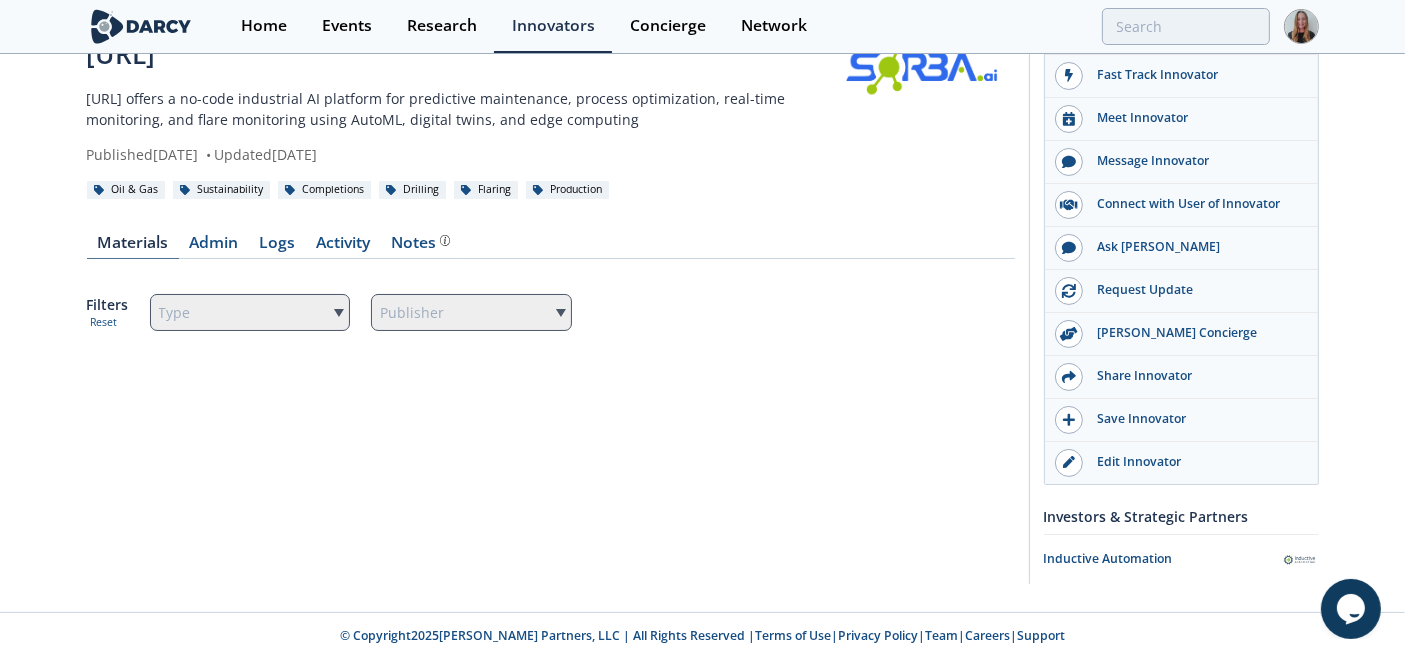scroll, scrollTop: 51, scrollLeft: 0, axis: vertical 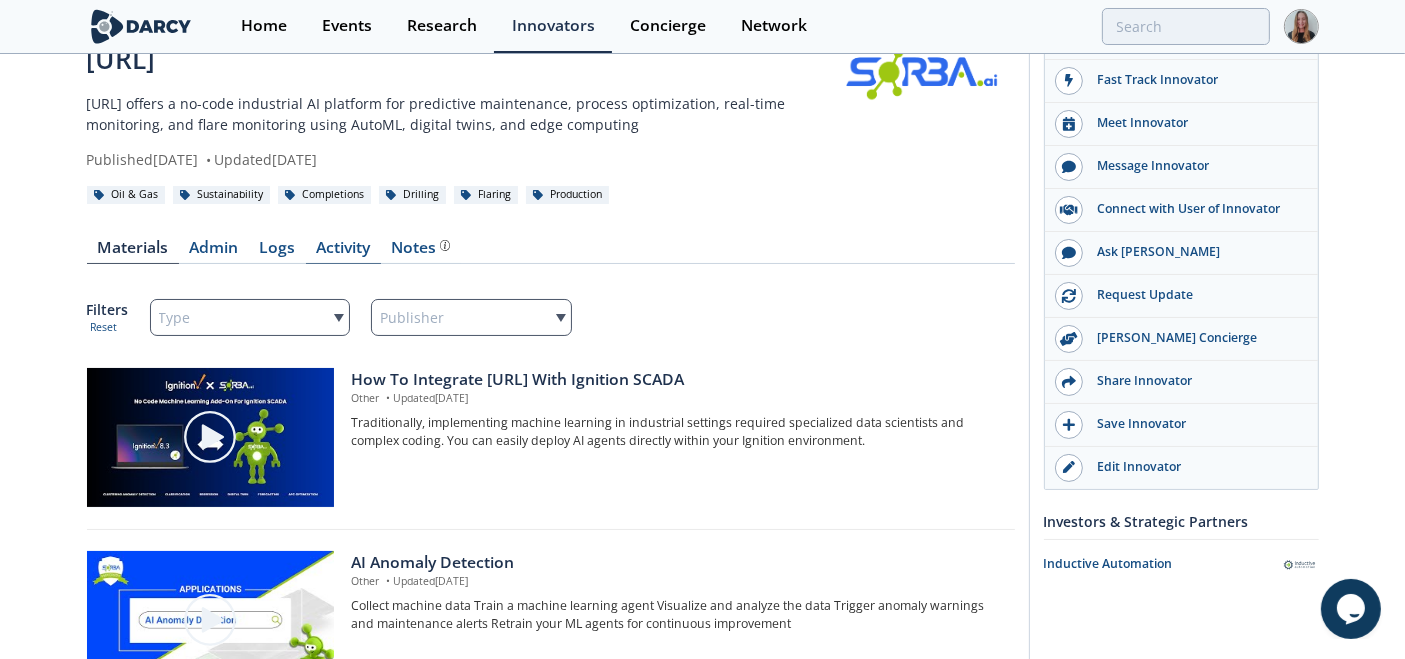 click on "Activity" at bounding box center [343, 252] 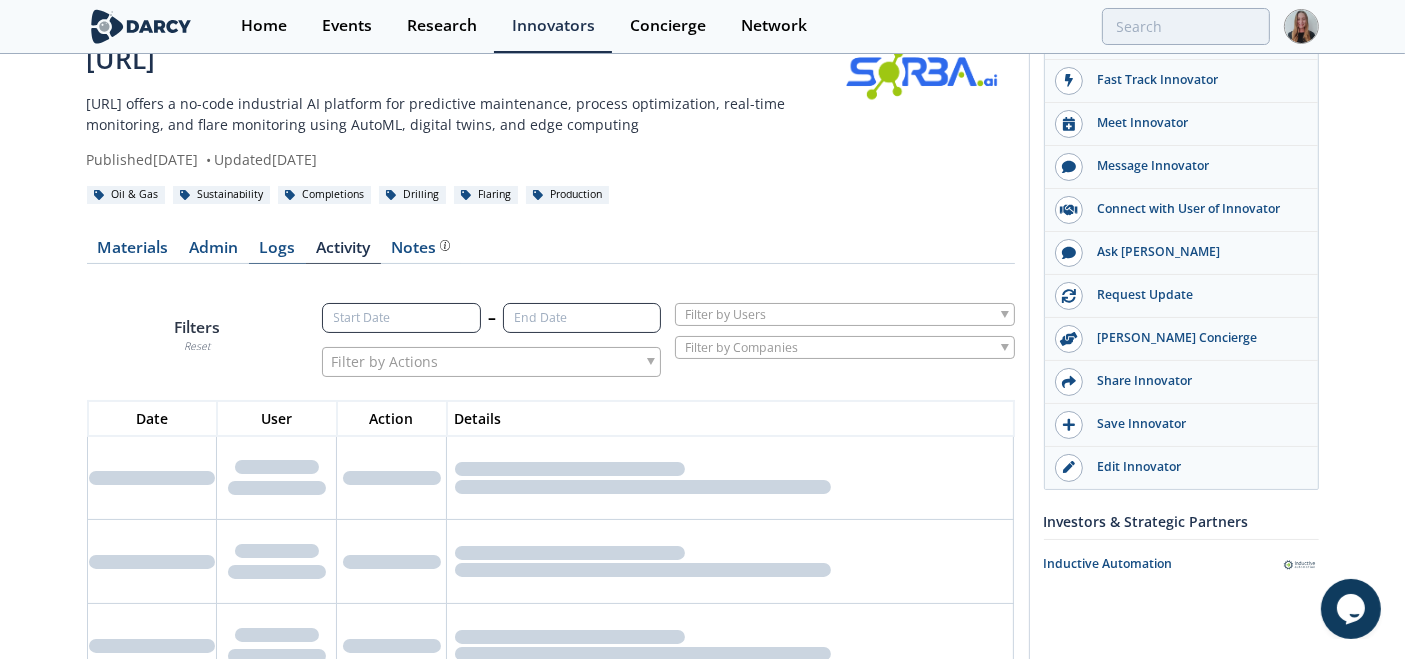 click on "Logs" at bounding box center (277, 252) 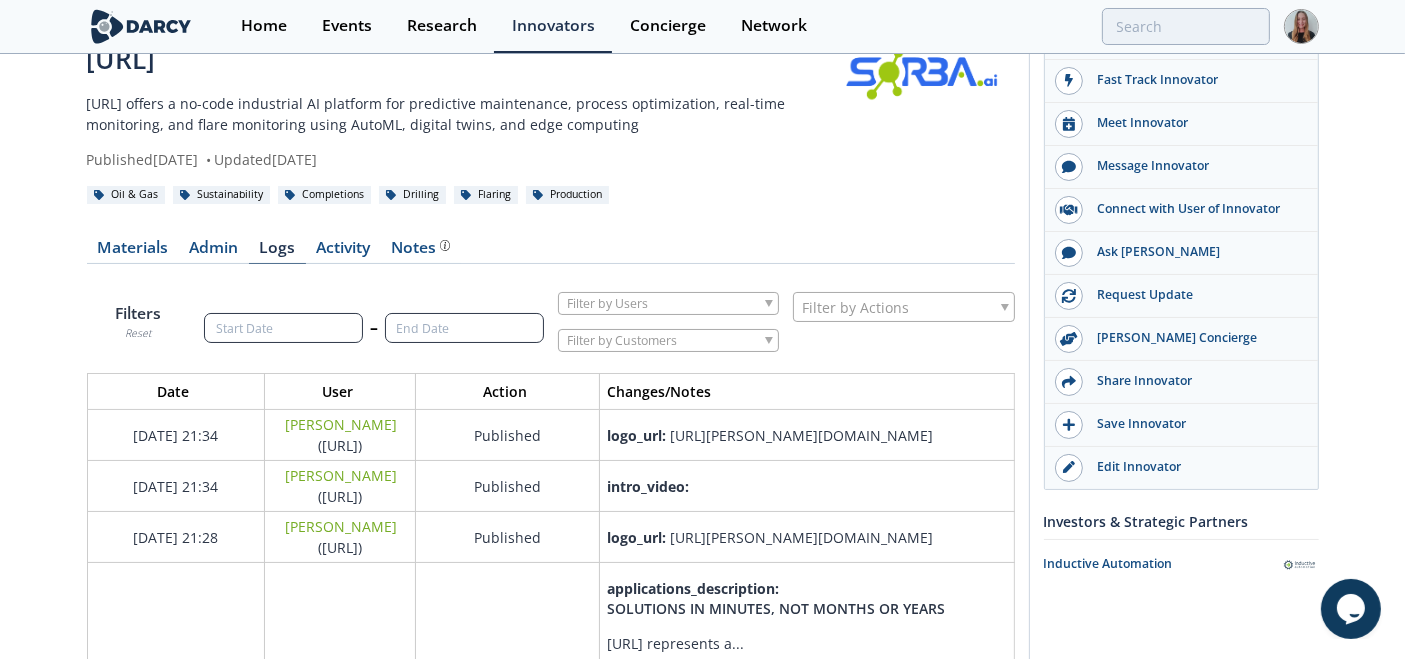 scroll, scrollTop: 9, scrollLeft: 10, axis: both 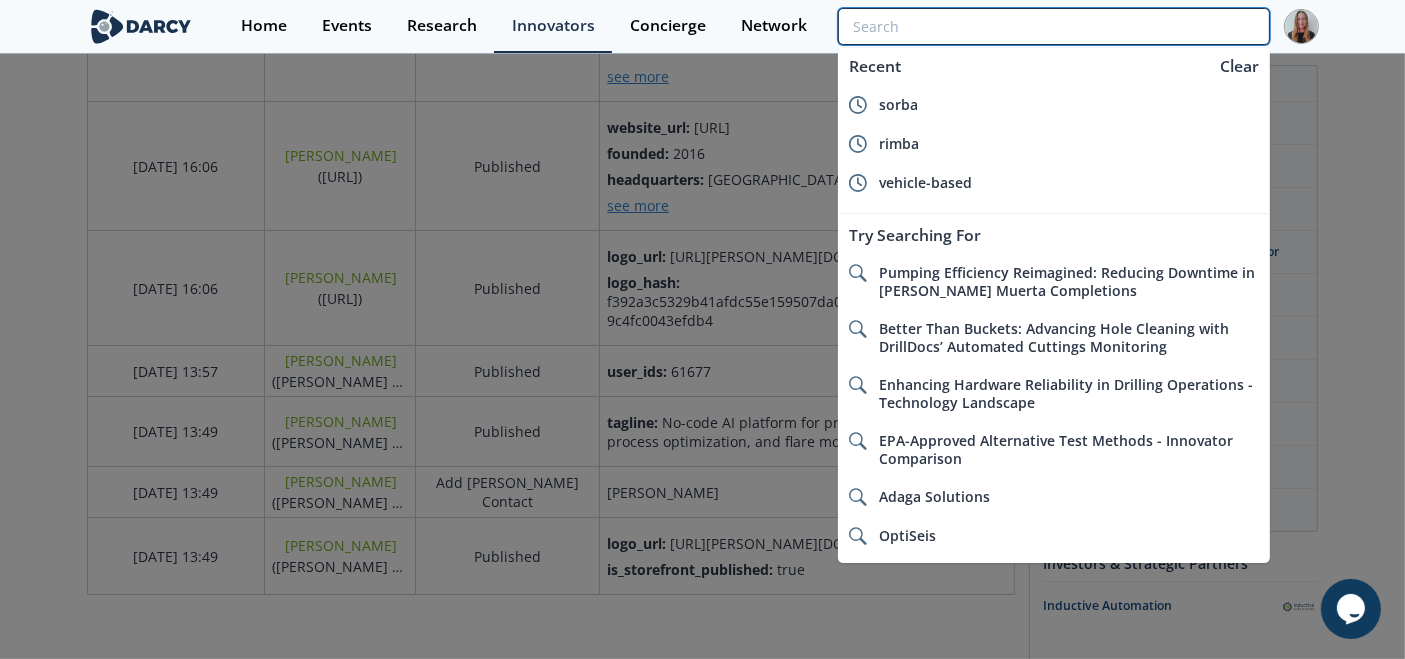 click at bounding box center [1053, 26] 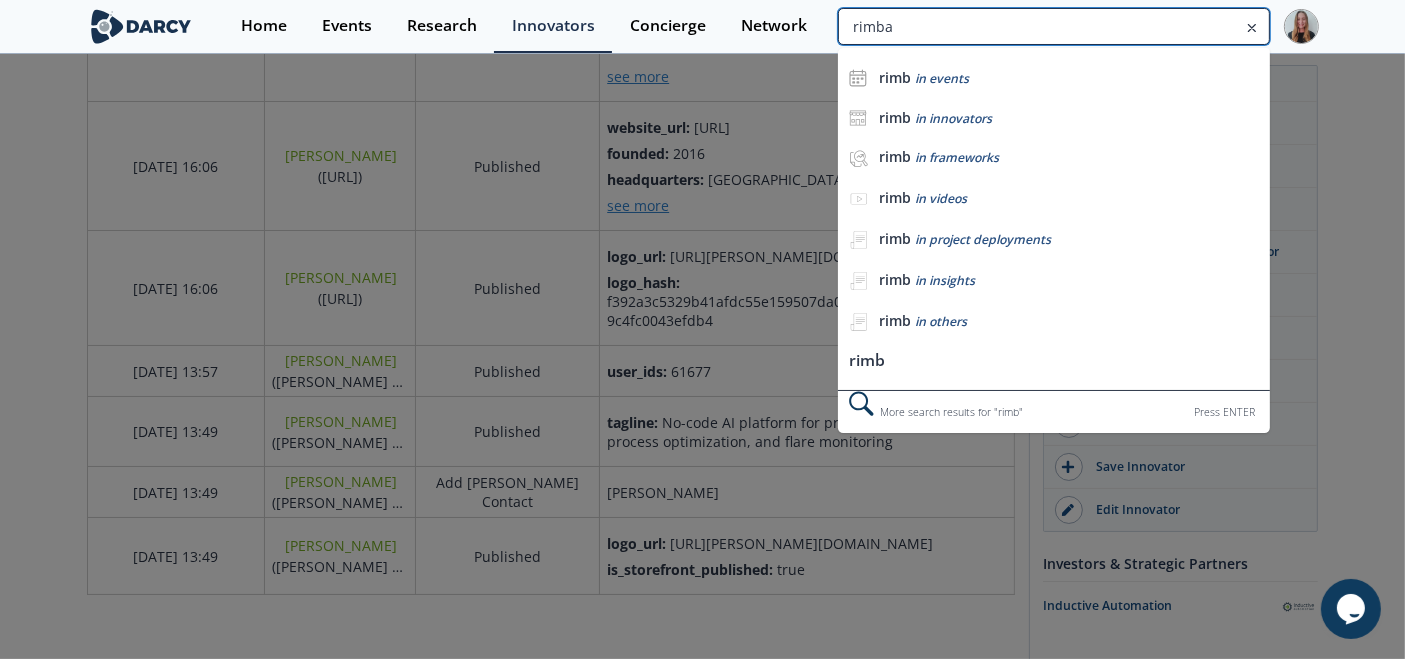 type on "rimba" 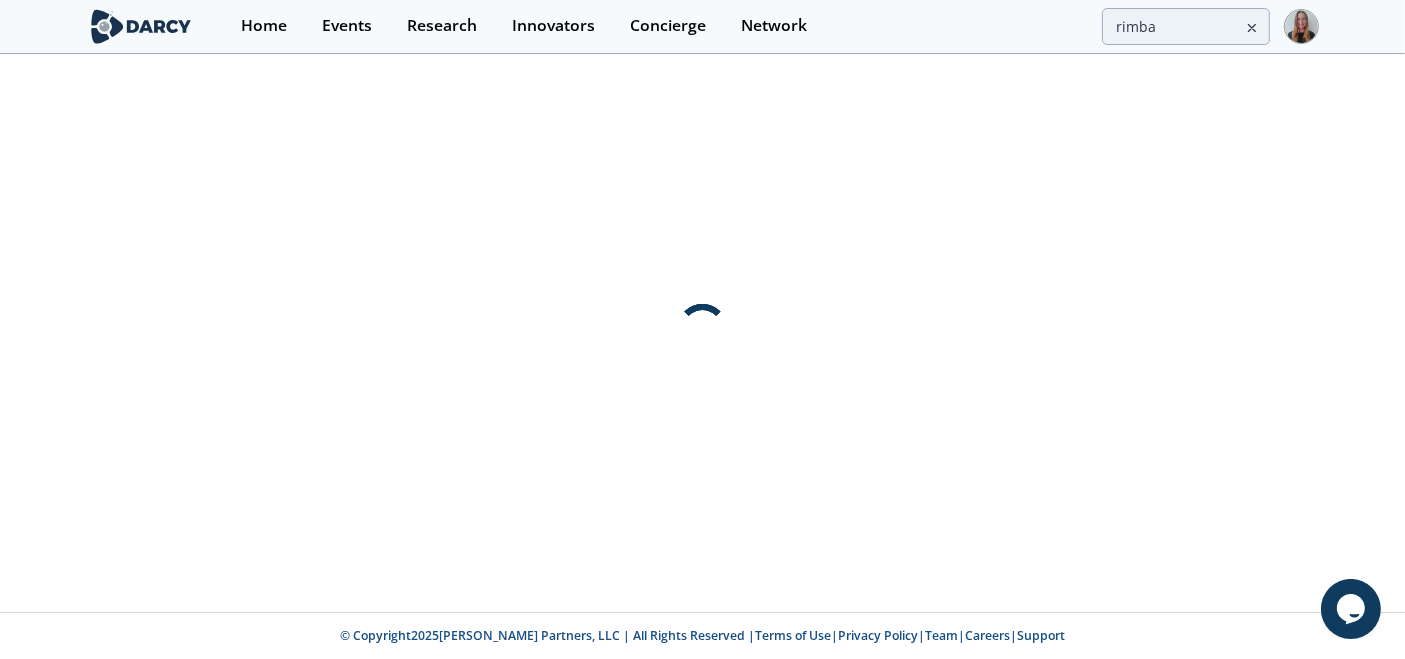 scroll, scrollTop: 0, scrollLeft: 0, axis: both 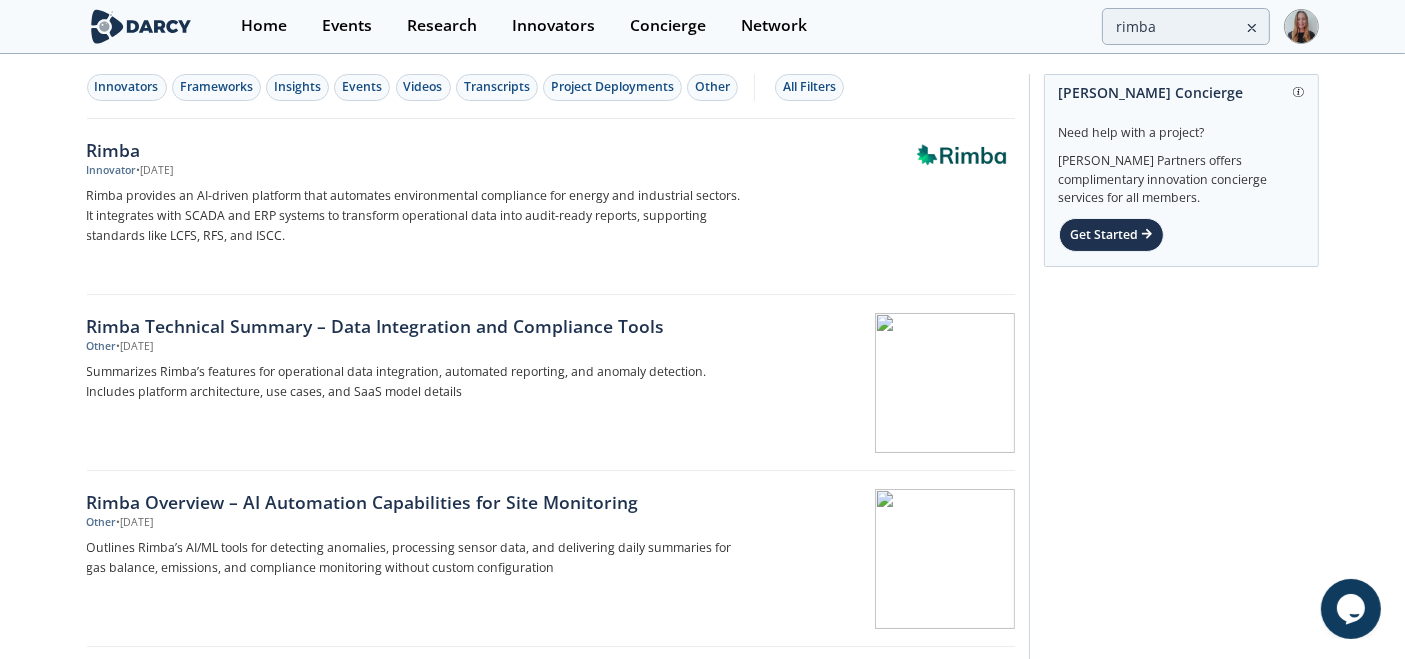 click on "Rimba" at bounding box center (418, 150) 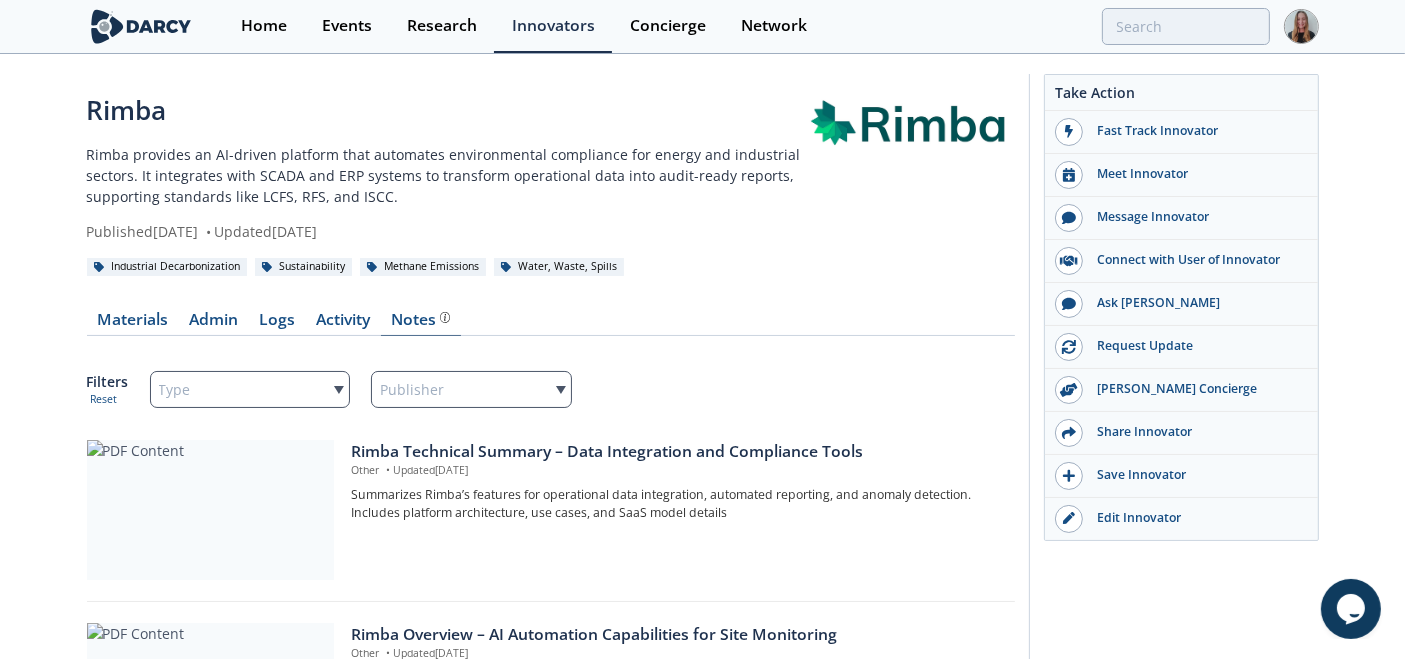 click on "Notes" at bounding box center (420, 320) 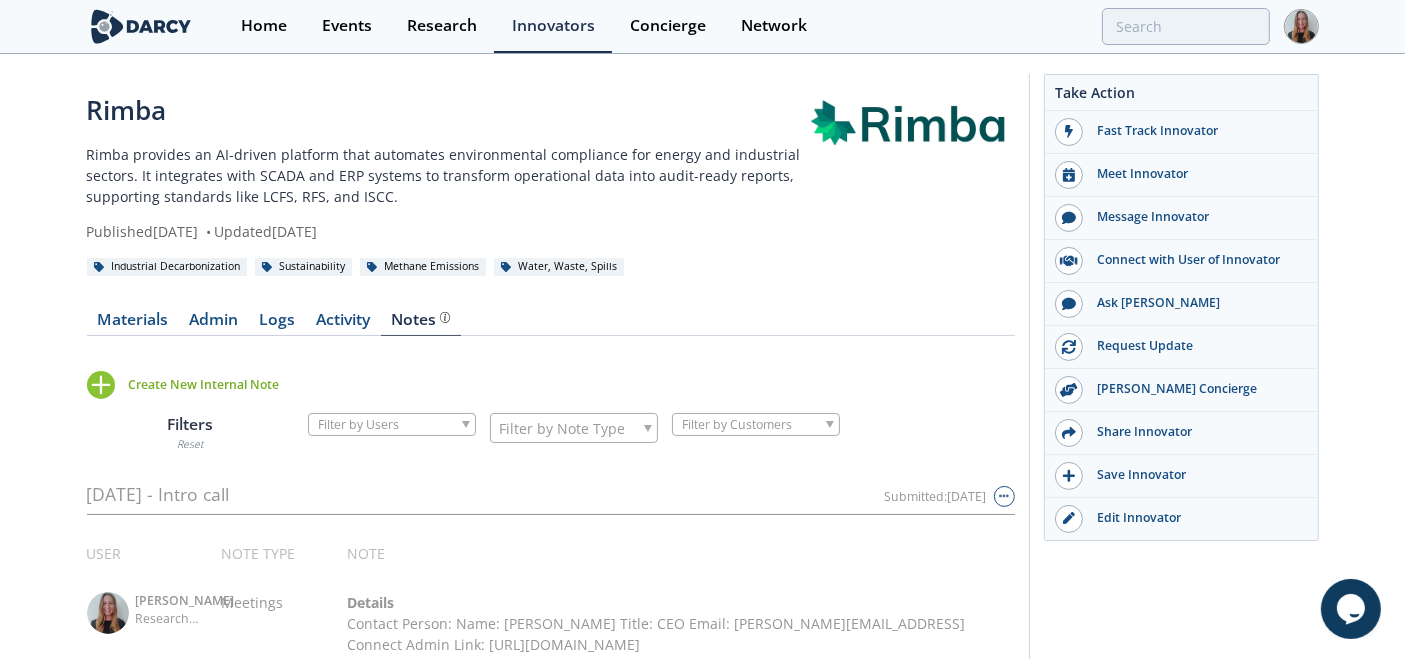 click on "Create New Internal Note" at bounding box center [204, 385] 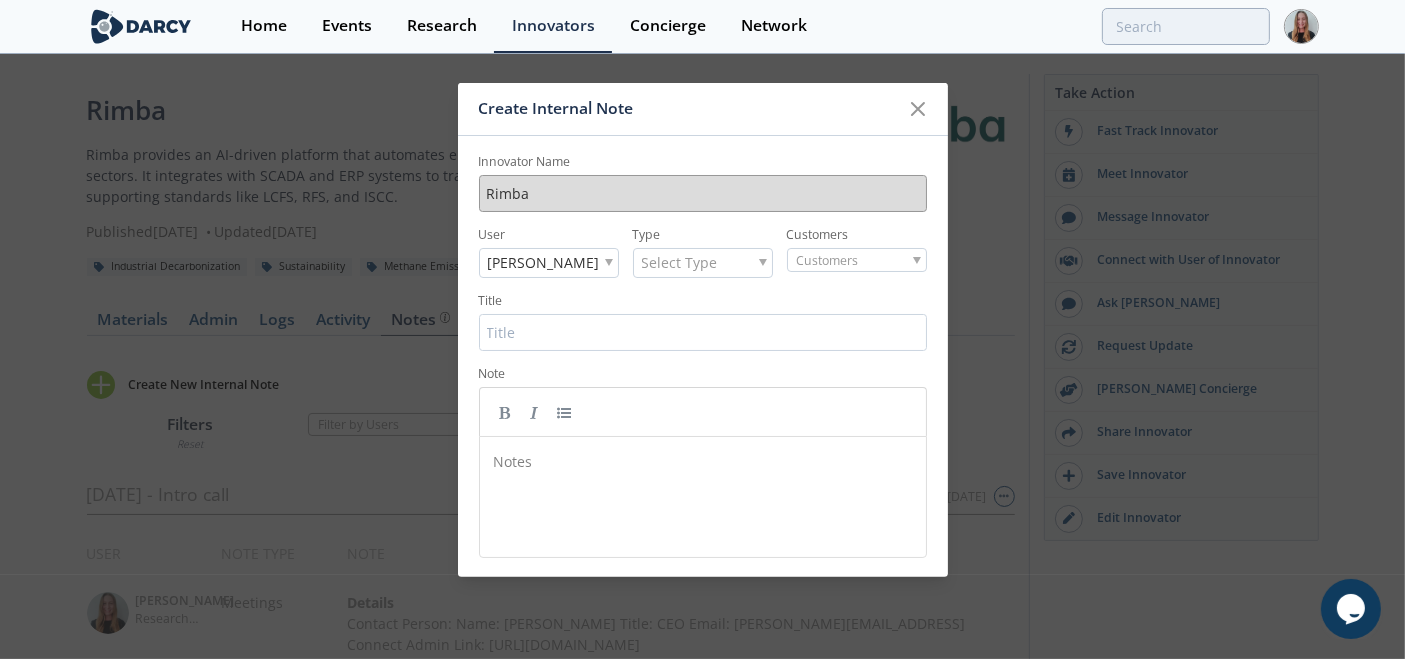 click on "Innovator Name
Rimba
User
Camila Behar
Type
Select Type
Customers
Title
Note
Notes   ​
Cancel
Create" at bounding box center (703, 372) 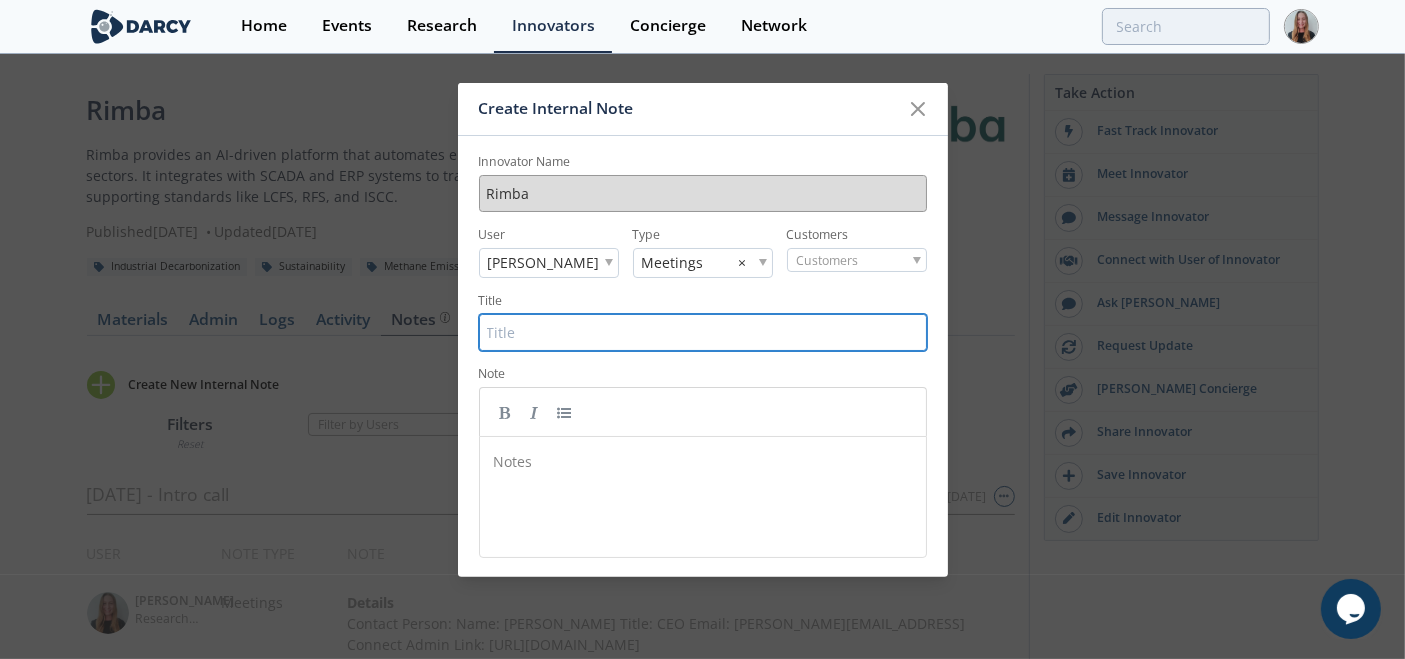 click on "Title" at bounding box center (703, 332) 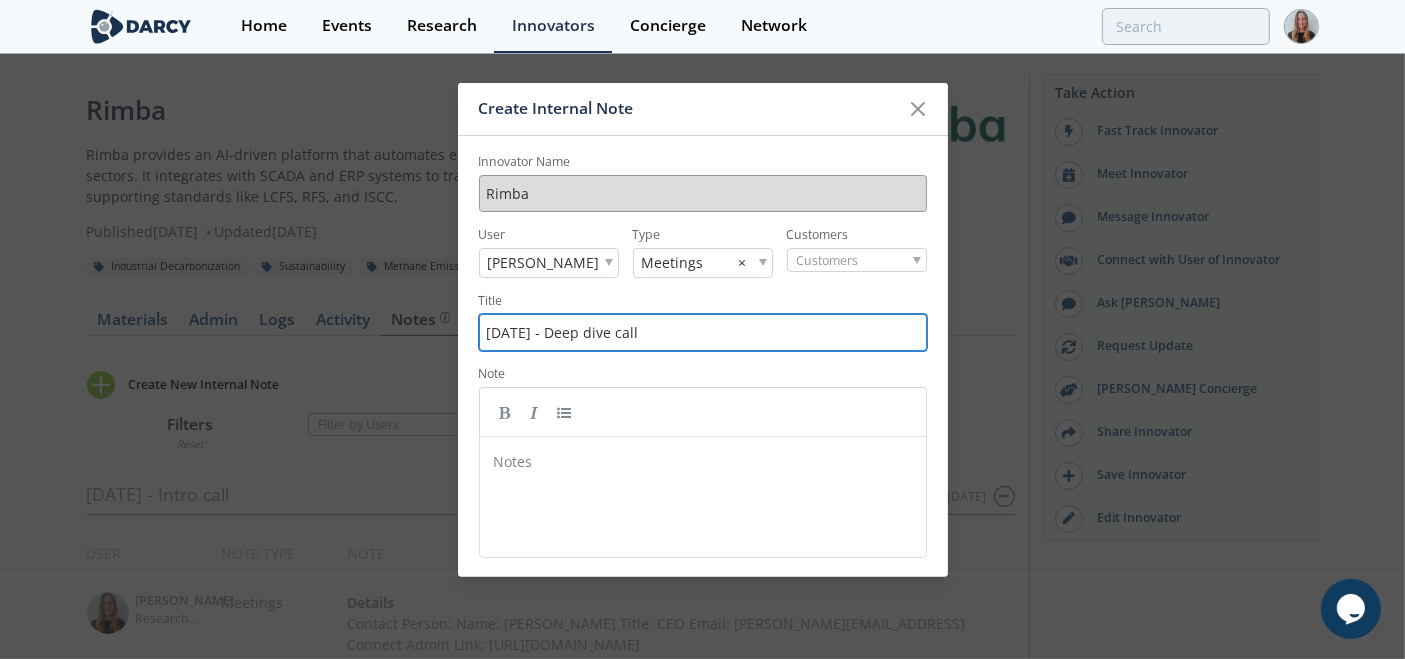 type on "7/18/2025 - Deep dive call" 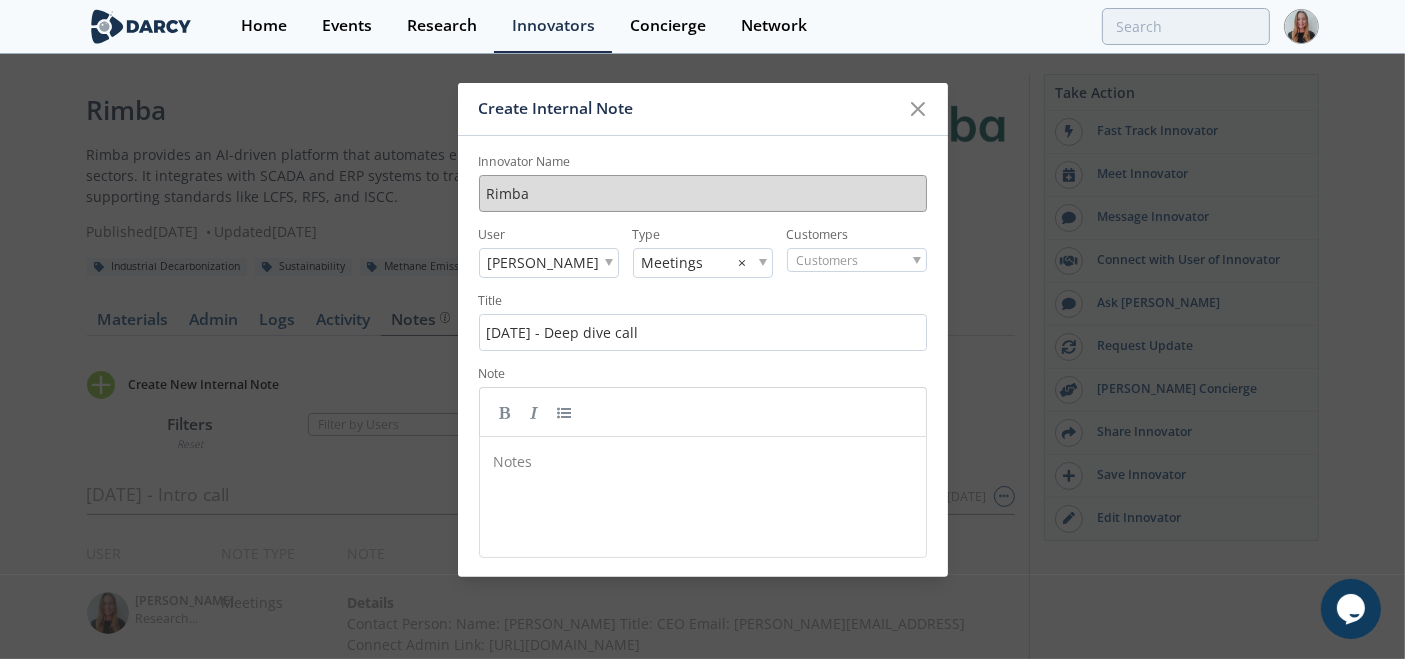 scroll, scrollTop: 0, scrollLeft: 0, axis: both 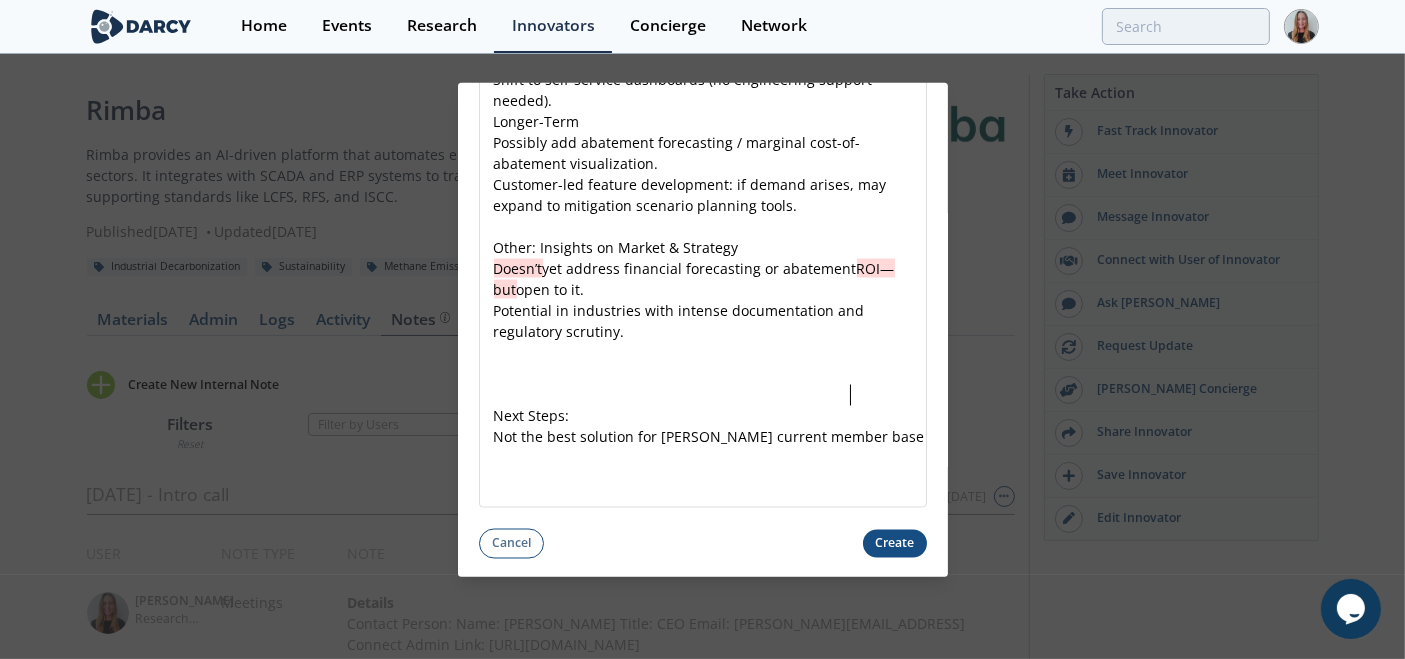 click on "Create" at bounding box center (895, 543) 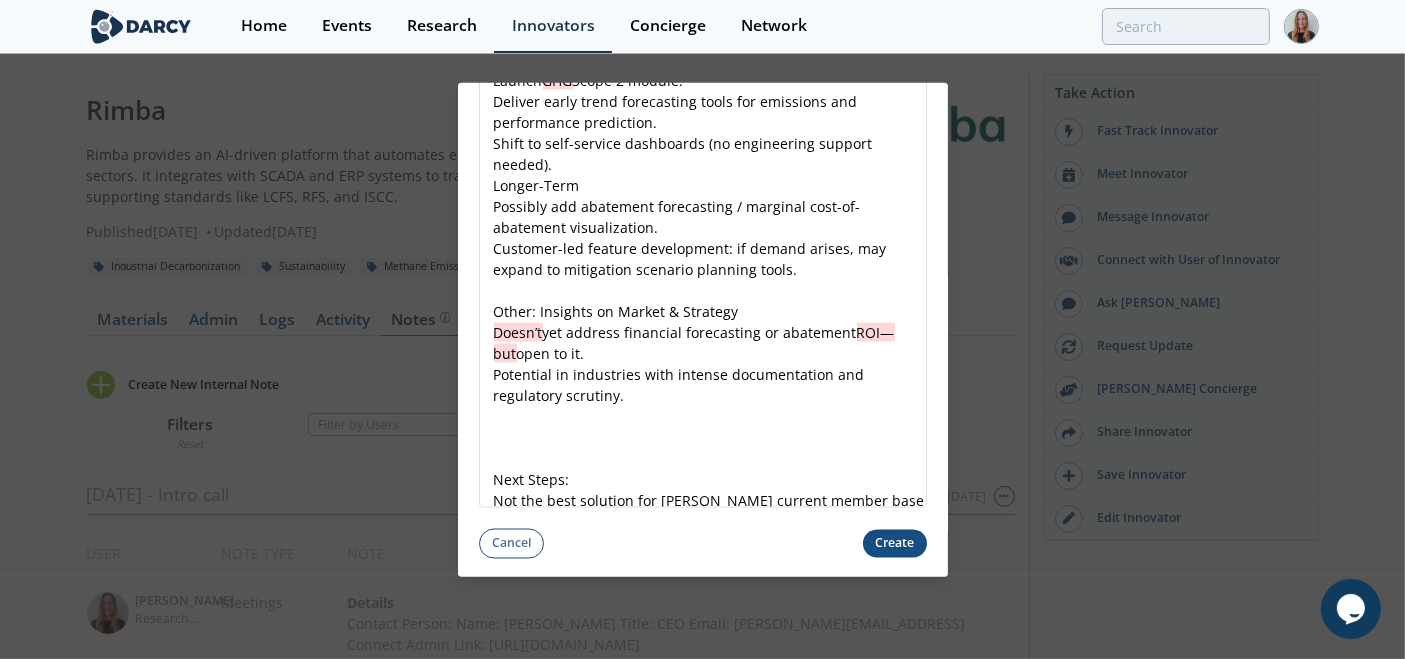 scroll, scrollTop: 3335, scrollLeft: 0, axis: vertical 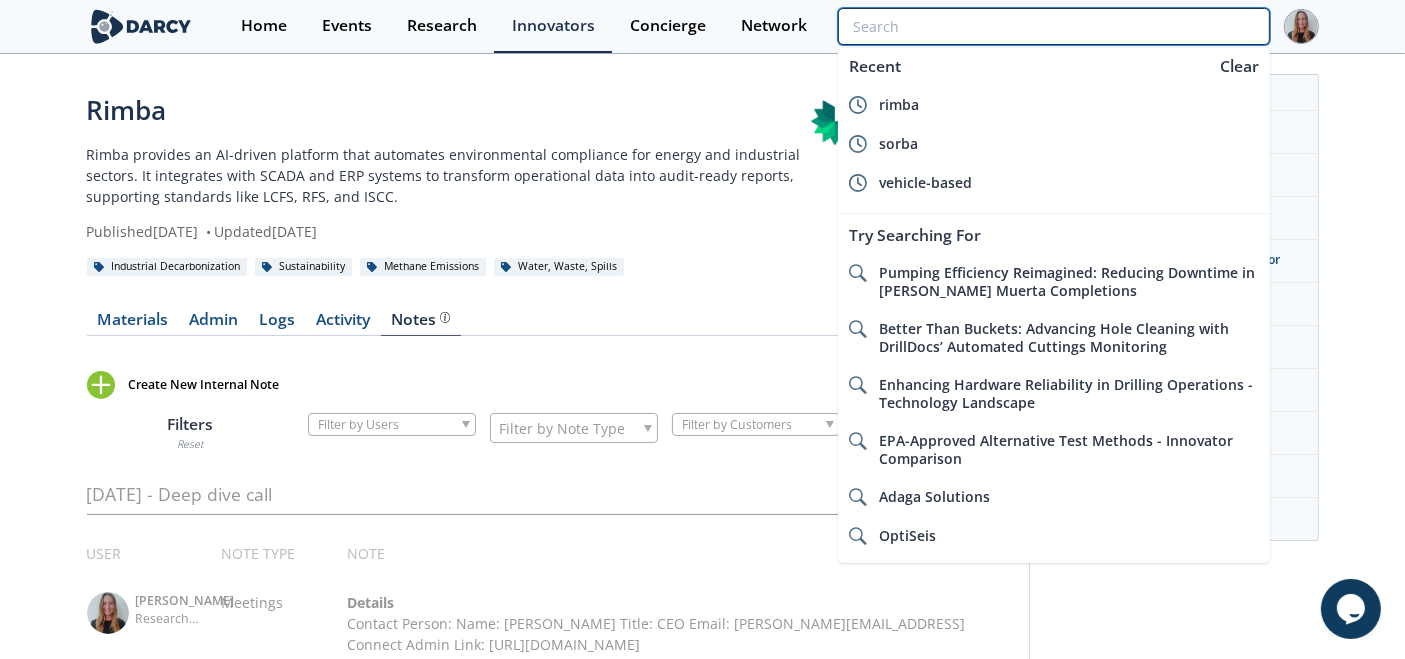 click at bounding box center [1053, 26] 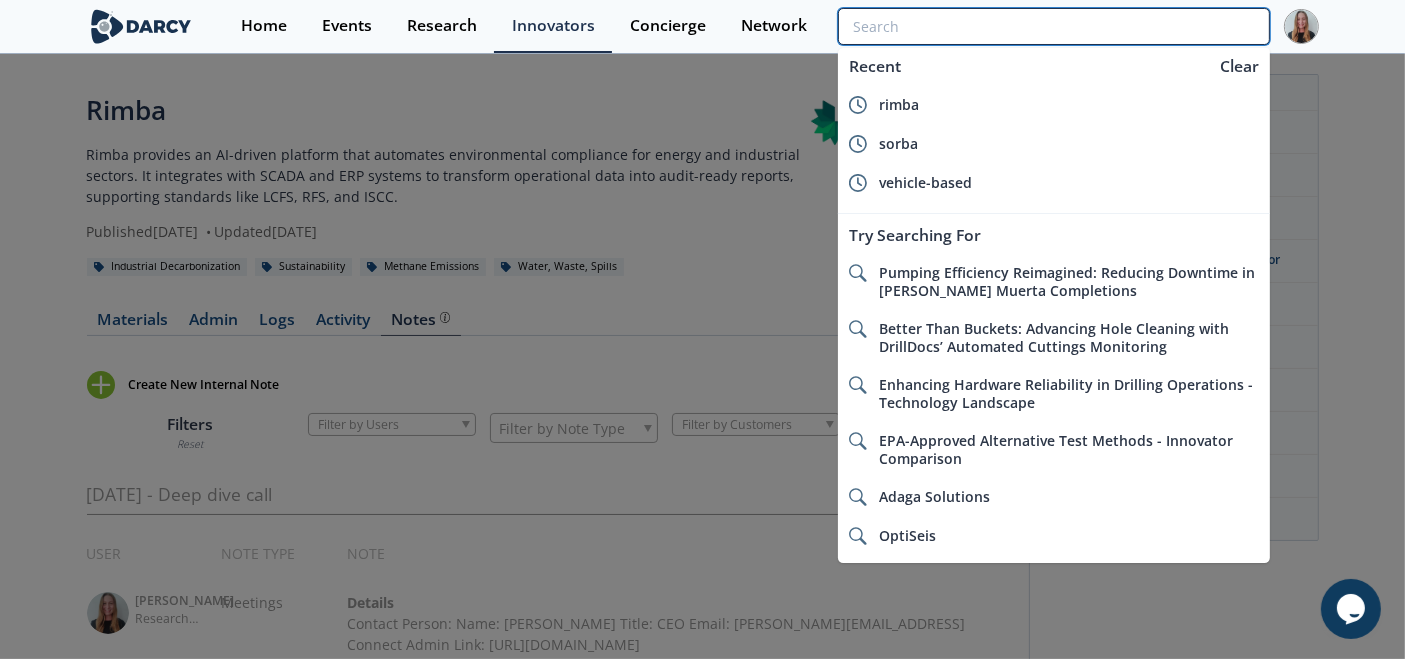 click at bounding box center (1053, 26) 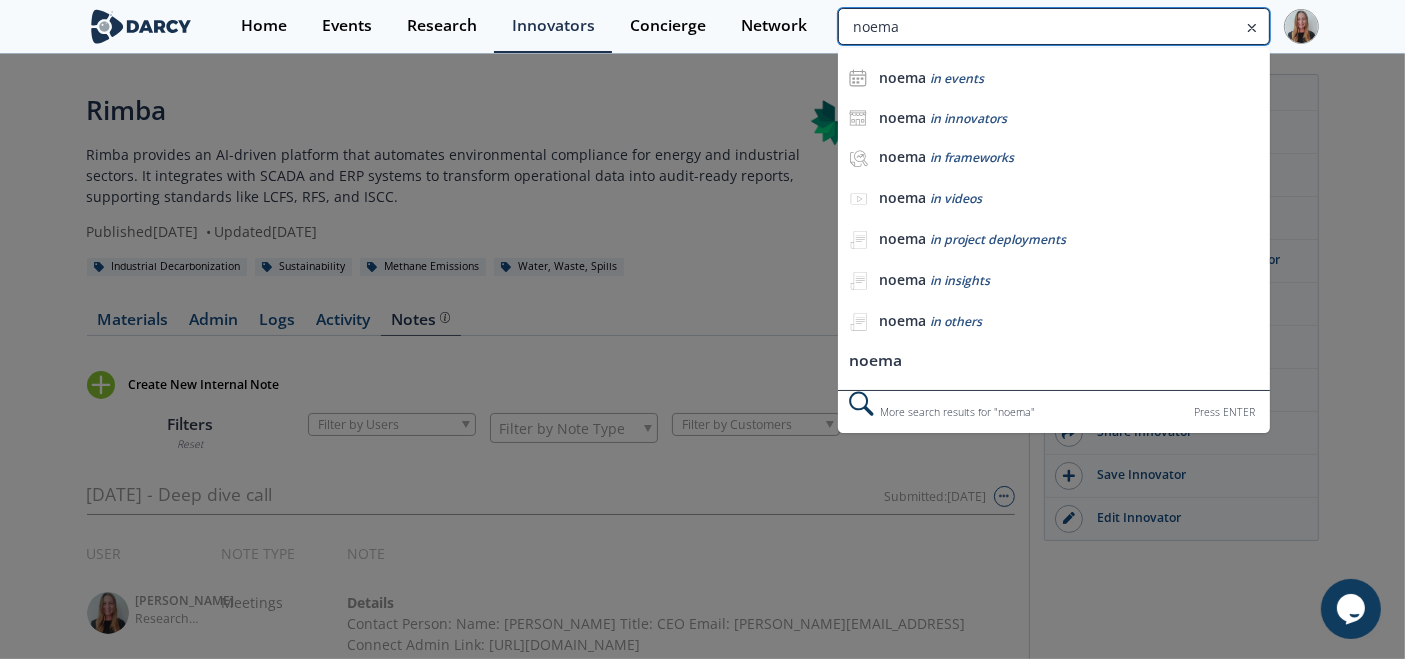 type on "noema" 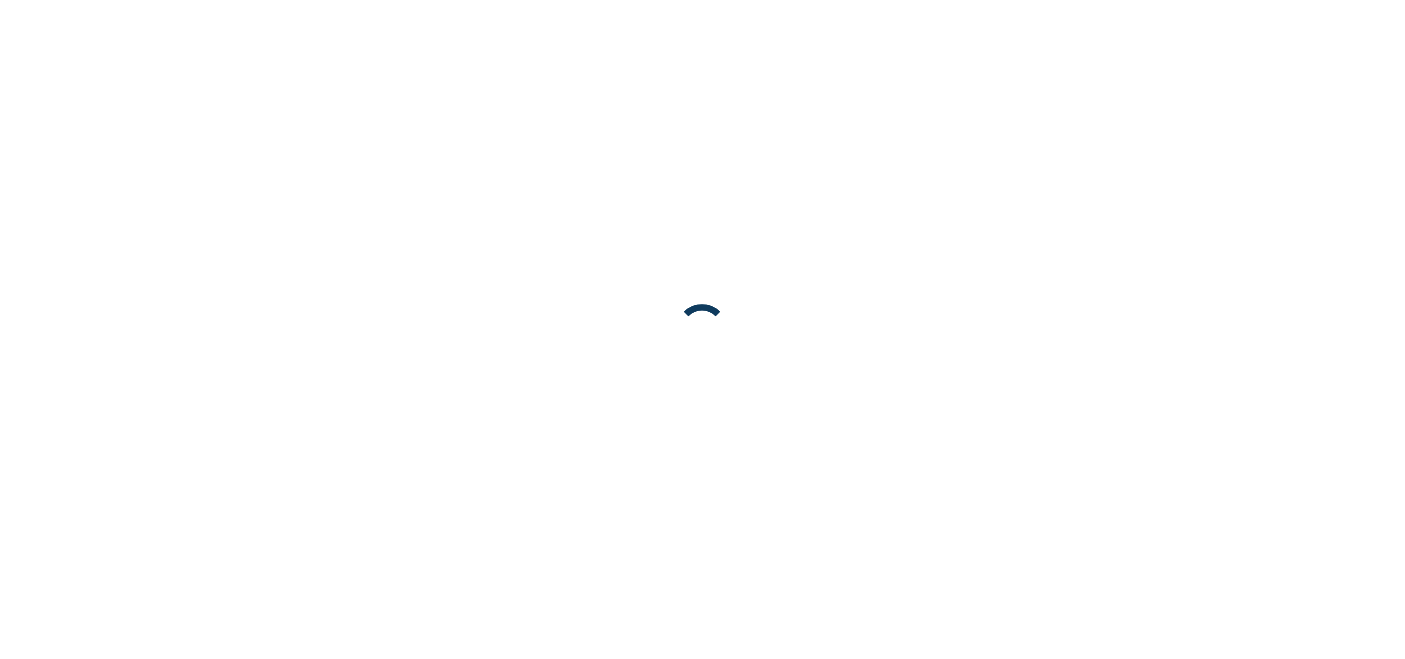 scroll, scrollTop: 0, scrollLeft: 0, axis: both 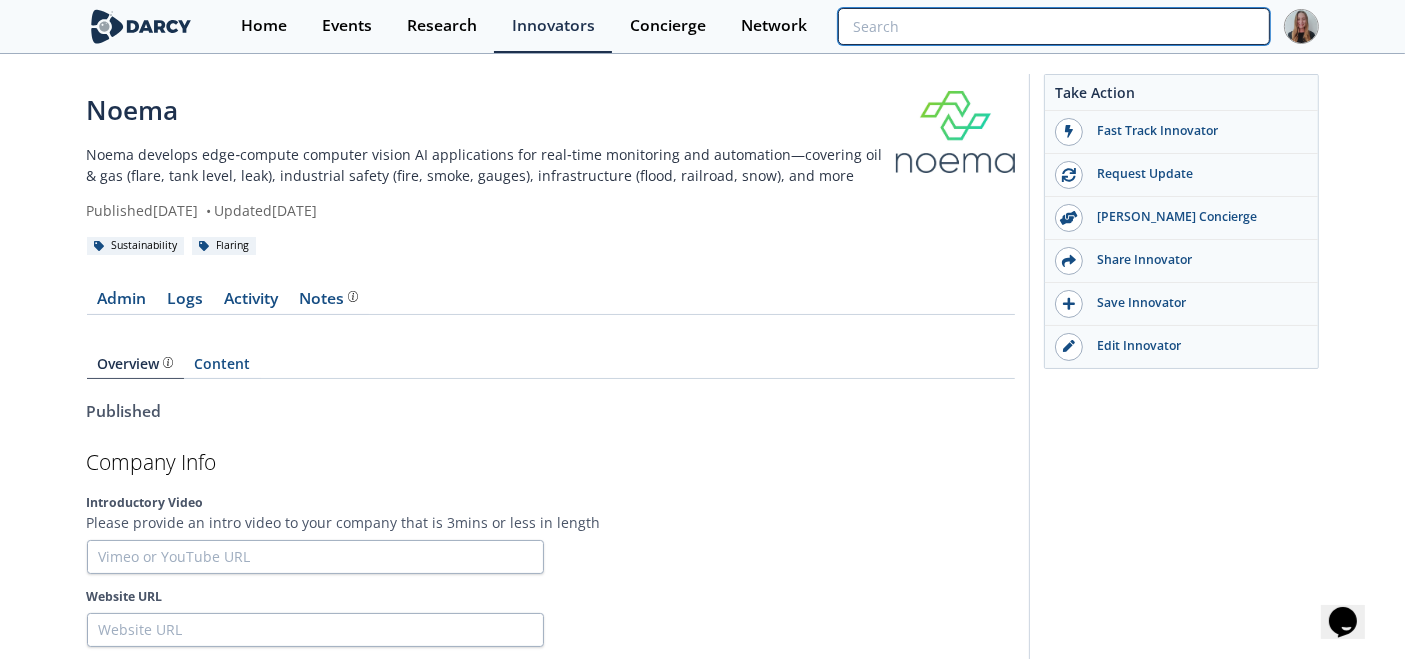 click at bounding box center [1053, 26] 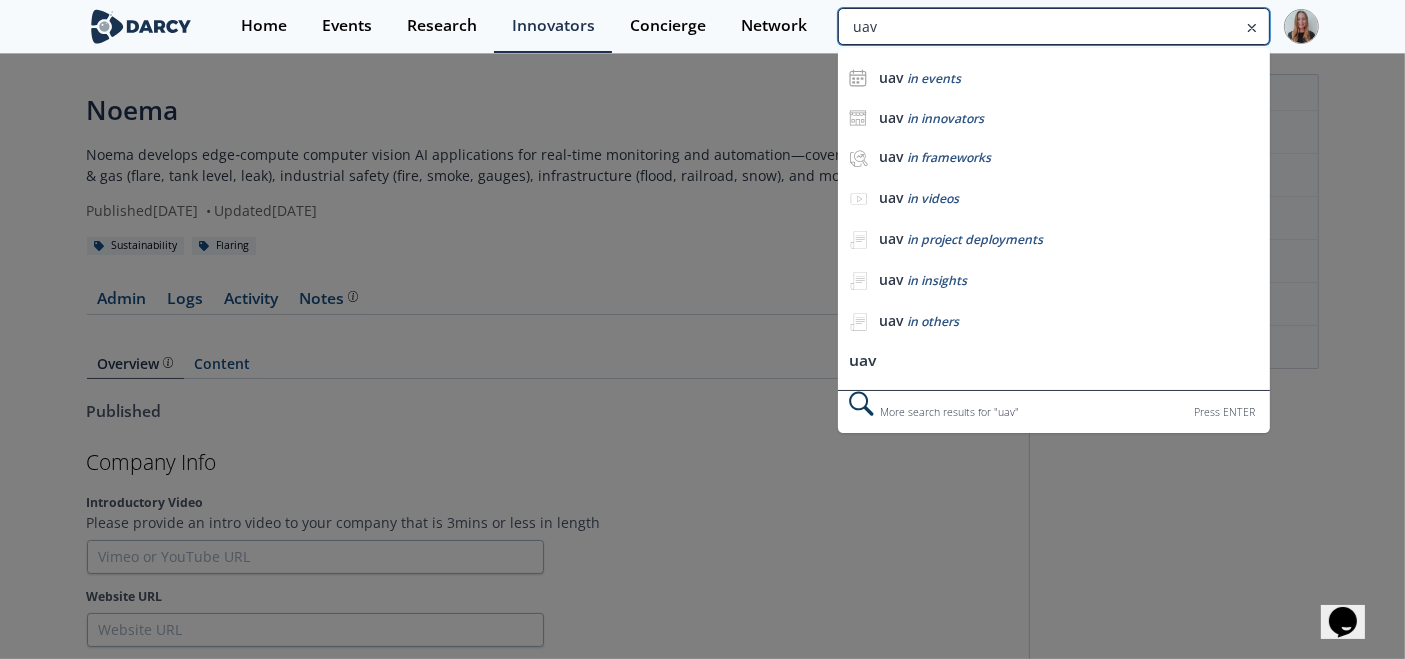 type on "uav" 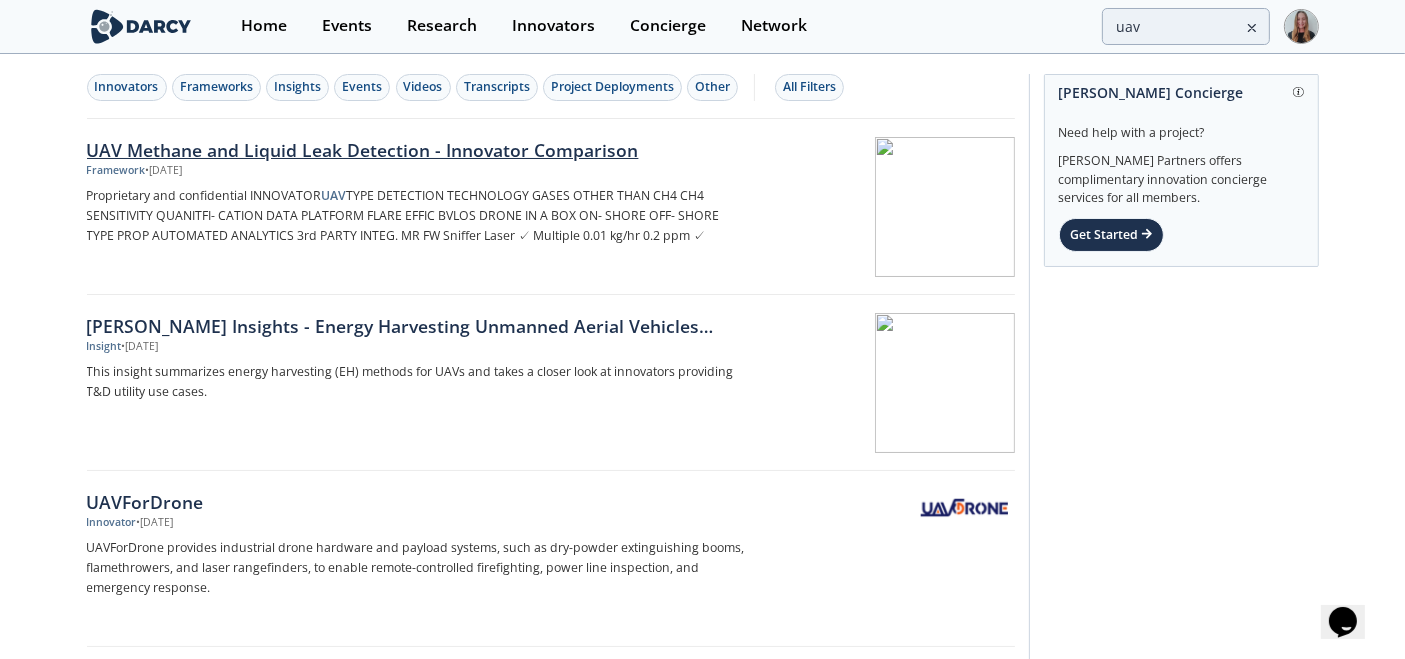 click on "Framework
•  Jul 17, 2025" at bounding box center [418, 171] 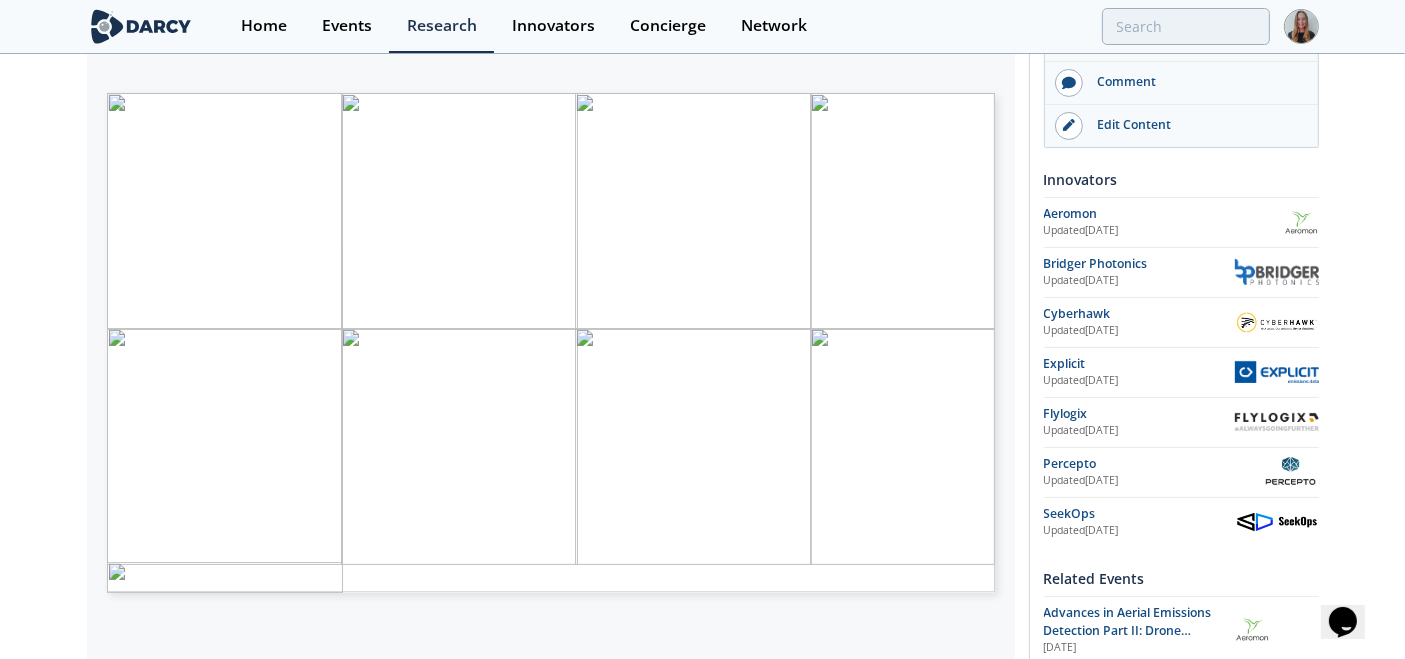 scroll, scrollTop: 337, scrollLeft: 0, axis: vertical 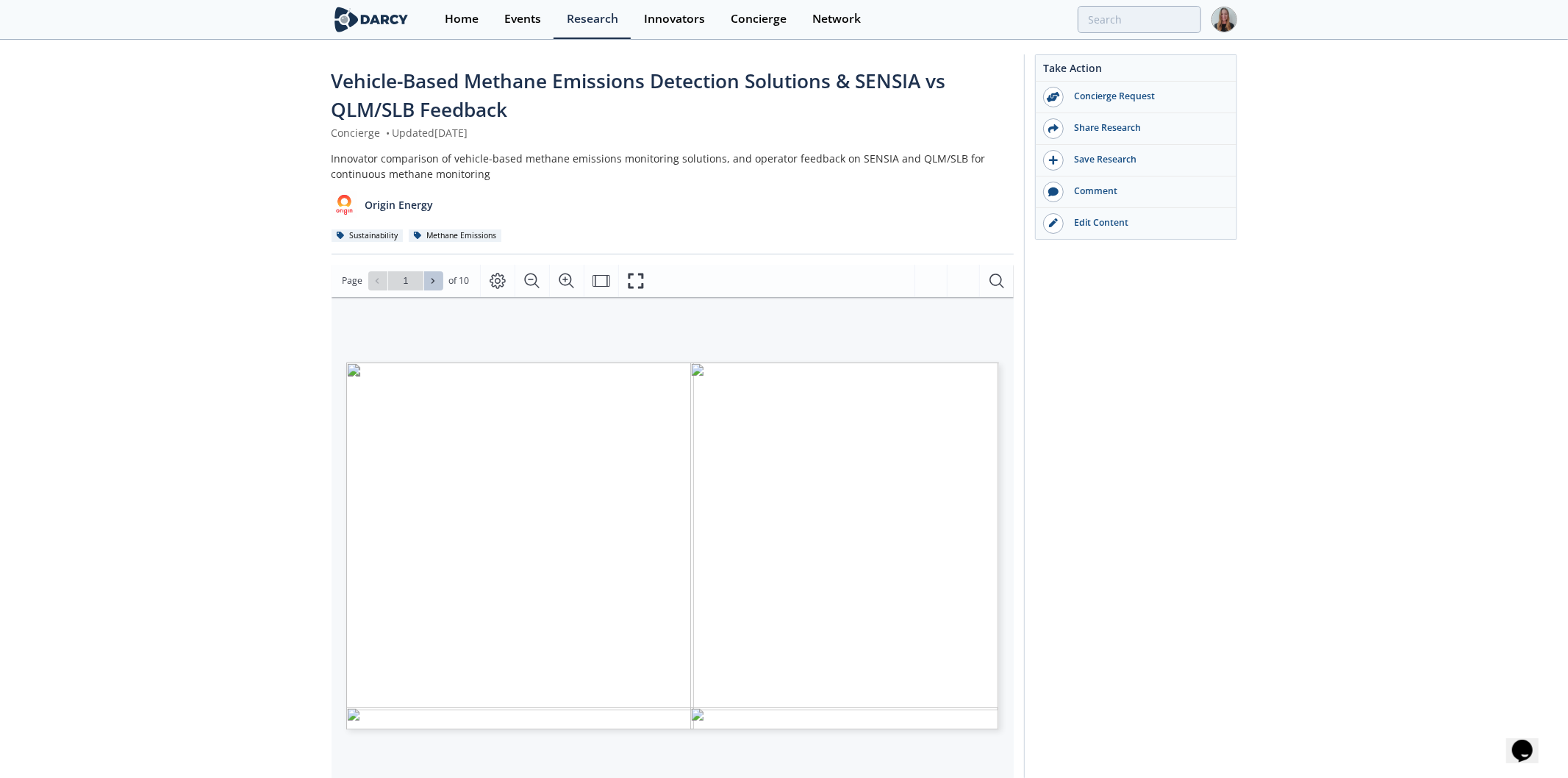 click at bounding box center (434, 281) 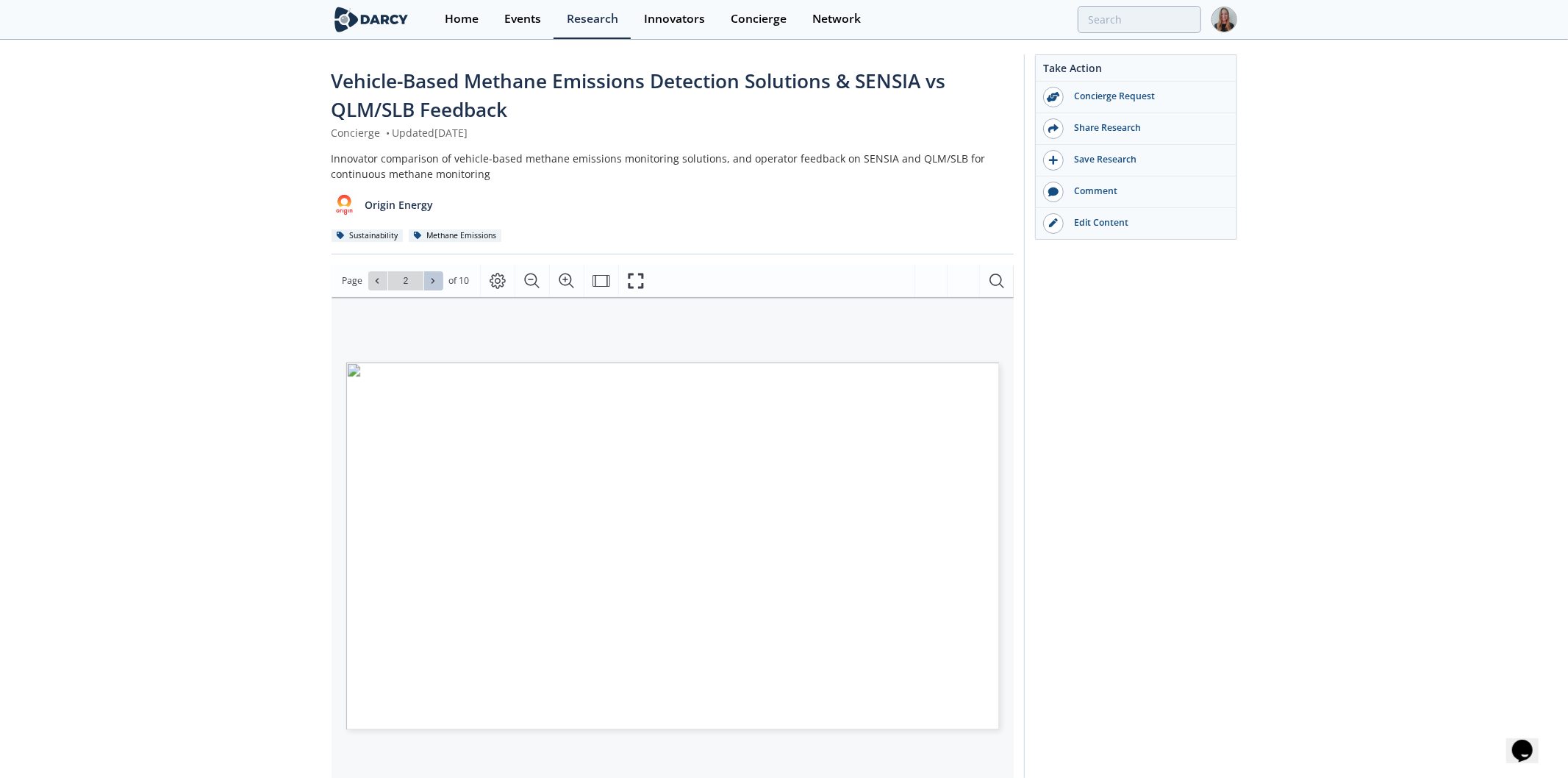 click at bounding box center [434, 281] 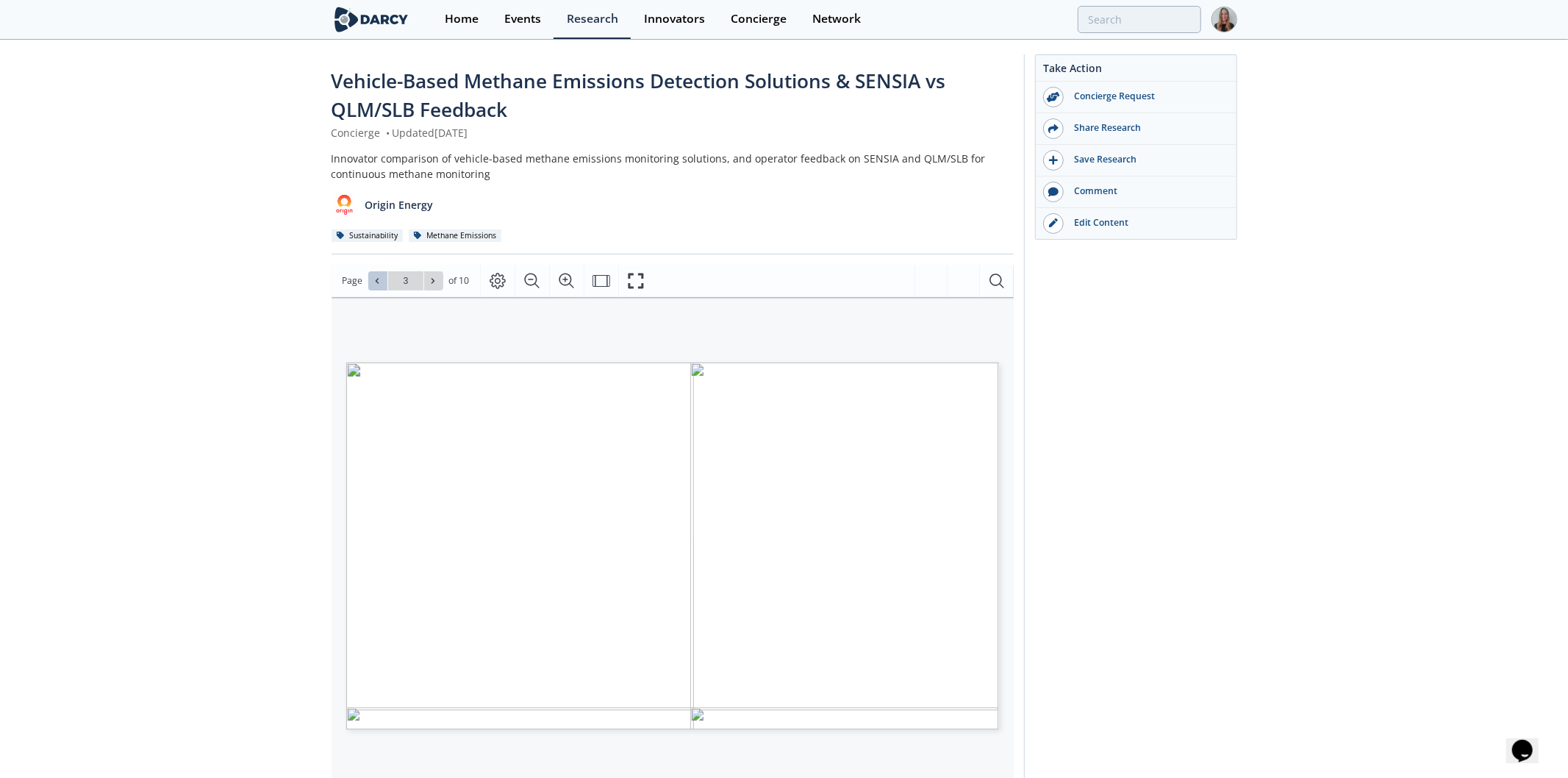 click at bounding box center (378, 281) 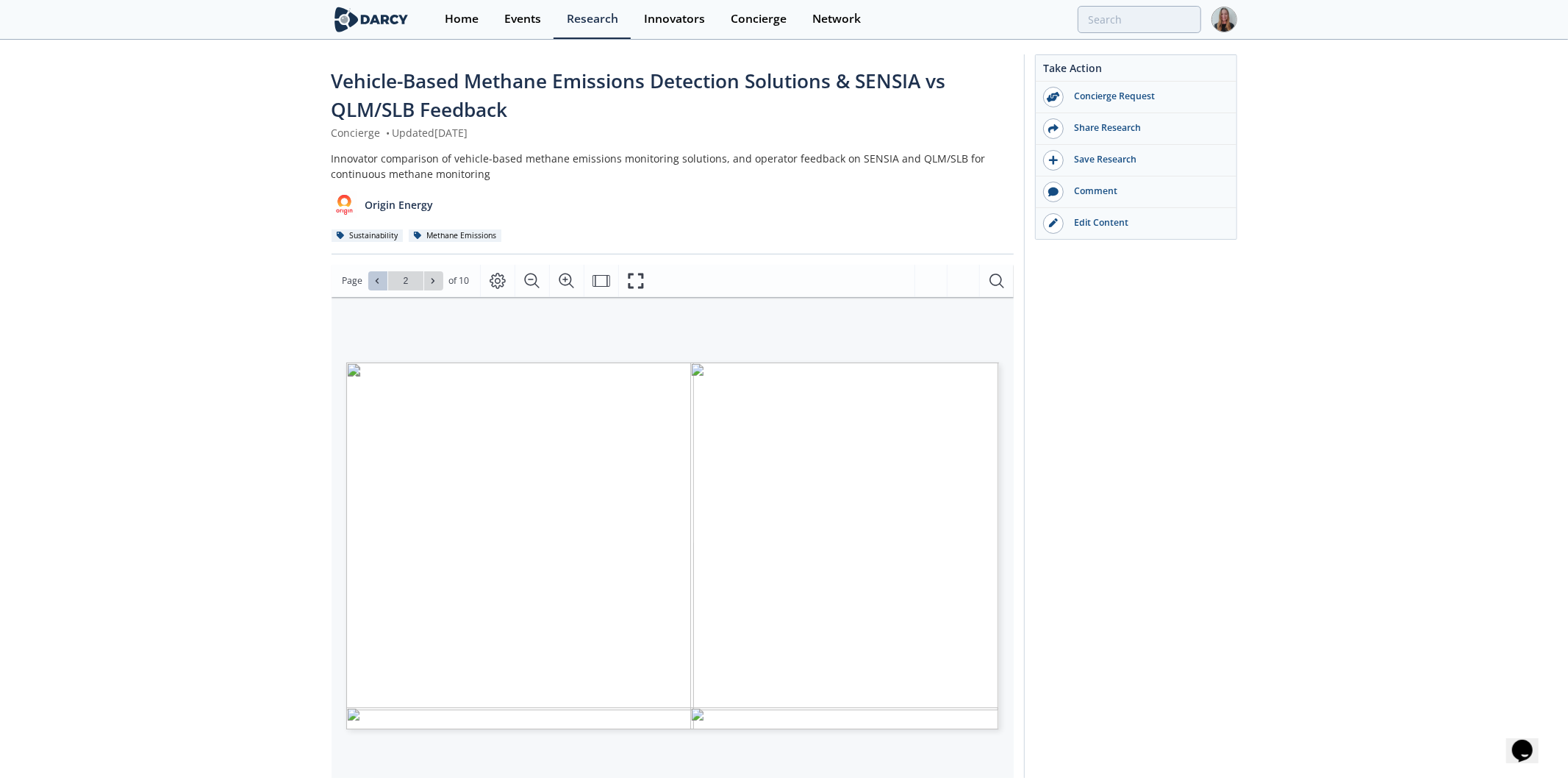 click at bounding box center [378, 281] 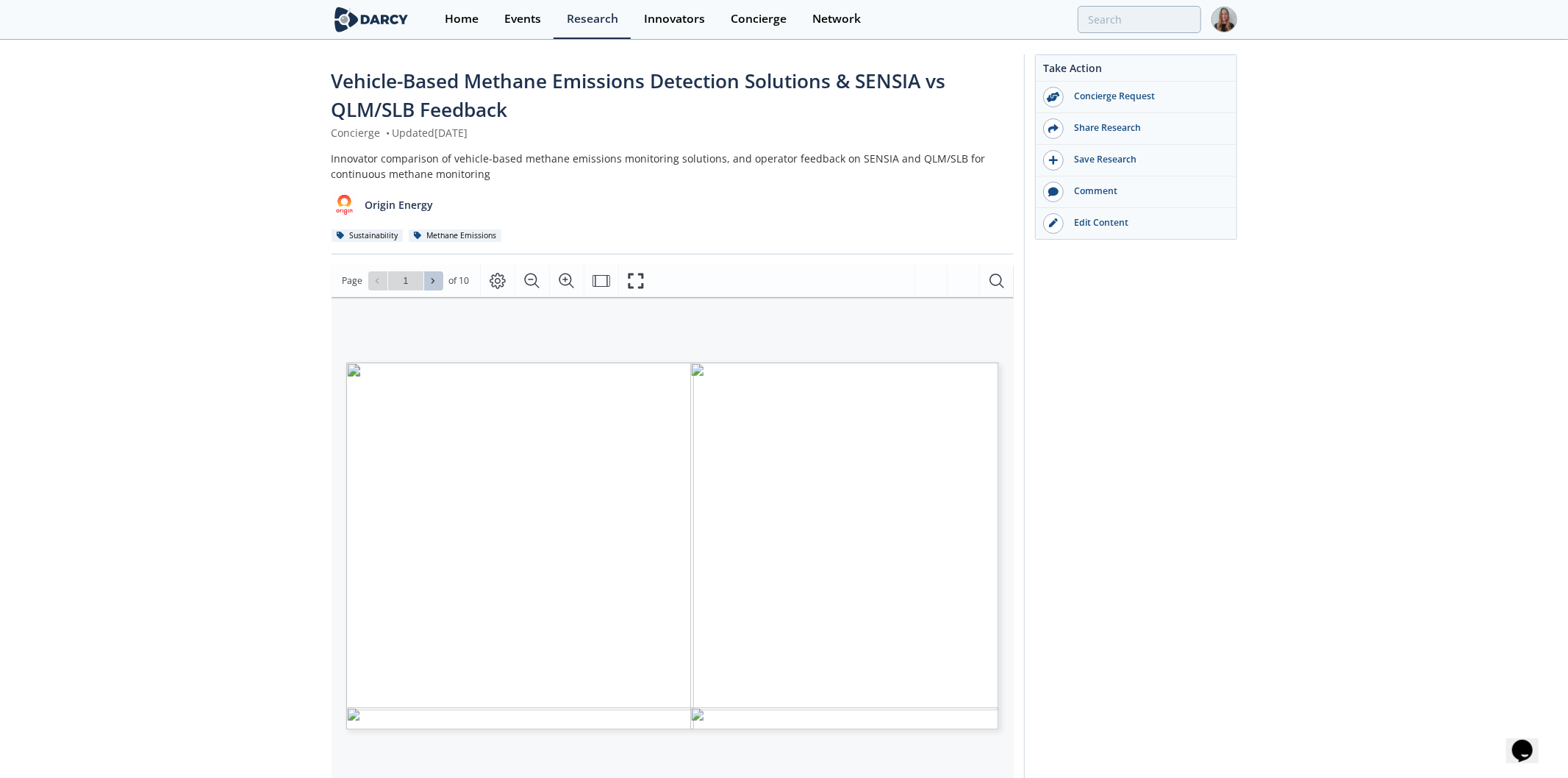 click at bounding box center (434, 281) 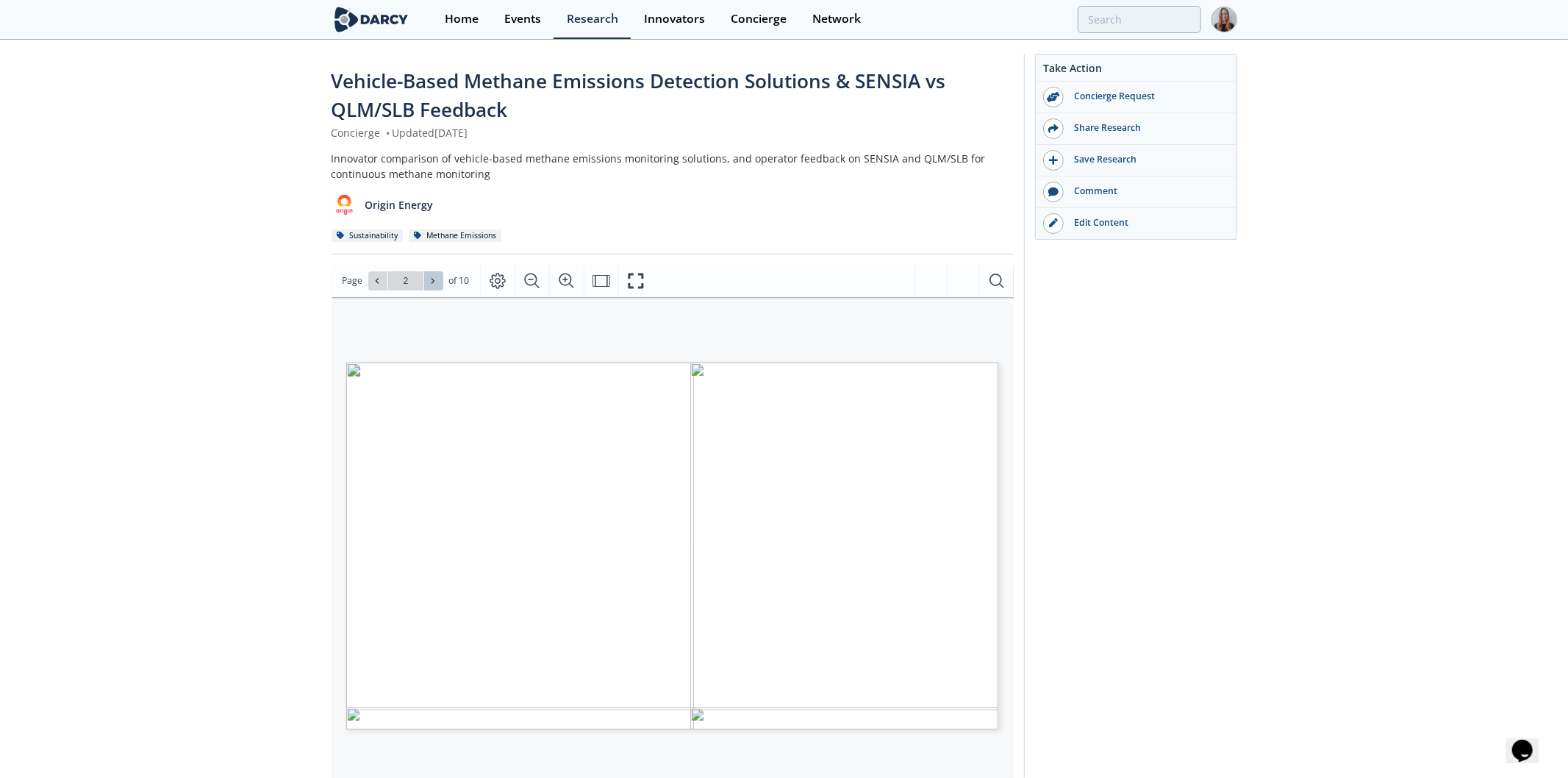 click at bounding box center [434, 281] 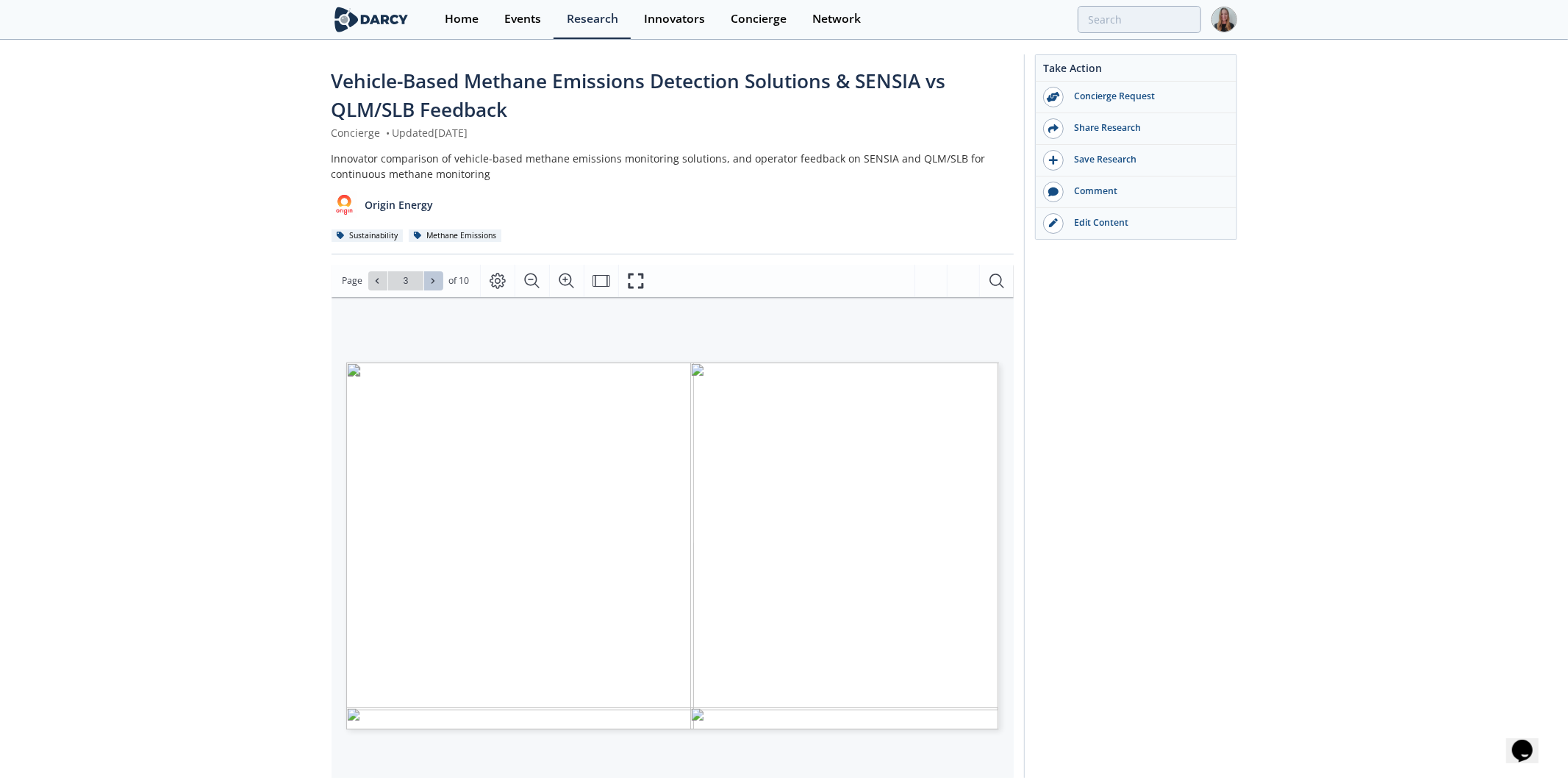 click at bounding box center (434, 281) 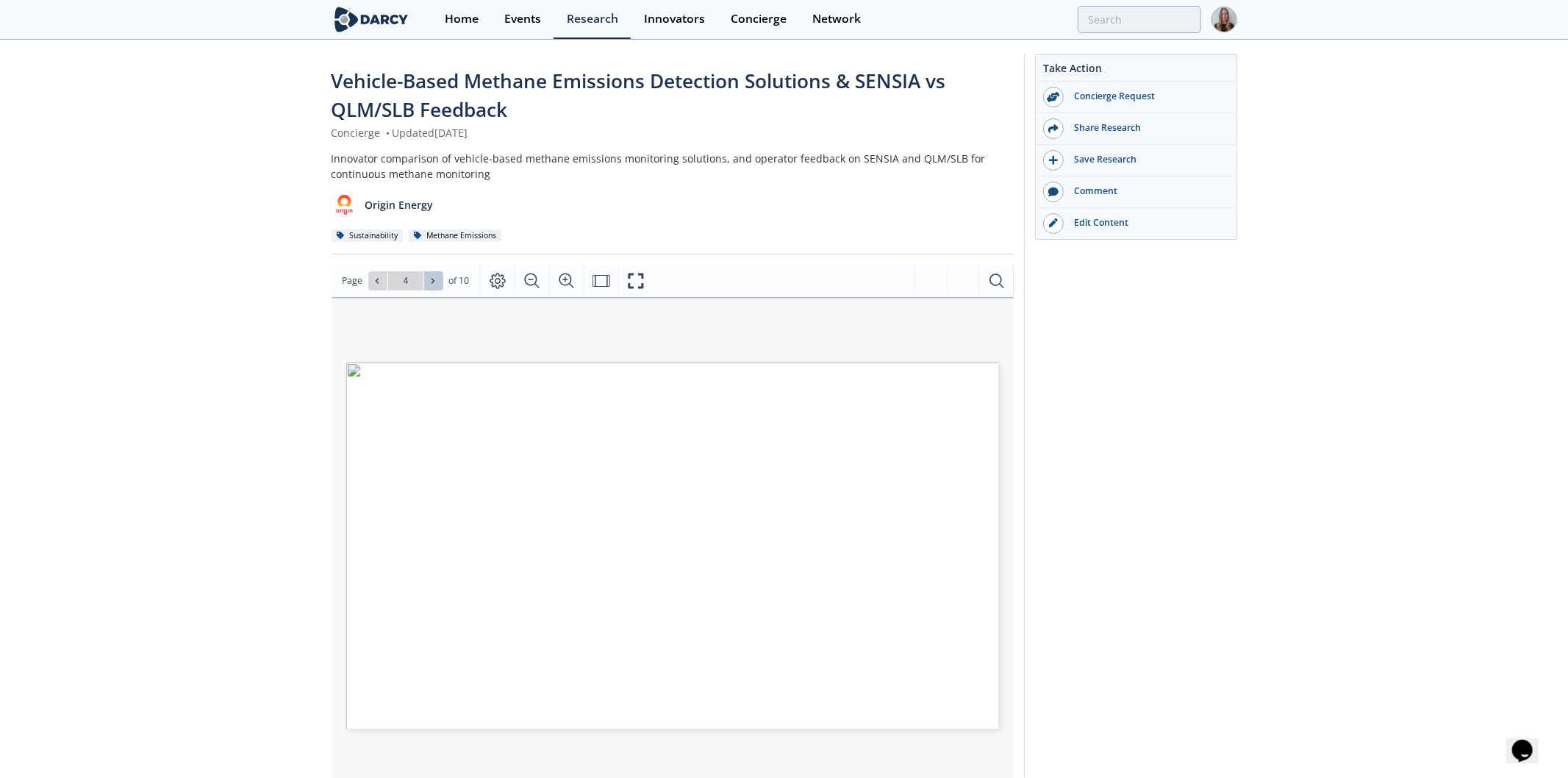 click at bounding box center [434, 281] 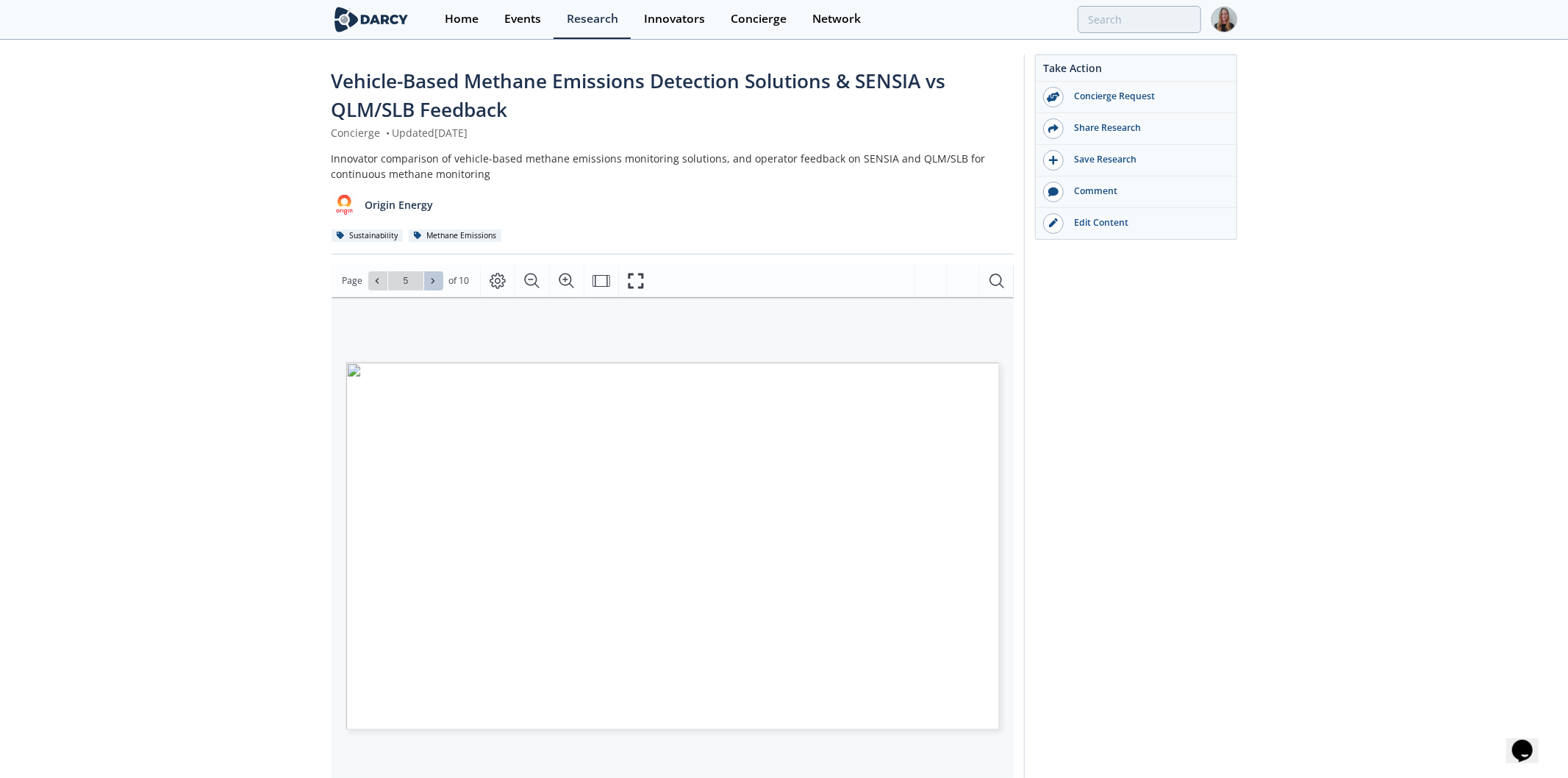 click at bounding box center (434, 281) 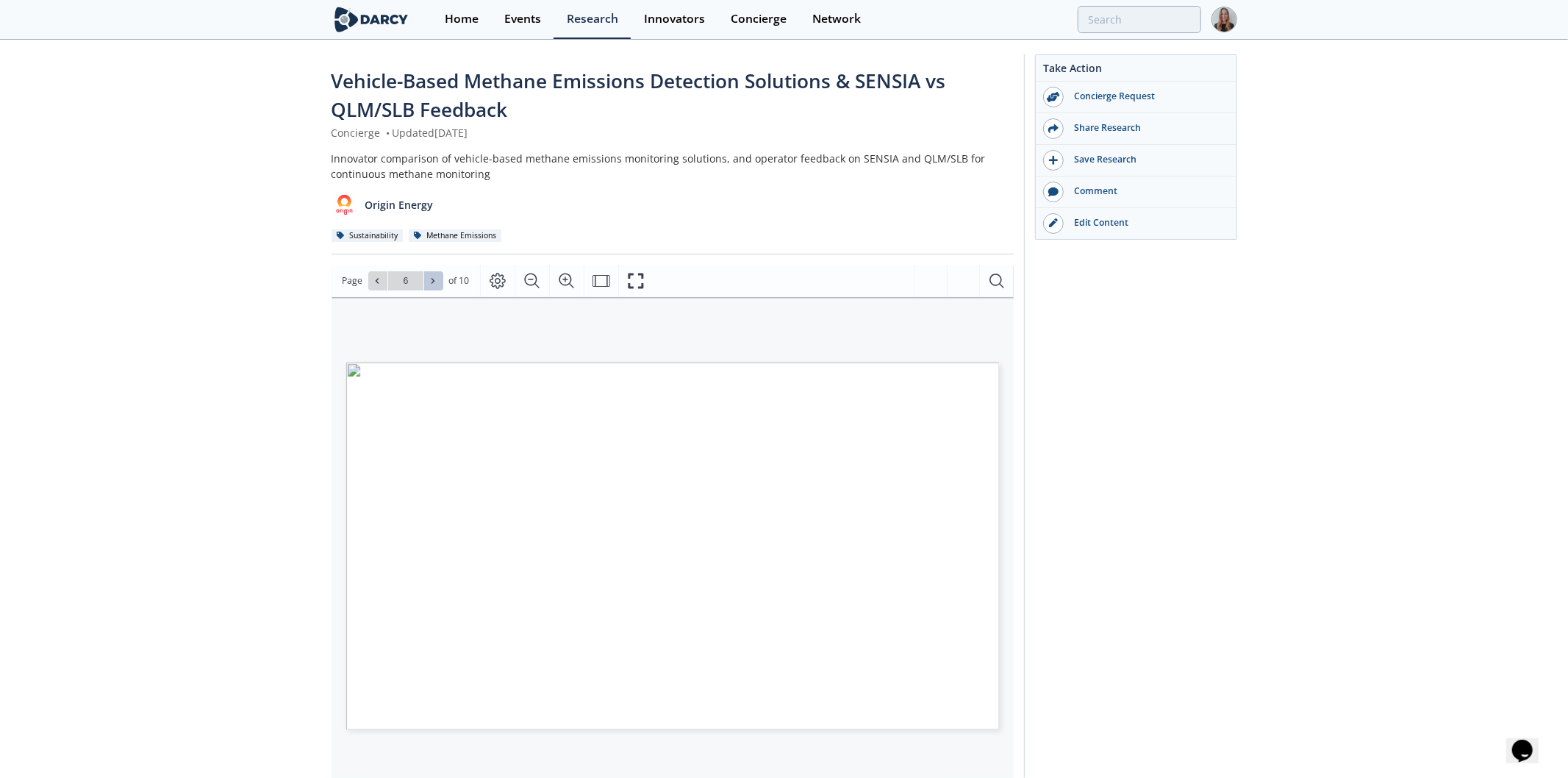 click at bounding box center (434, 281) 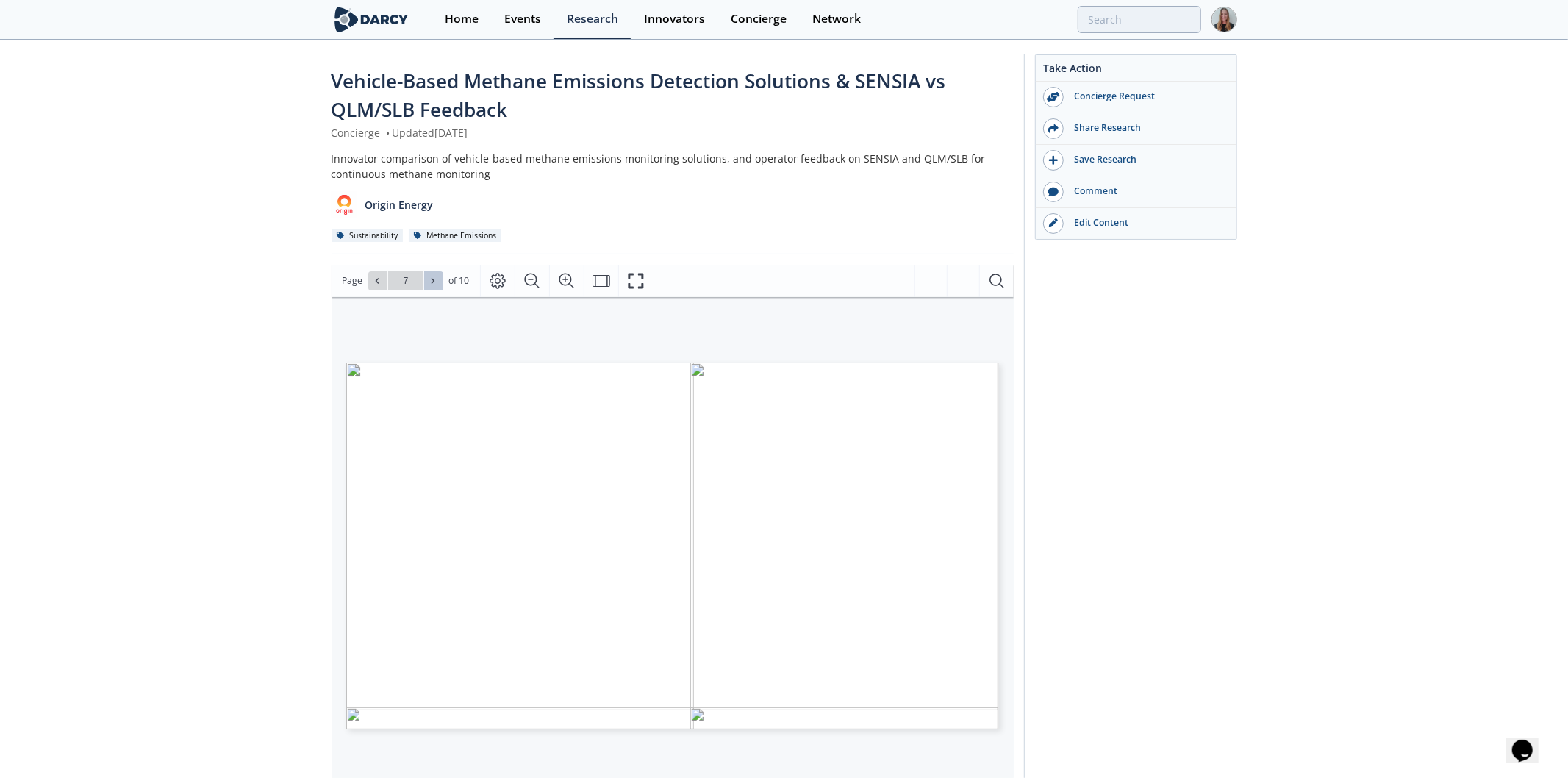 click at bounding box center (434, 281) 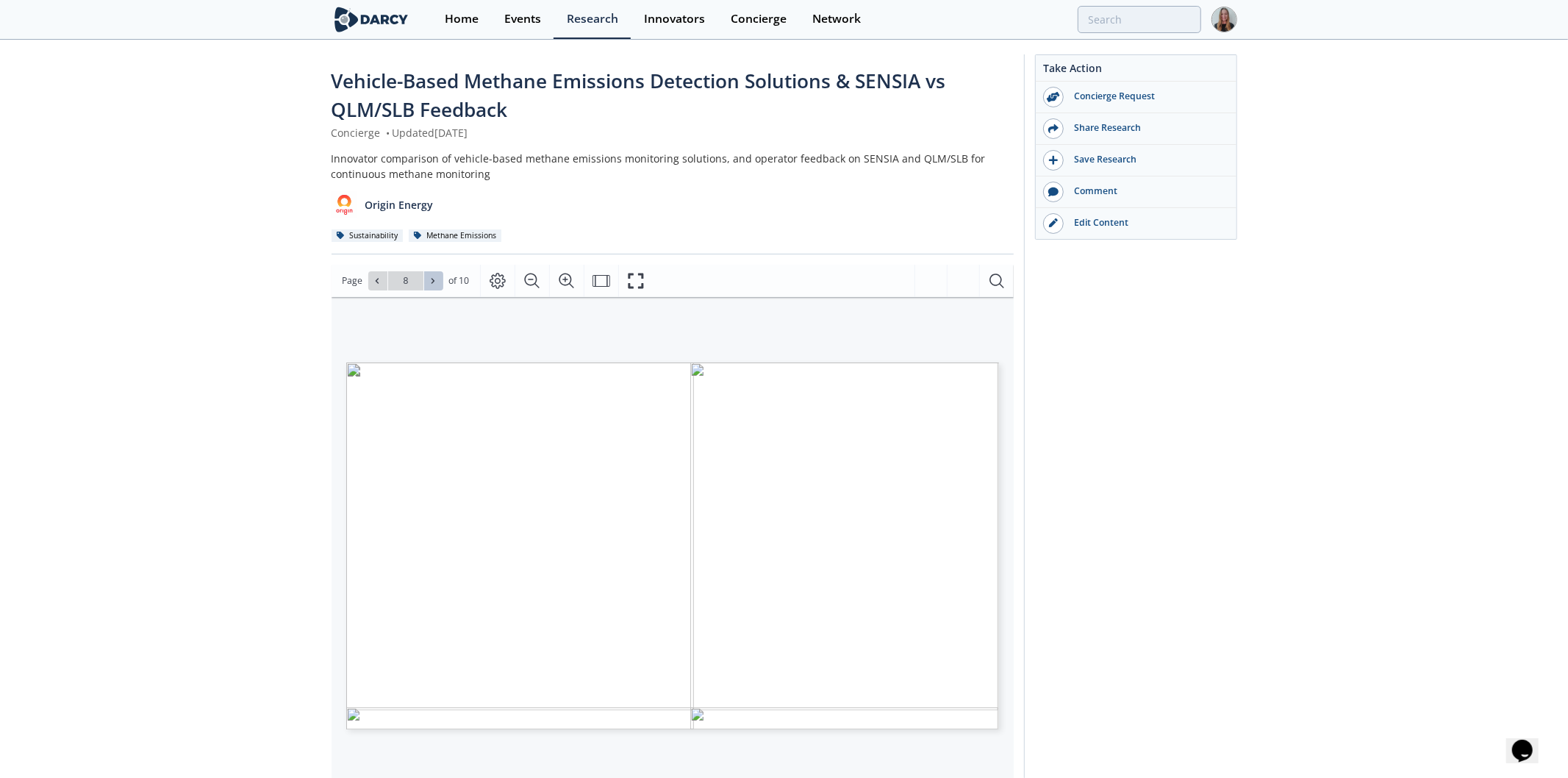 click at bounding box center (434, 281) 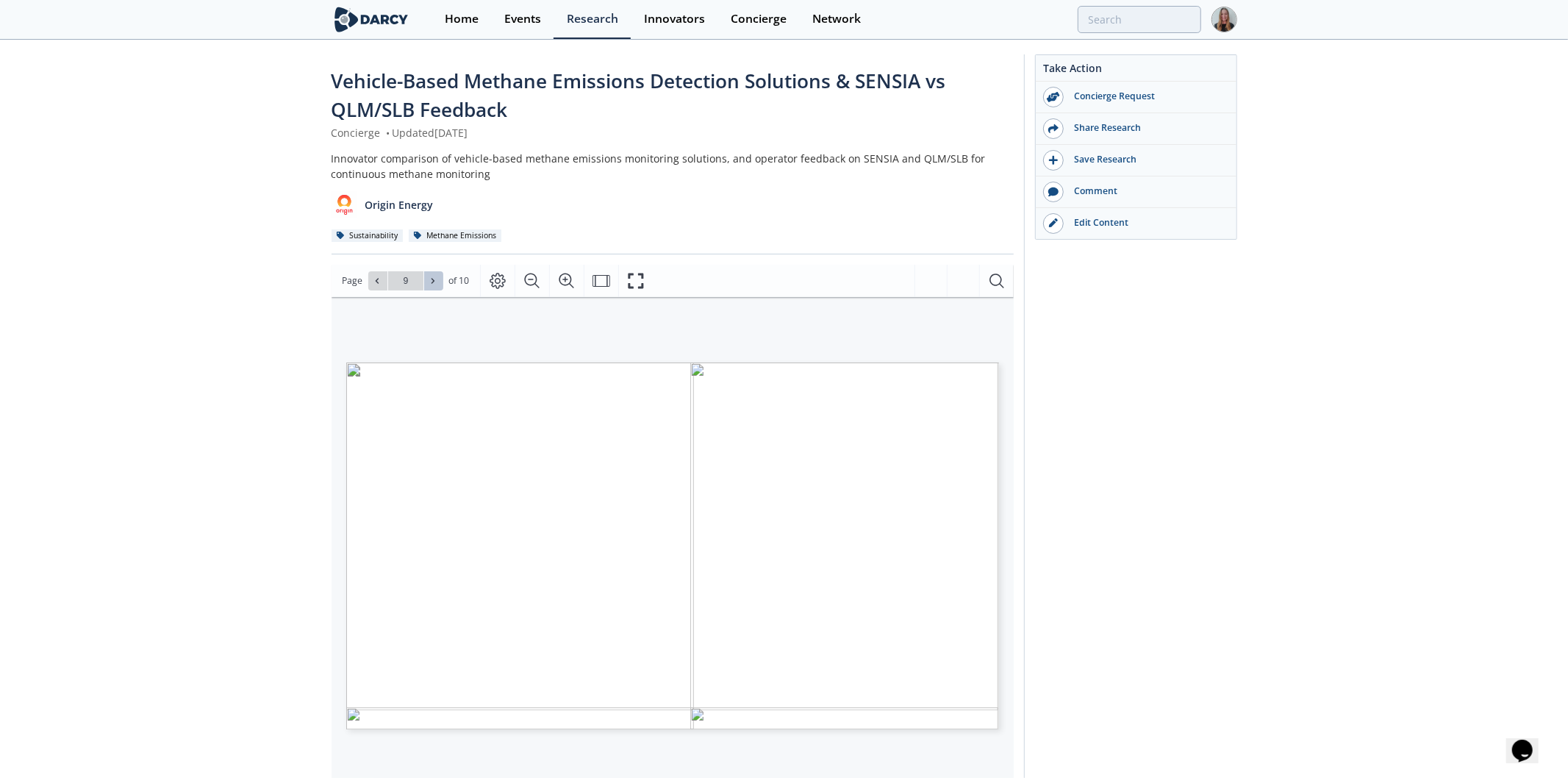 click at bounding box center (434, 281) 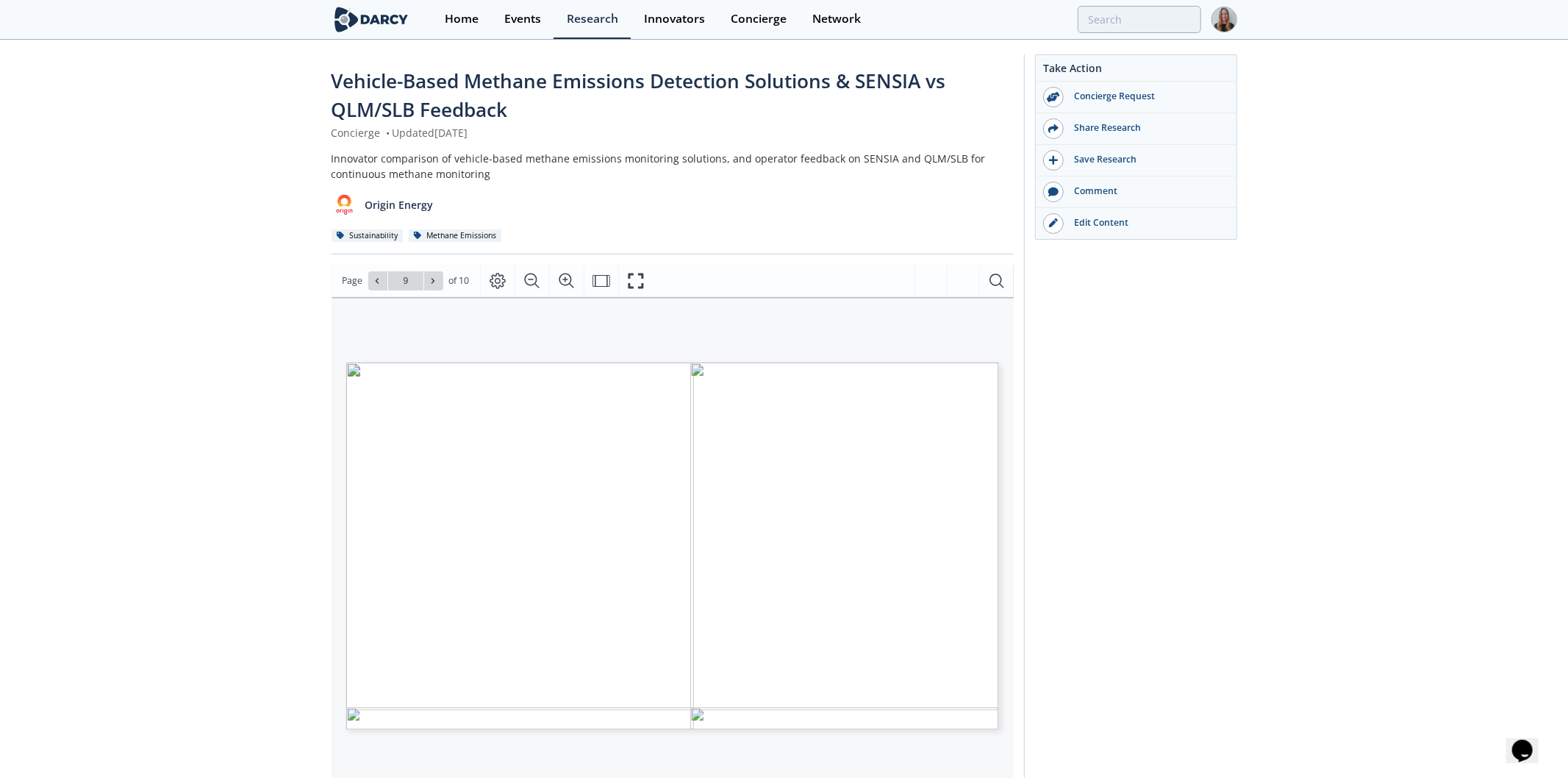 type on "10" 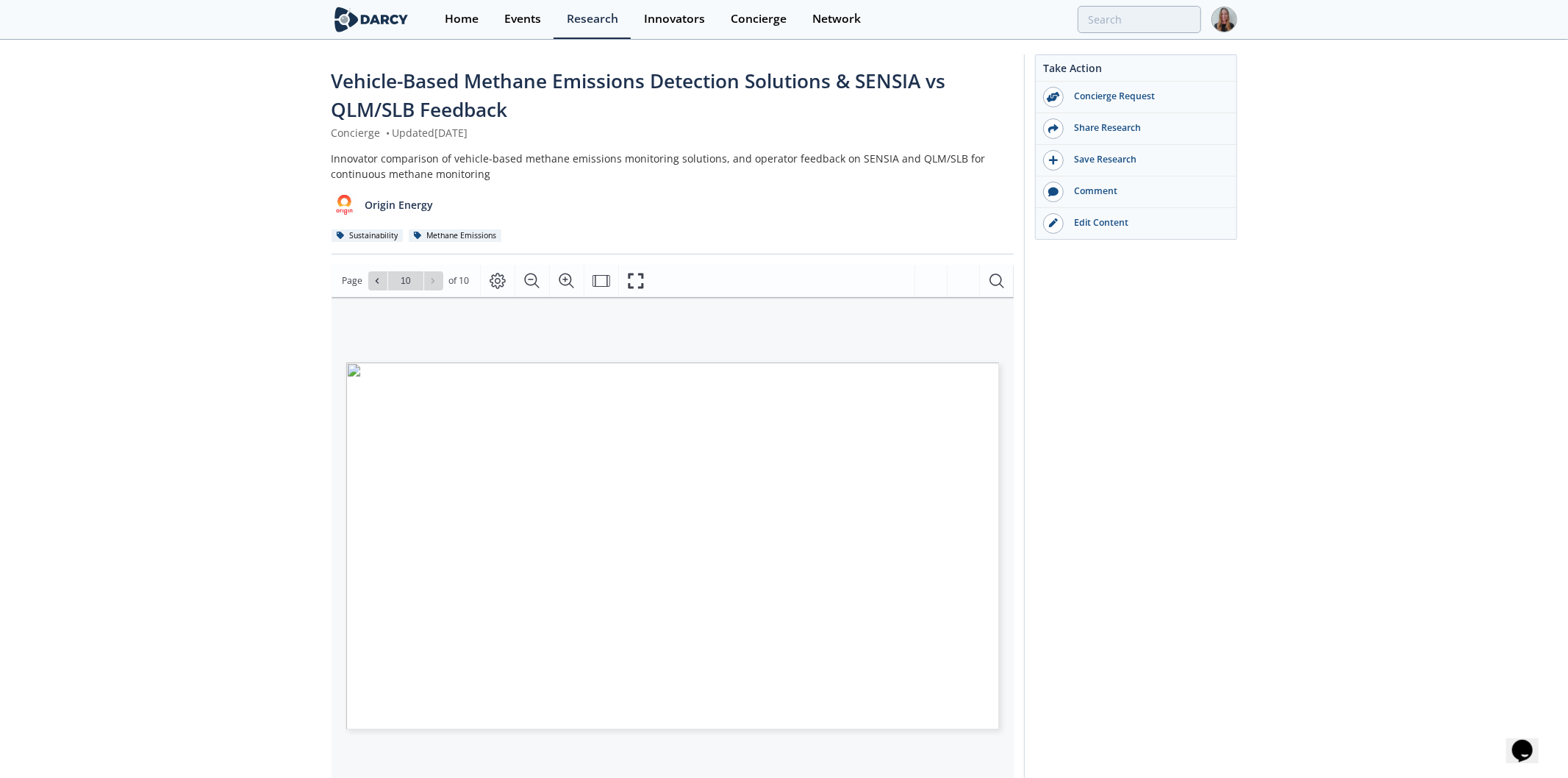 click on "Go to Page 10" at bounding box center [406, 281] 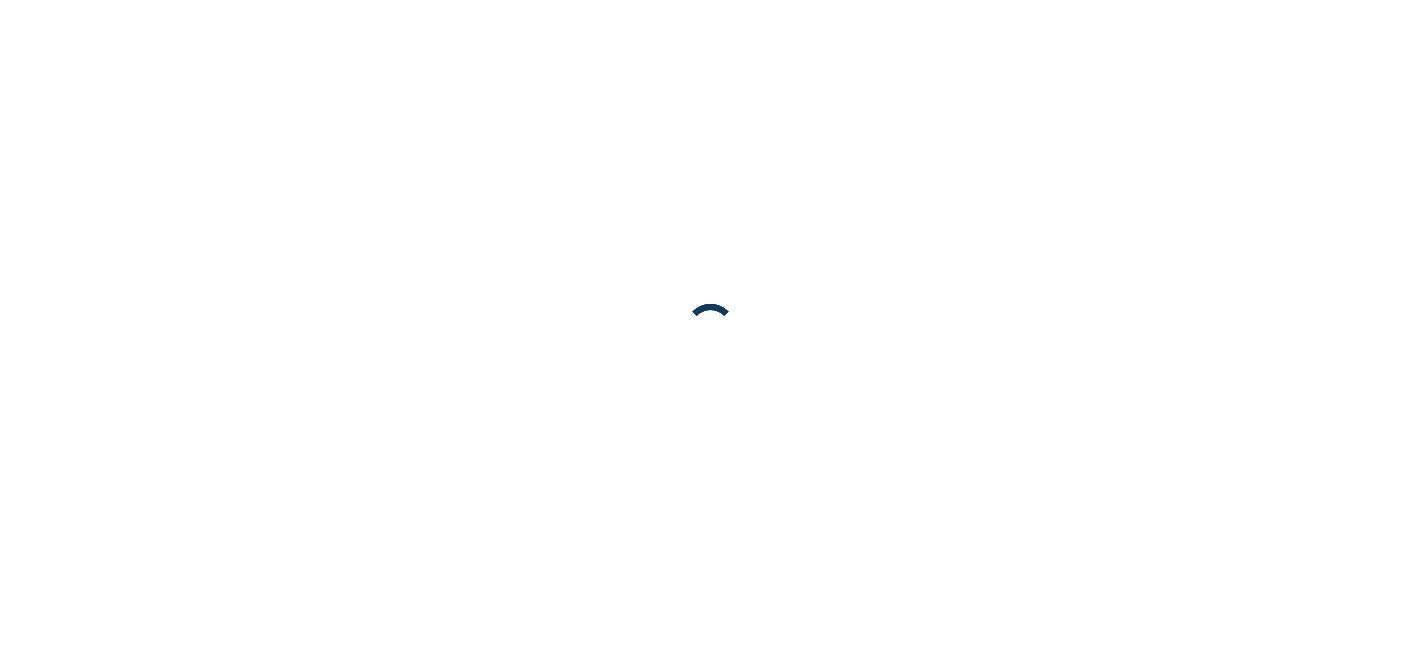 scroll, scrollTop: 0, scrollLeft: 0, axis: both 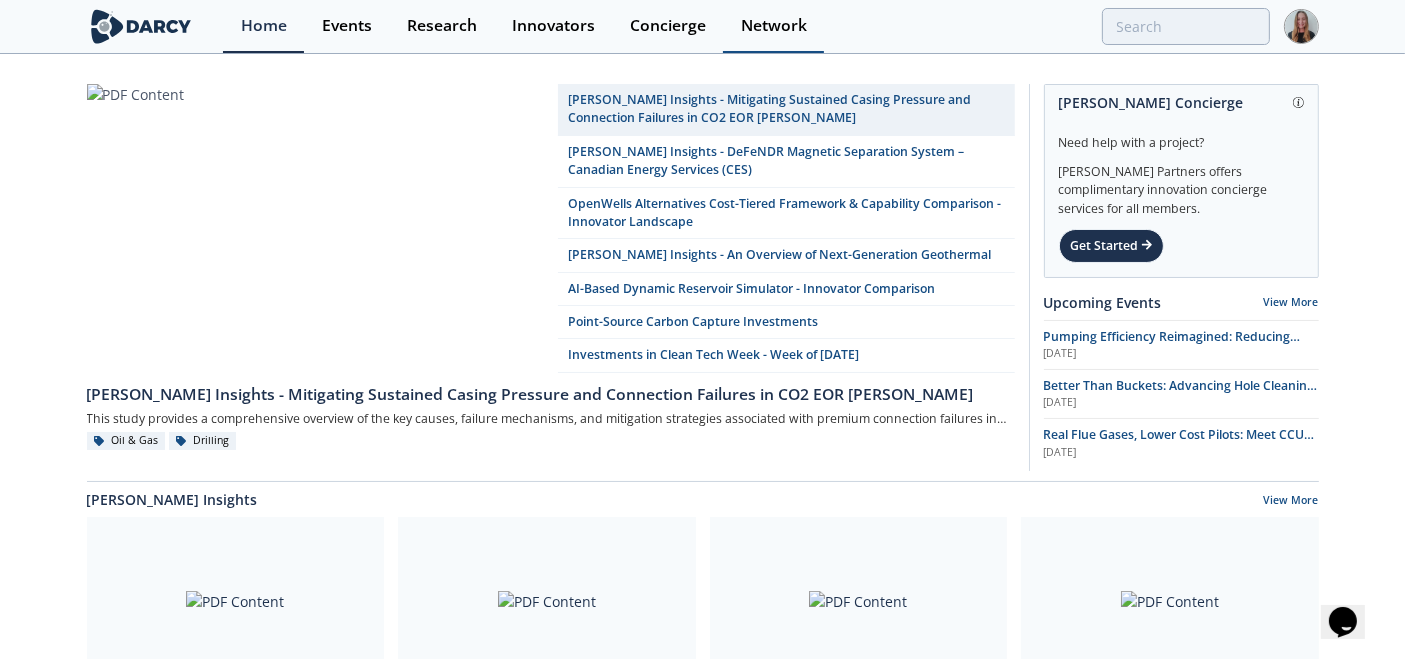 click on "Network" at bounding box center (774, 26) 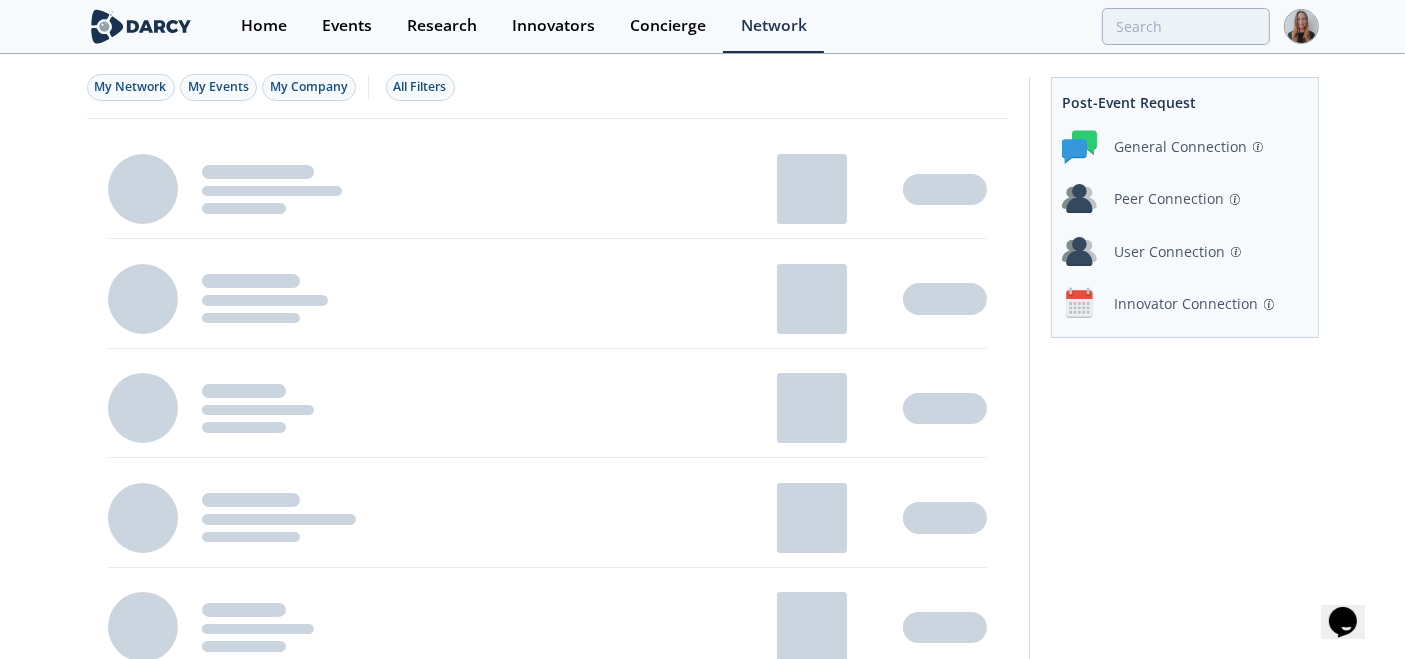 click on "Post-Event Request
General Connection
Peer Connection
Connect 2 of more peers and create a Peer Connection request
User Connection
Innovator Connection" at bounding box center [1184, 207] 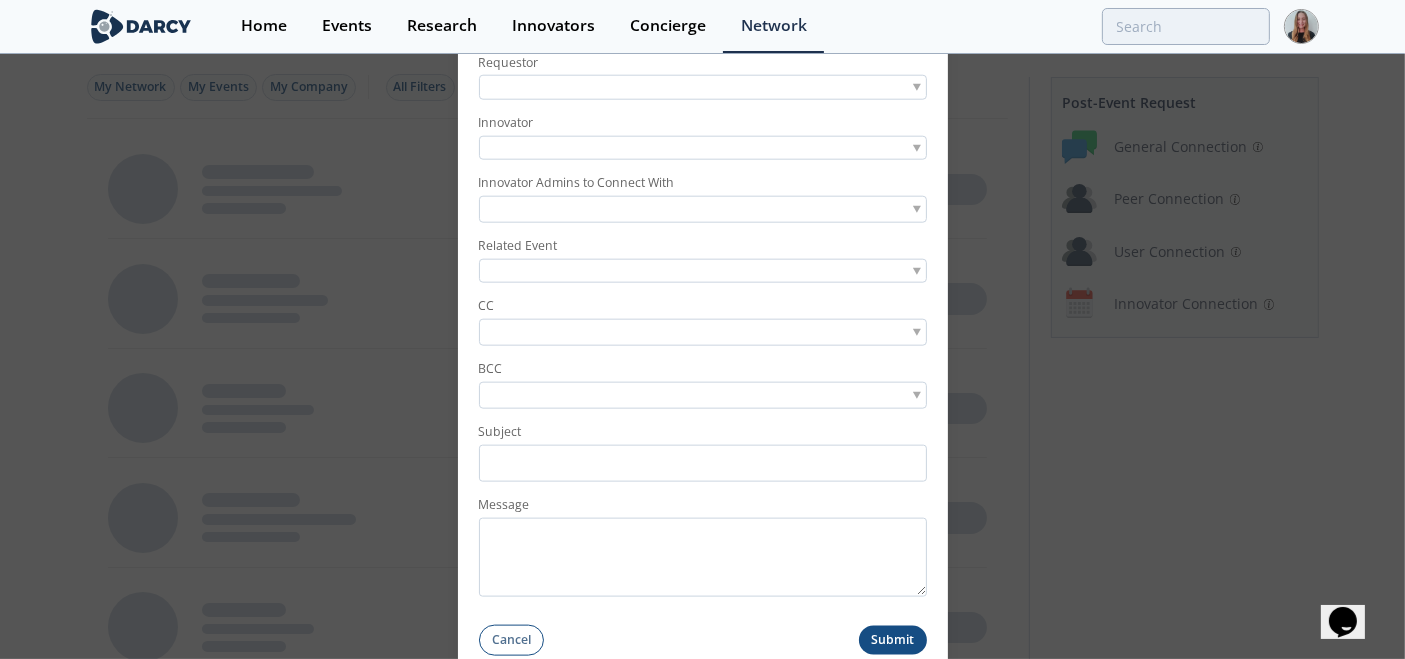 click at bounding box center [703, 87] 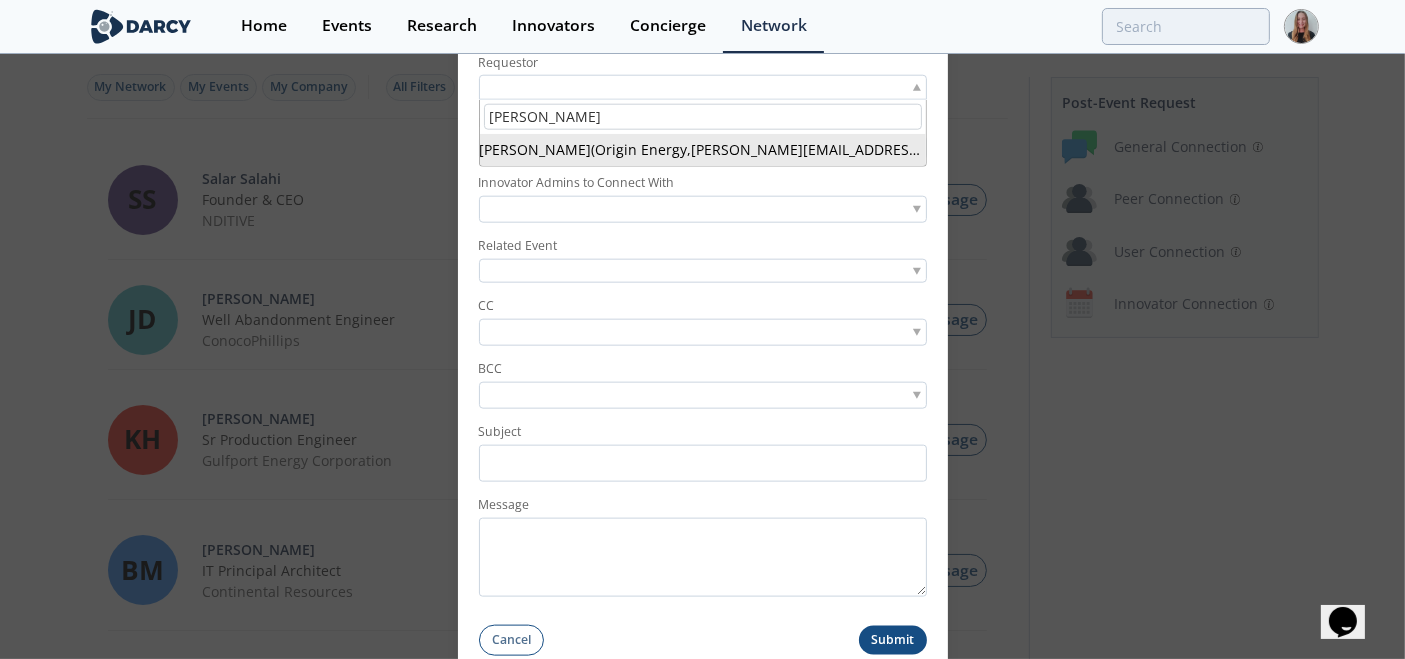 type on "anna hough" 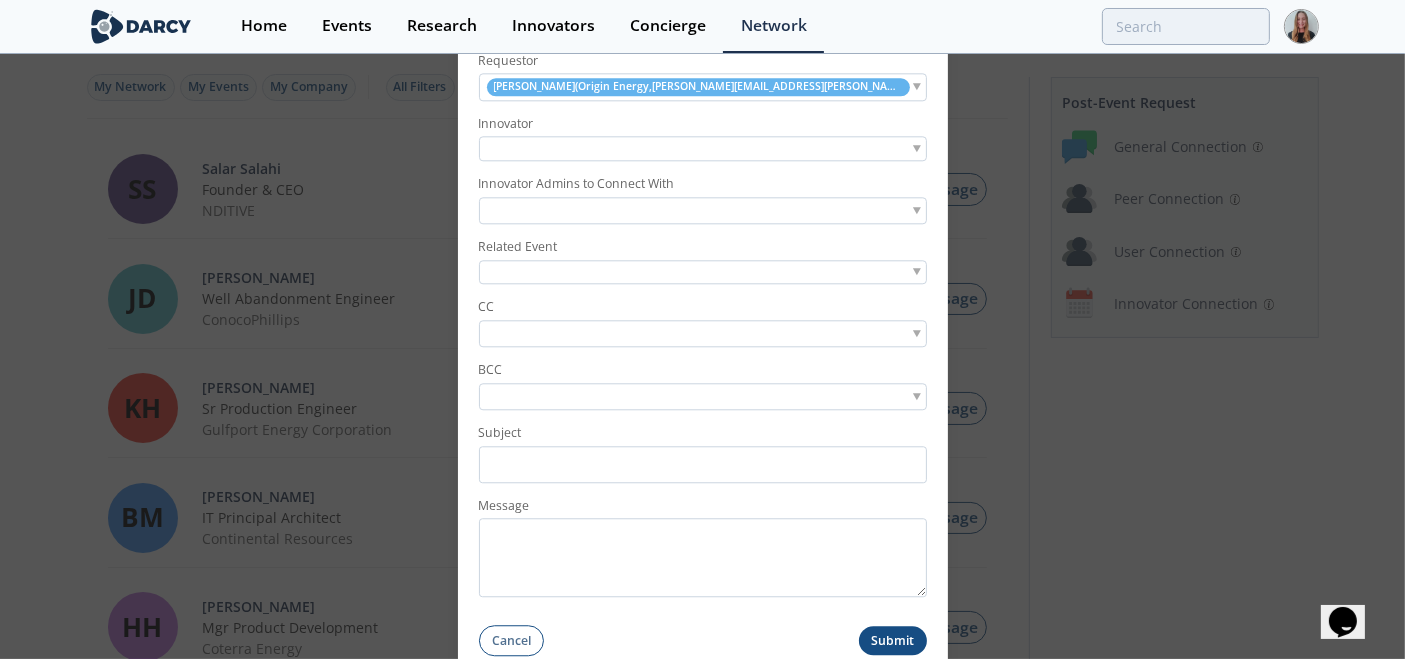 click at bounding box center [703, 149] 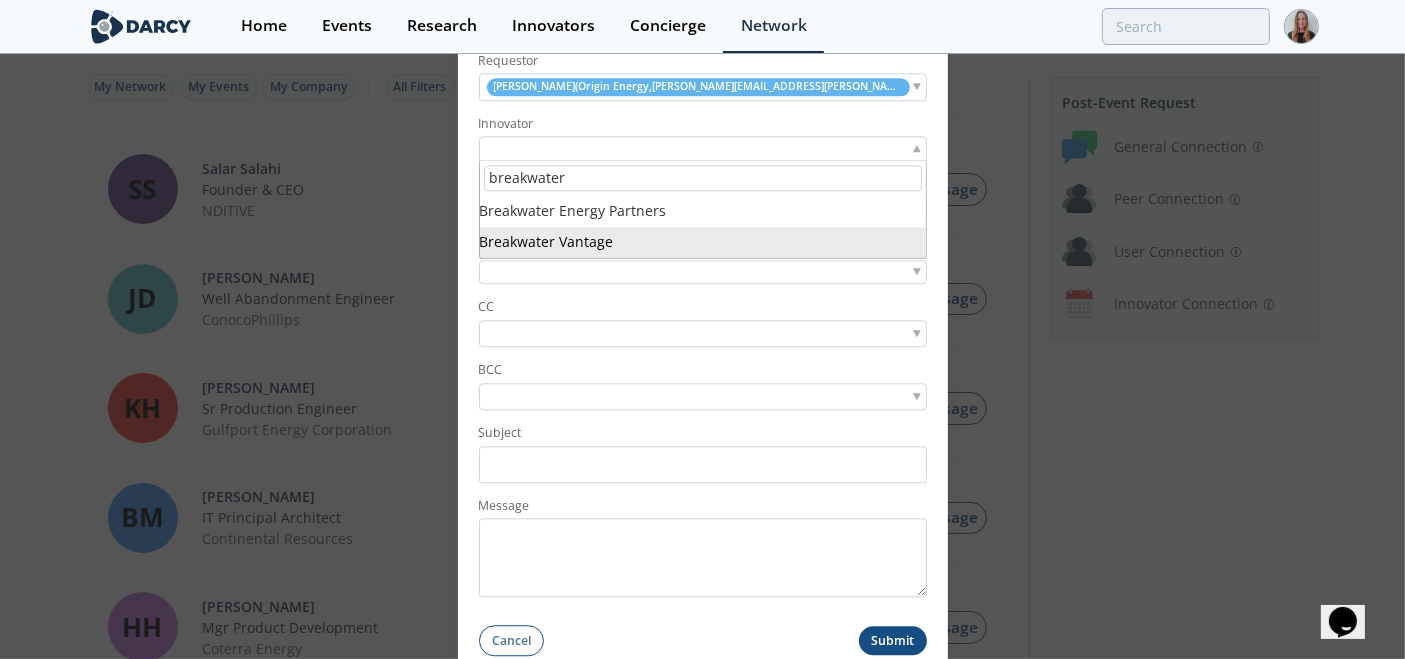 type on "breakwater" 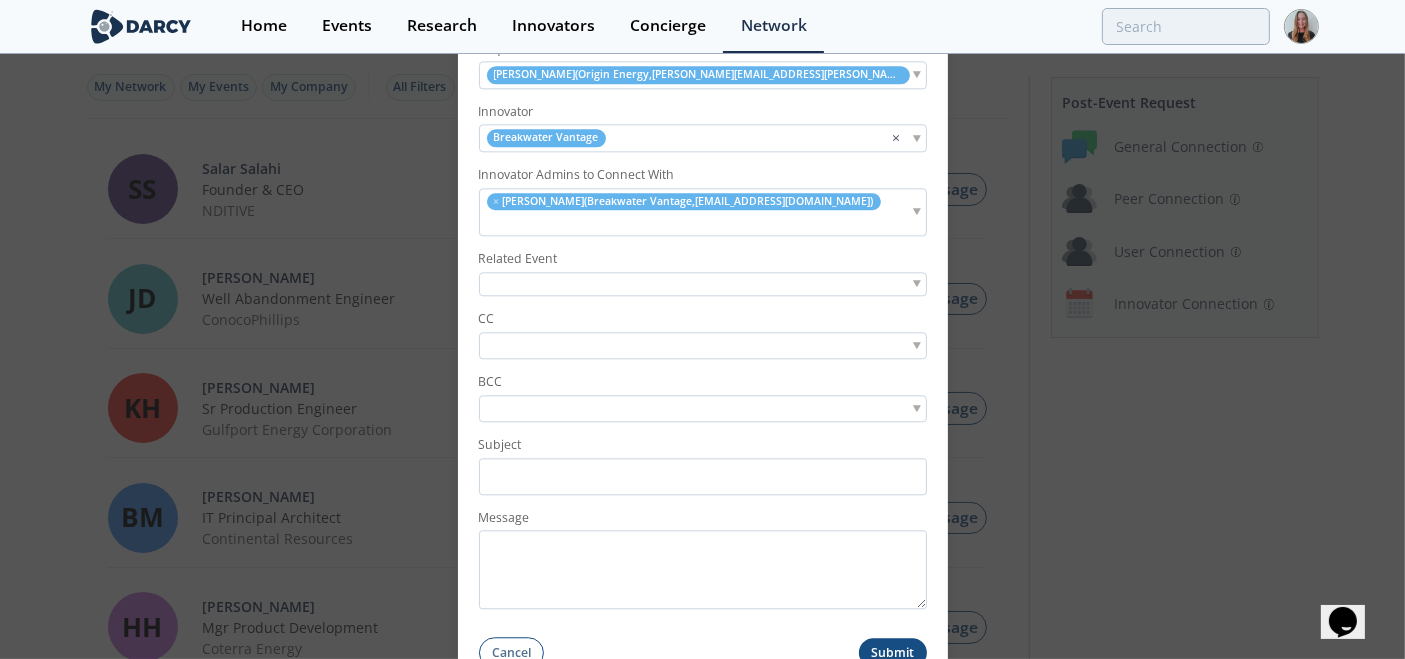 click at bounding box center (553, 345) 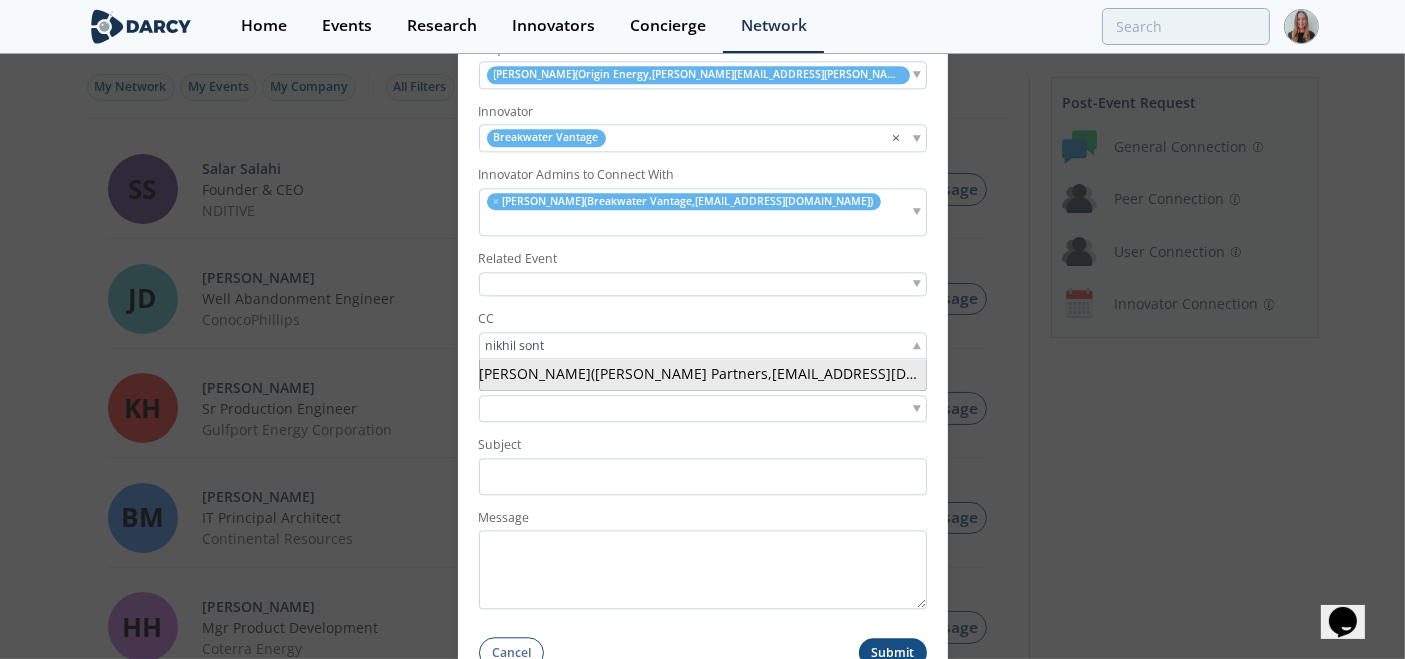 type on "nikhil sont" 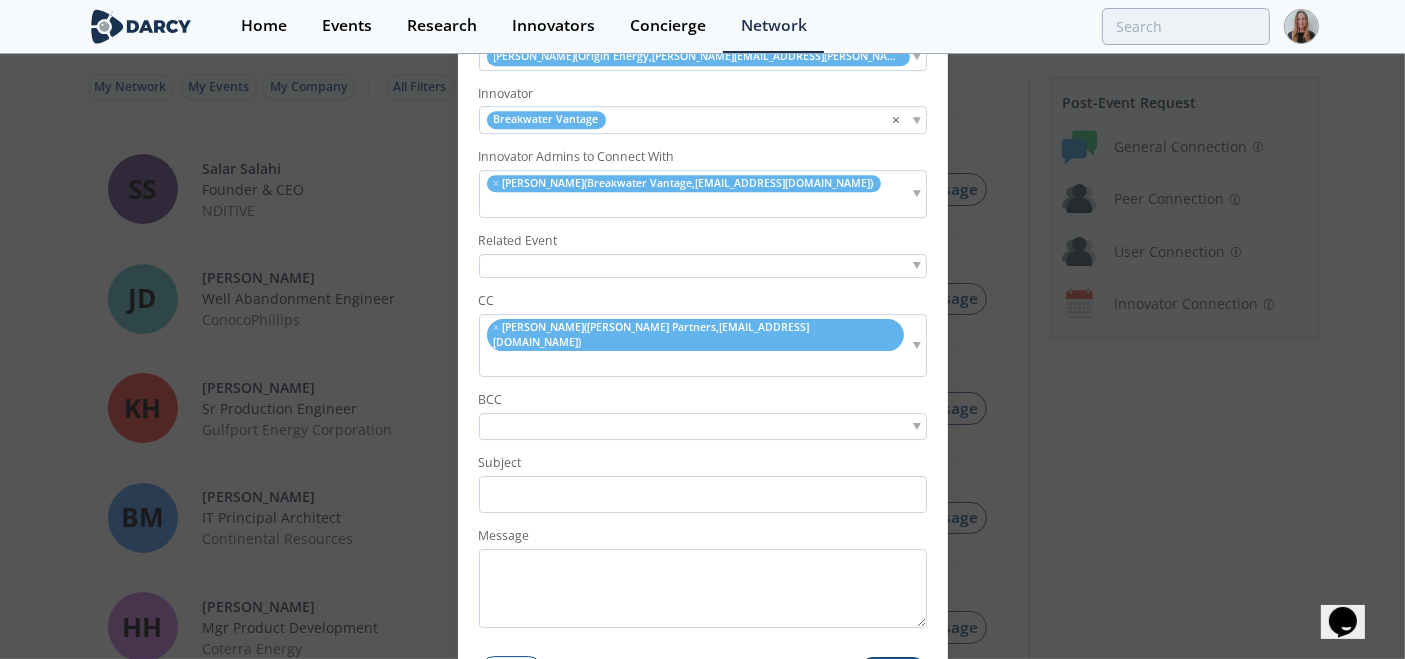 click at bounding box center (496, 364) 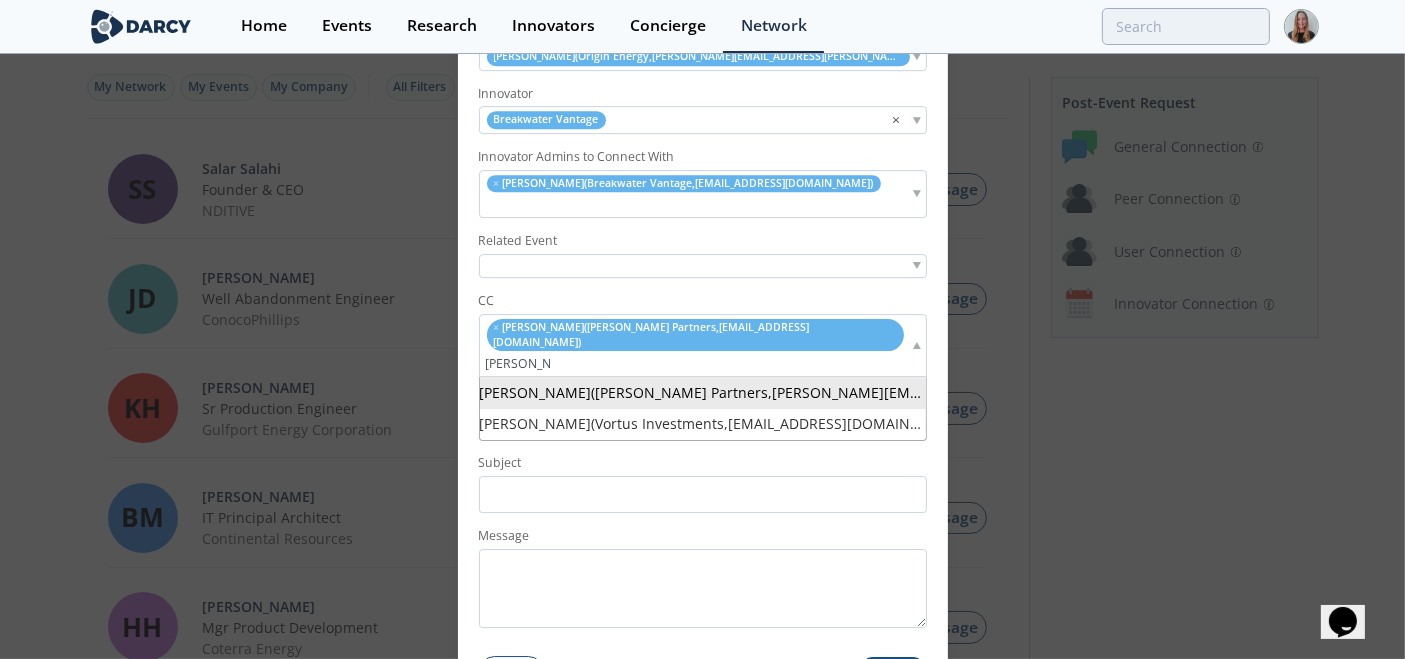 type on "brian han" 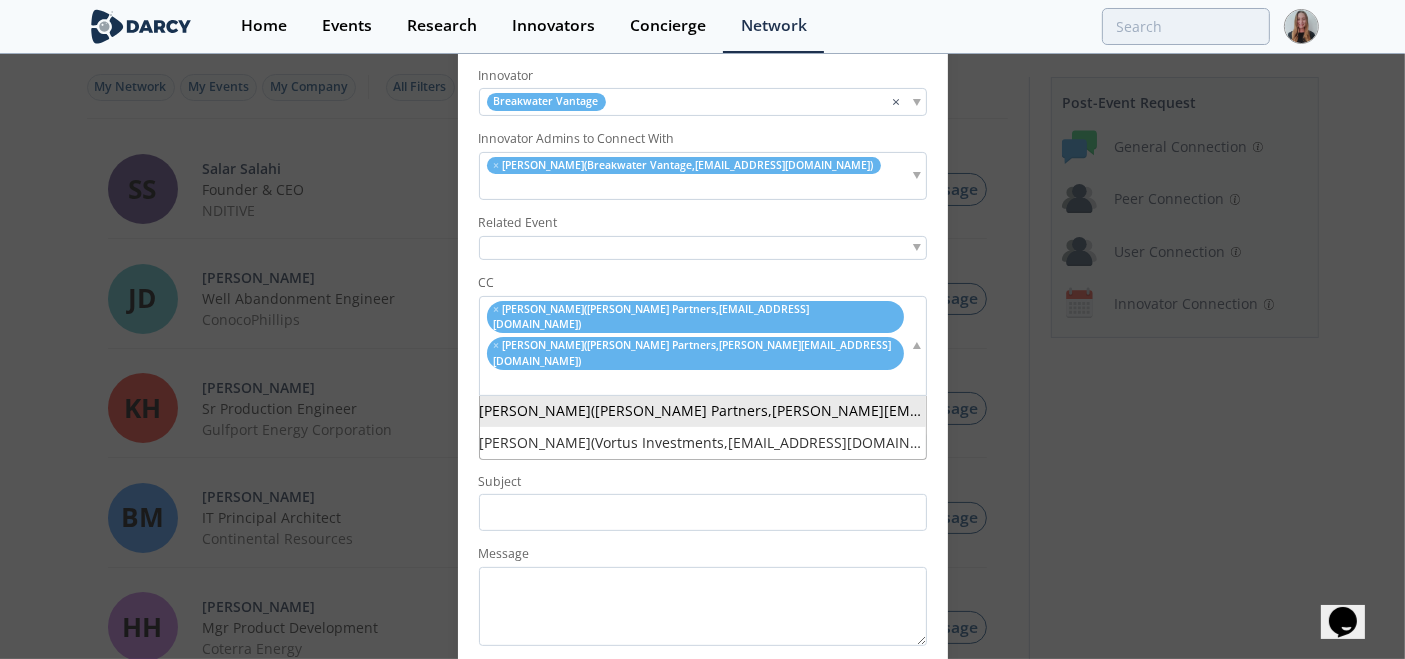 click at bounding box center [496, 382] 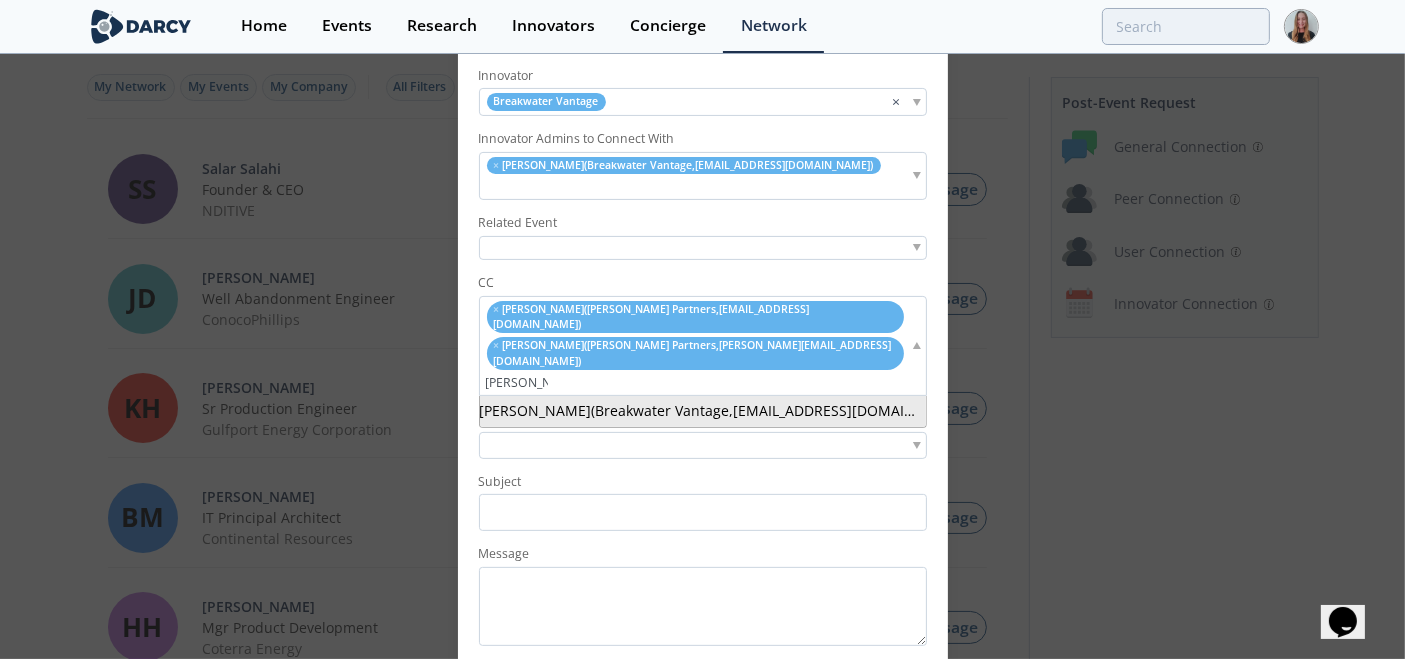 type on "david gry" 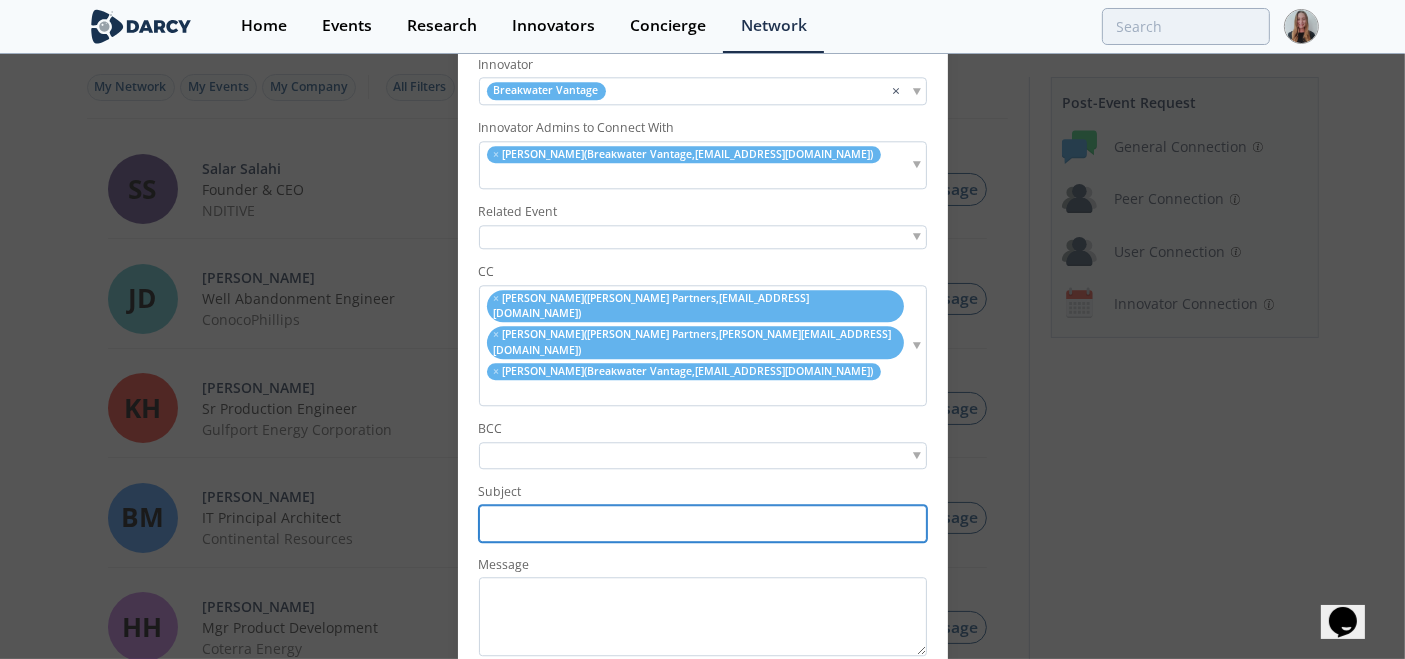 click on "Subject" at bounding box center (703, 523) 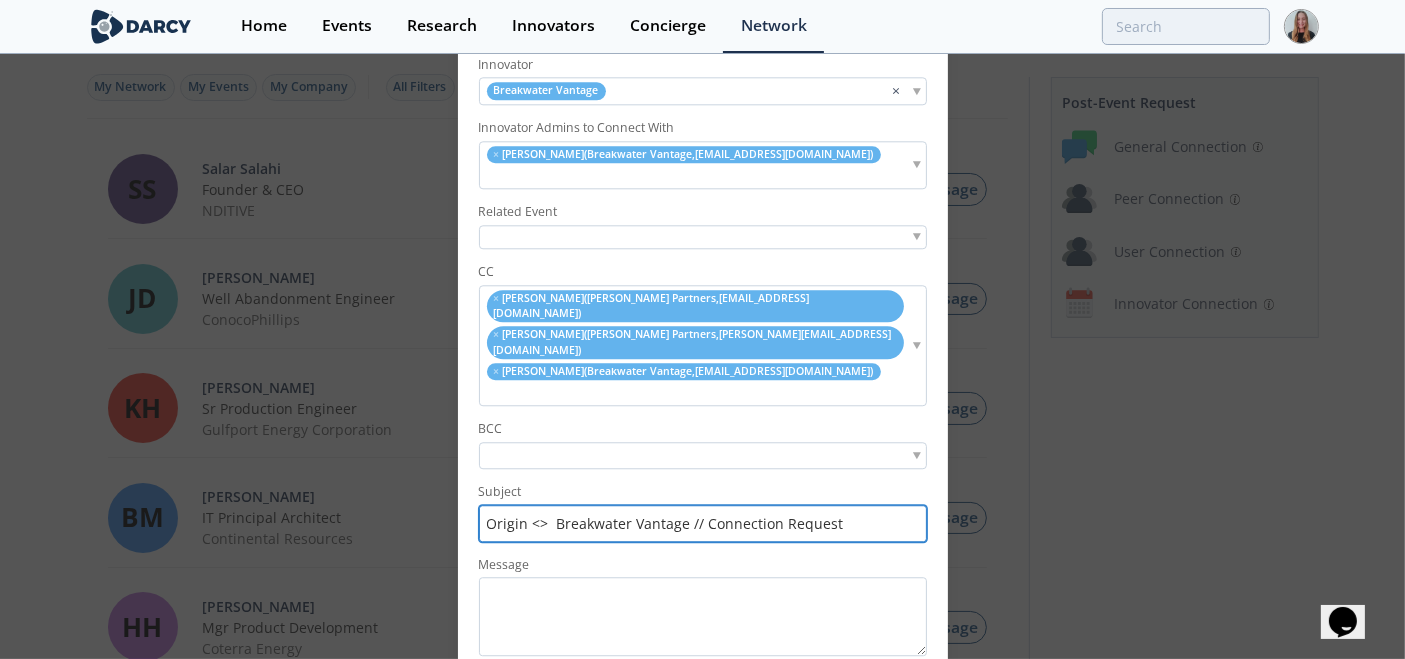type on "Origin <>  Breakwater Vantage // Connection Request" 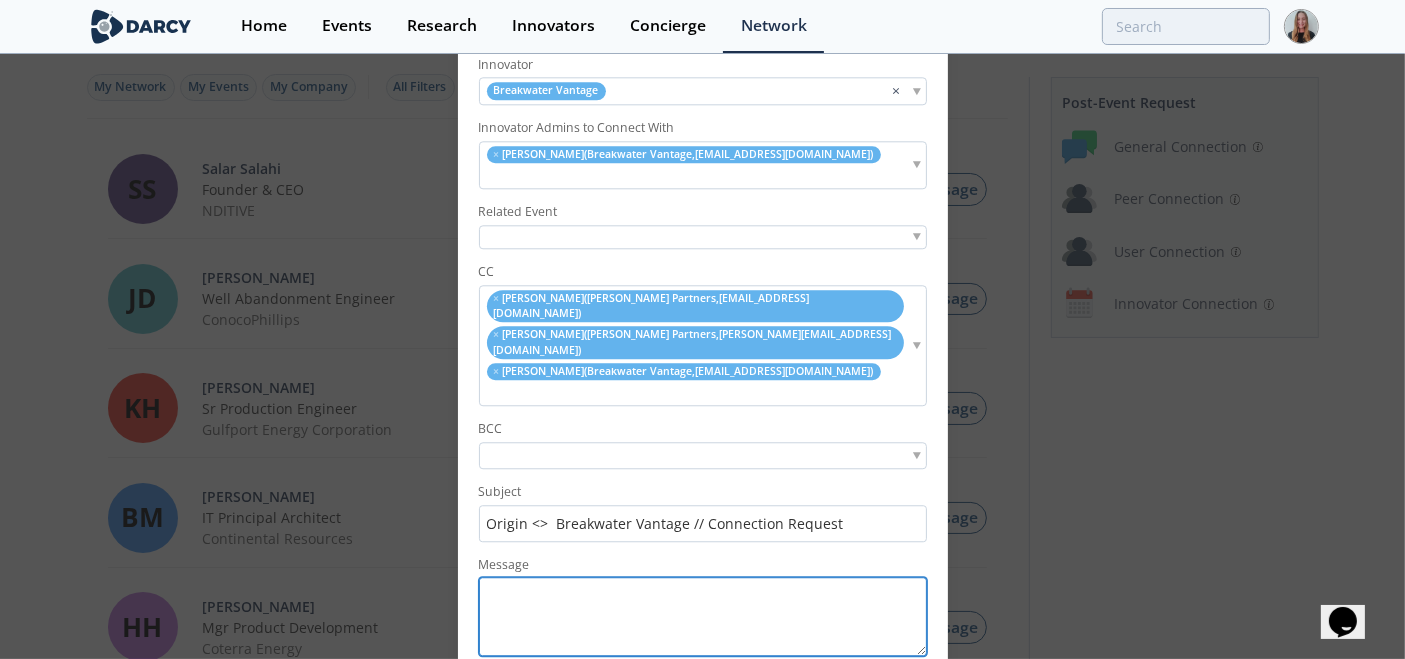 click on "Message" at bounding box center [703, 617] 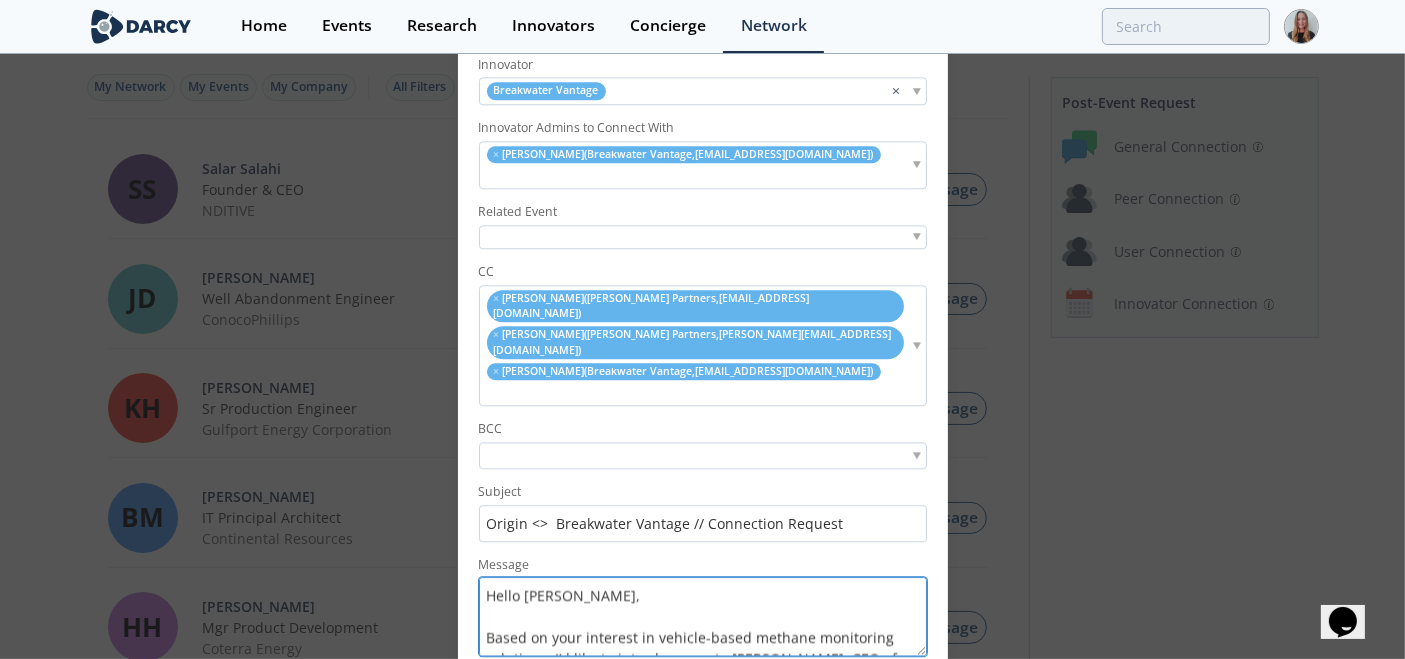 scroll, scrollTop: 328, scrollLeft: 0, axis: vertical 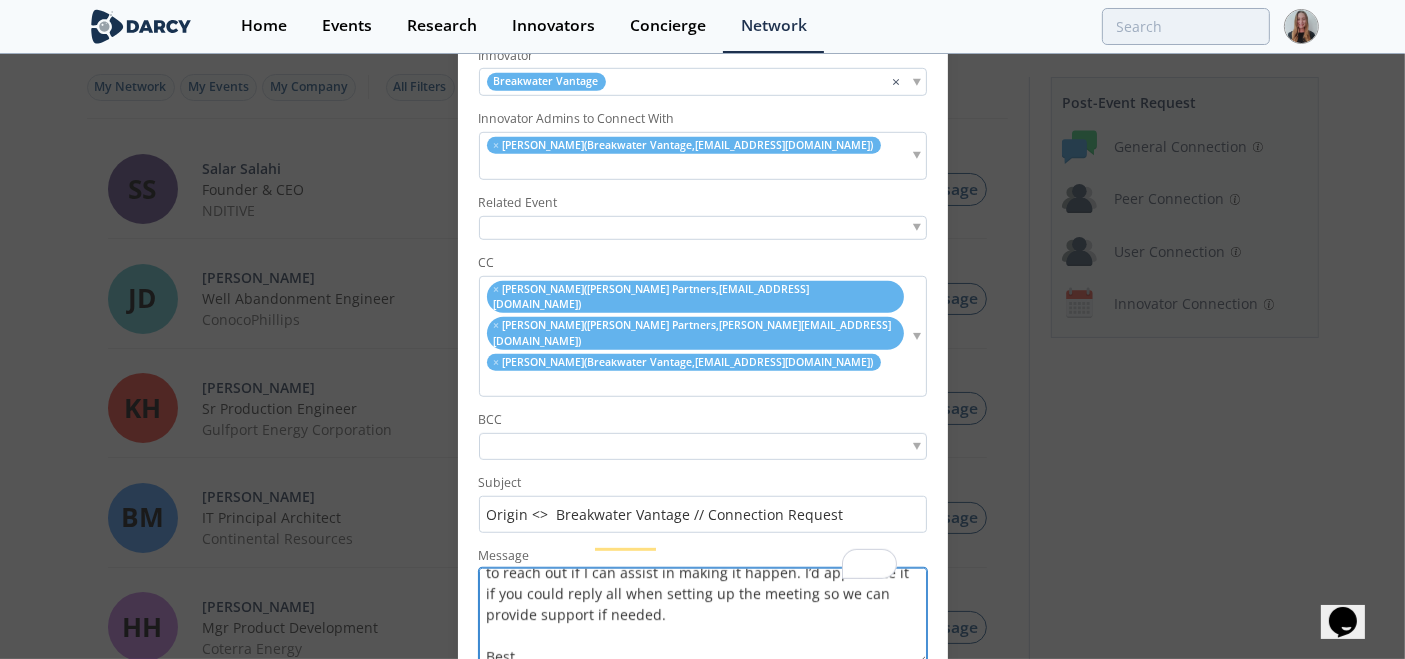 drag, startPoint x: 920, startPoint y: 612, endPoint x: 928, endPoint y: 588, distance: 25.298222 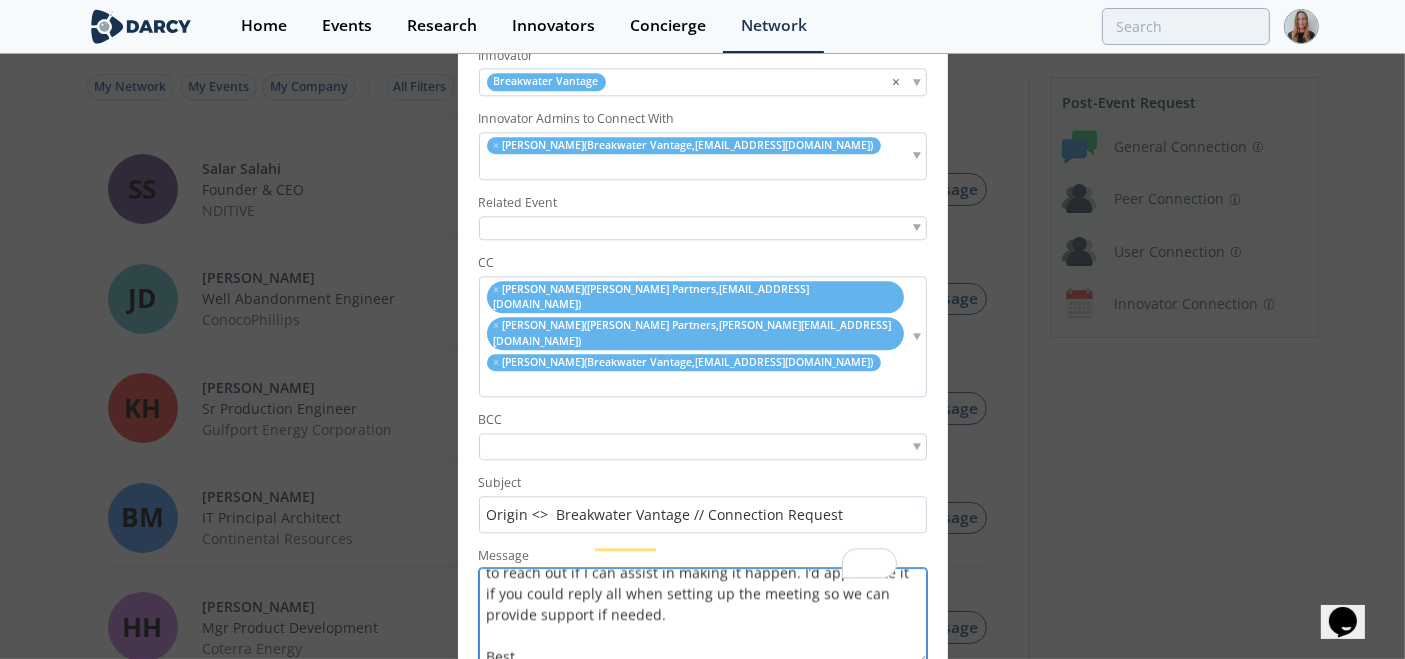 scroll, scrollTop: 197, scrollLeft: 0, axis: vertical 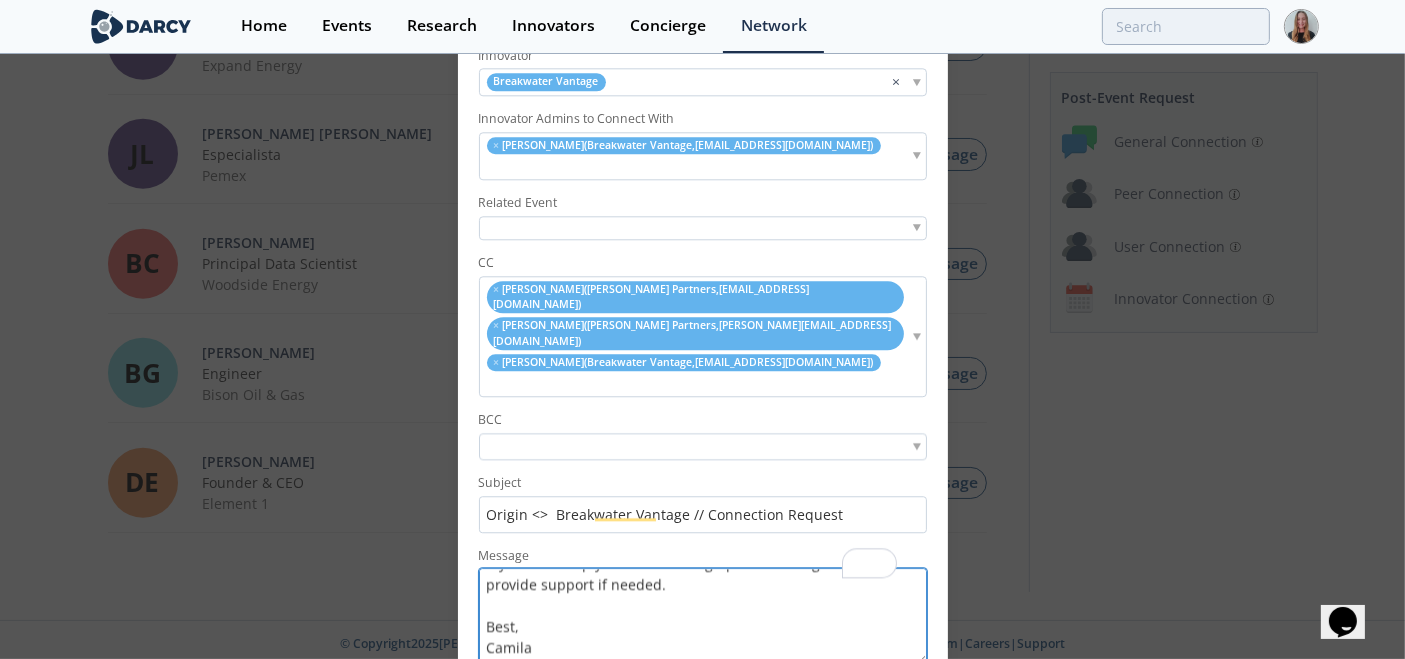 type on "Hello Anna,
Based on your interest in vehicle-based methane monitoring solutions, I’d like to introduce you to Martin Grygar, CEO of Breakwater Vantage, for a one-on-one conversation to explore their solution in more detail.
Martin – introducing you to Anna Houghton, Climate and Emissions Manager at Origin Energy, who’s interested in learning more about your technology.
I’ll leave it to you to coordinate the meeting, but please feel free to reach out if I can assist in making it happen. I’d appreciate it if you could reply all when setting up the meeting so we can provide support if needed.
Best,
Camila" 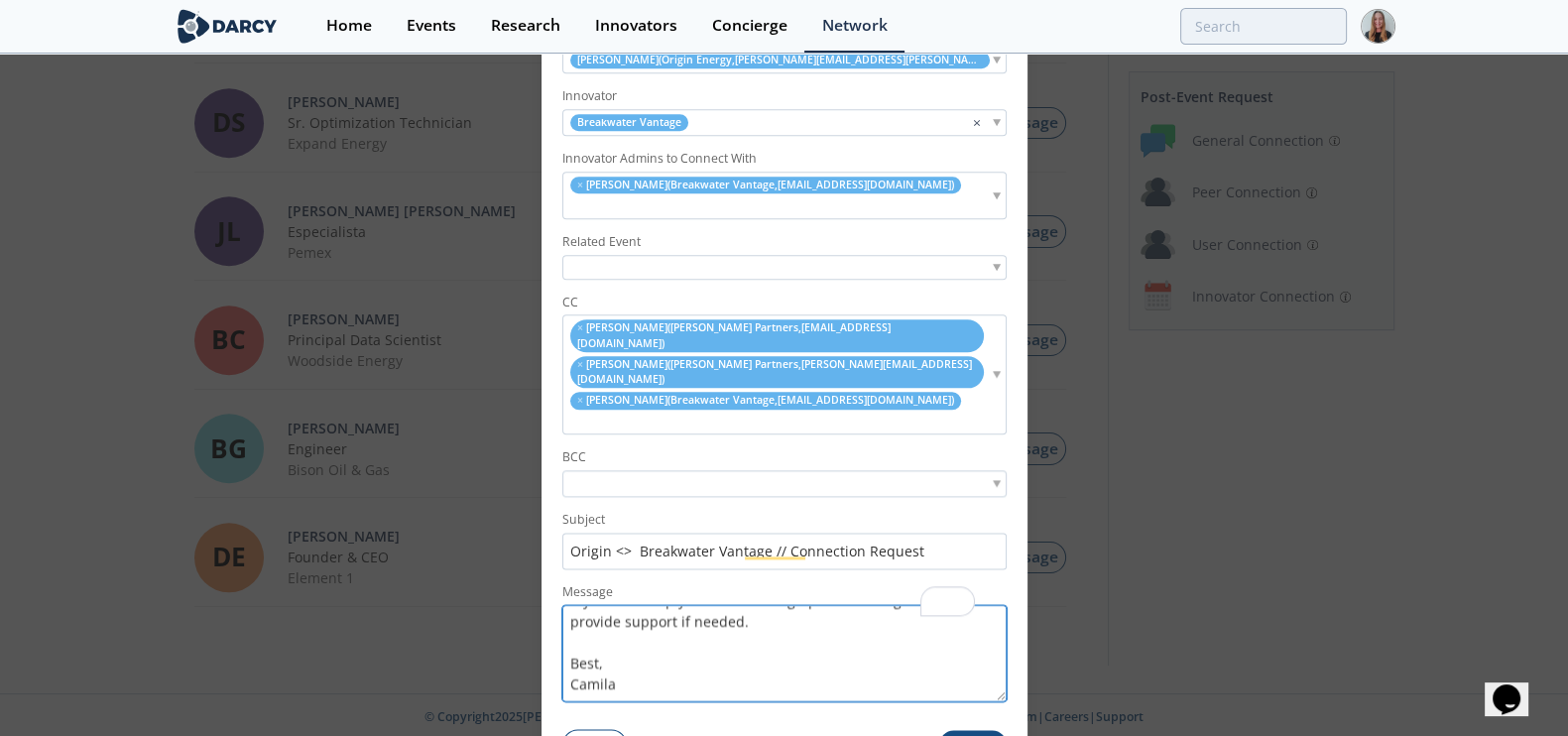 click on "Hello Anna,
Based on your interest in vehicle-based methane monitoring solutions, I’d like to introduce you to Martin Grygar, CEO of Breakwater Vantage, for a one-on-one conversation to explore their solution in more detail.
Martin – introducing you to Anna Houghton, Climate and Emissions Manager at Origin Energy, who’s interested in learning more about your technology.
I’ll leave it to you to coordinate the meeting, but please feel free to reach out if I can assist in making it happen. I’d appreciate it if you could reply all when setting up the meeting so we can provide support if needed.
Best,
Camila" at bounding box center [784, 653] 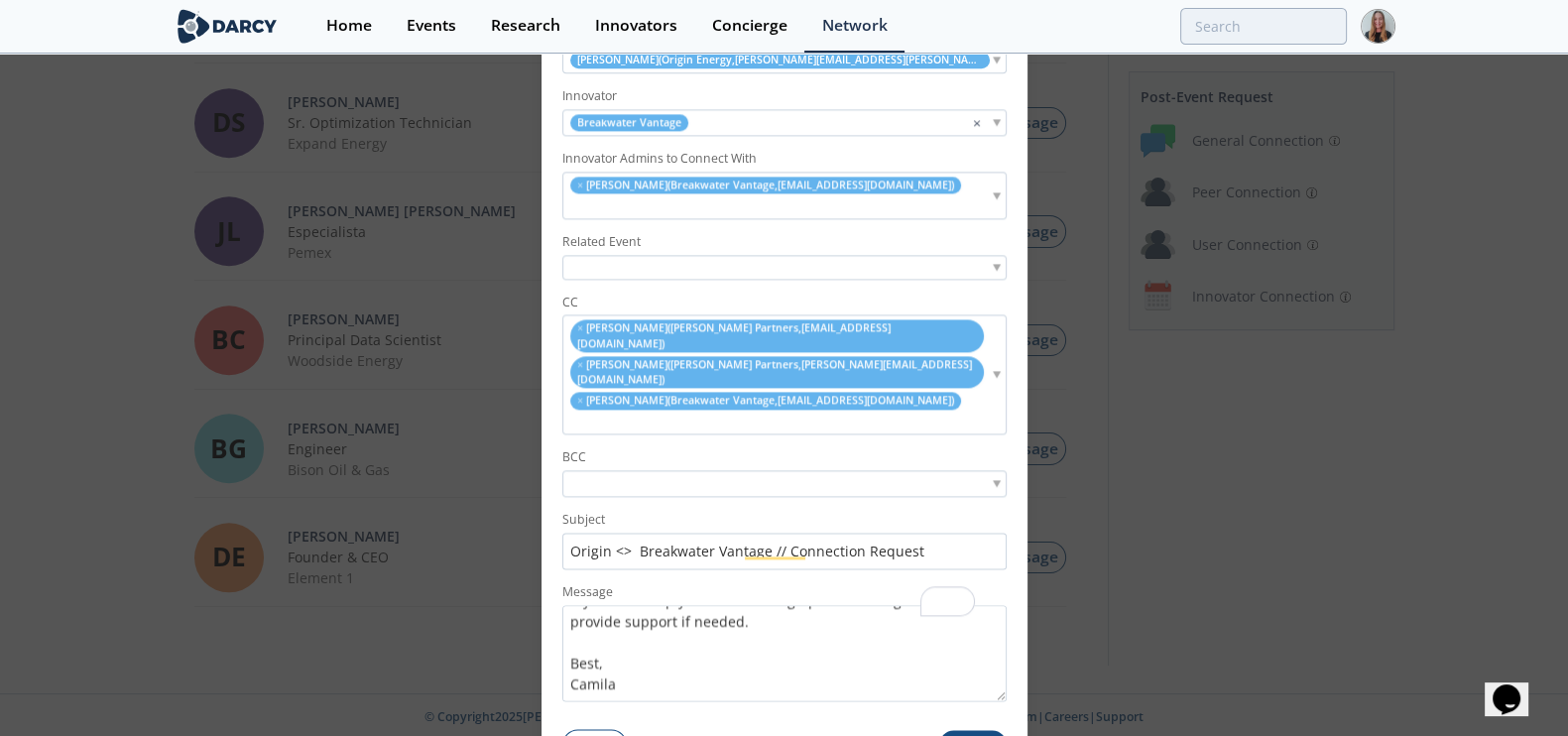 click on "Submit" at bounding box center (973, 744) 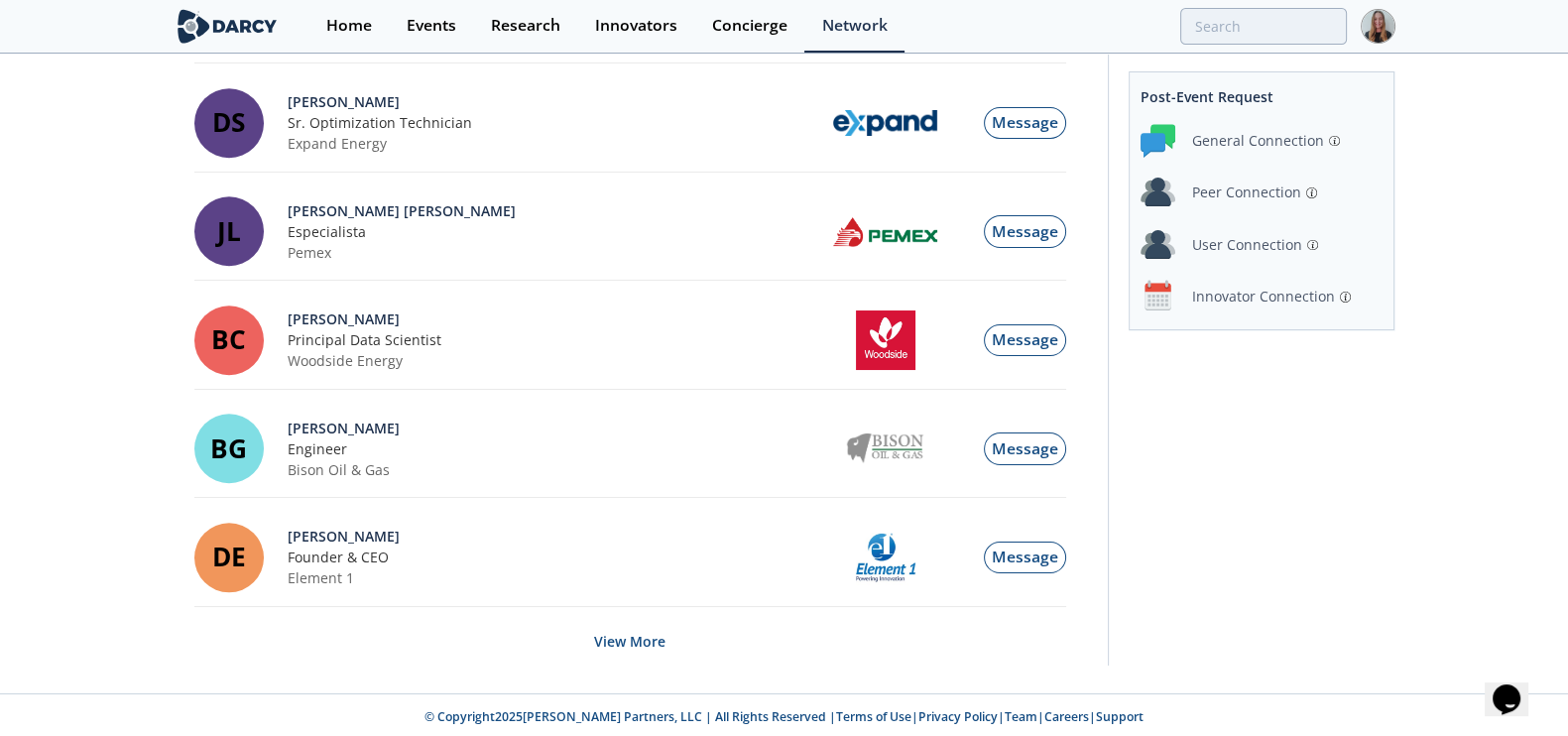 click on "Innovator Connection" at bounding box center [1264, 296] 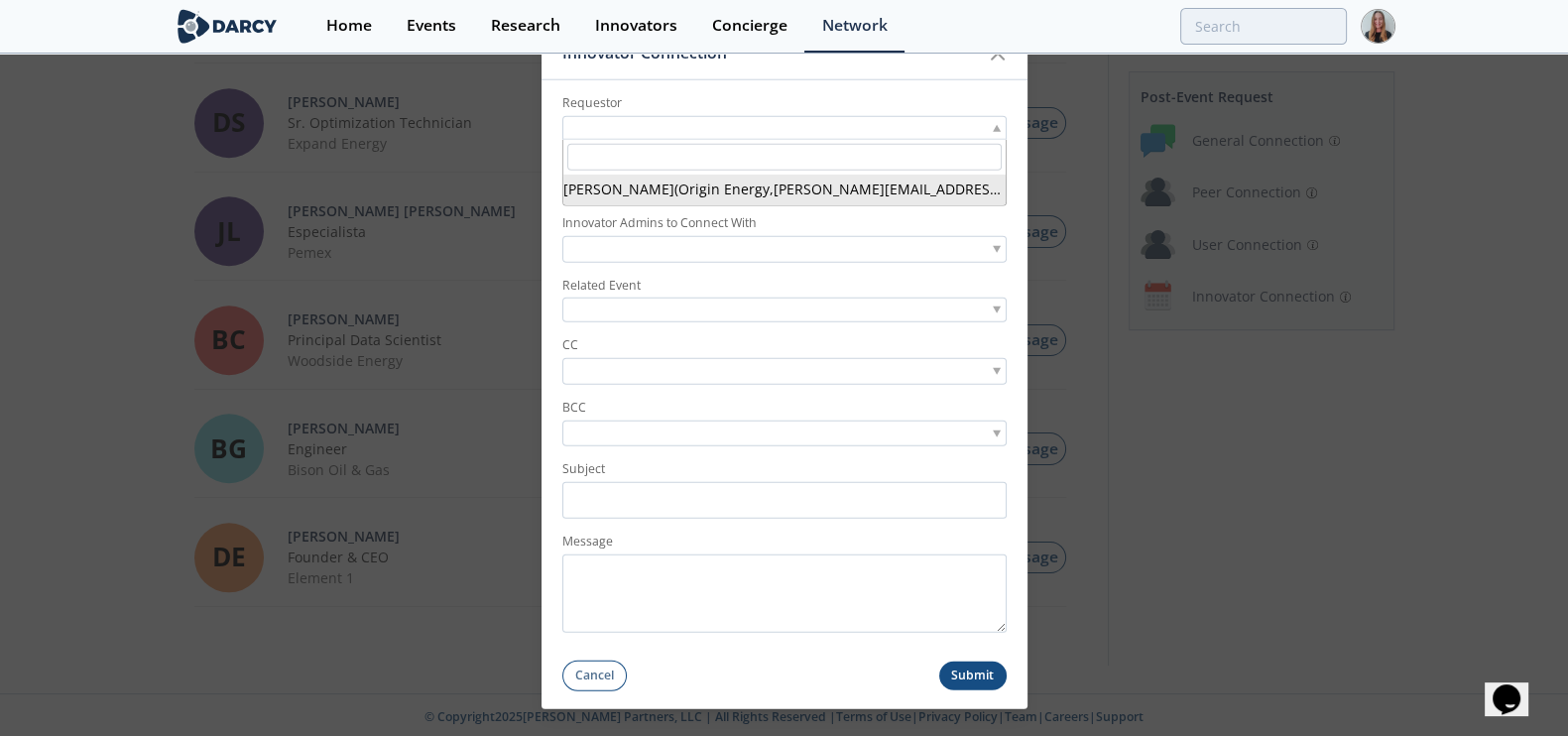 click at bounding box center [784, 128] 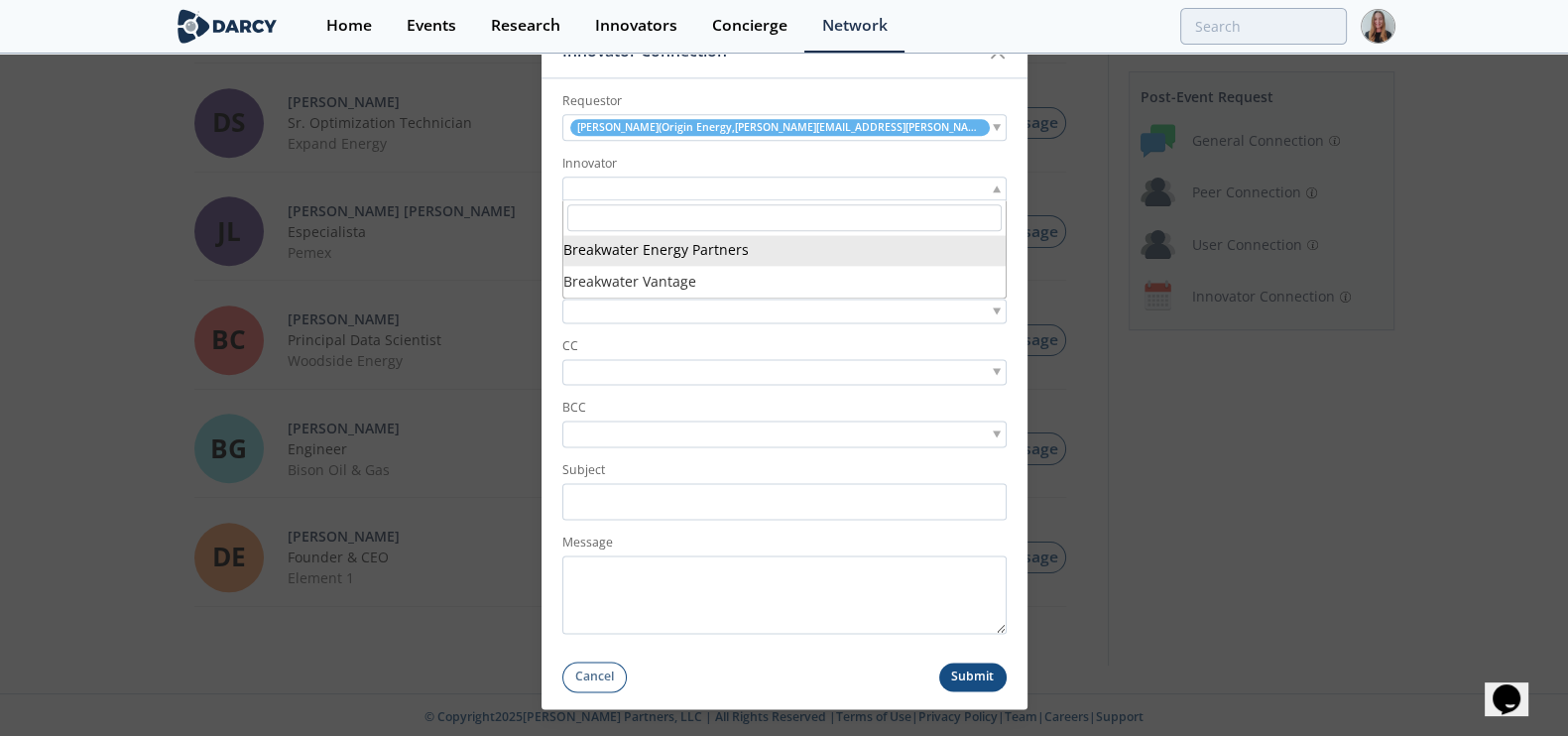 click at bounding box center [784, 188] 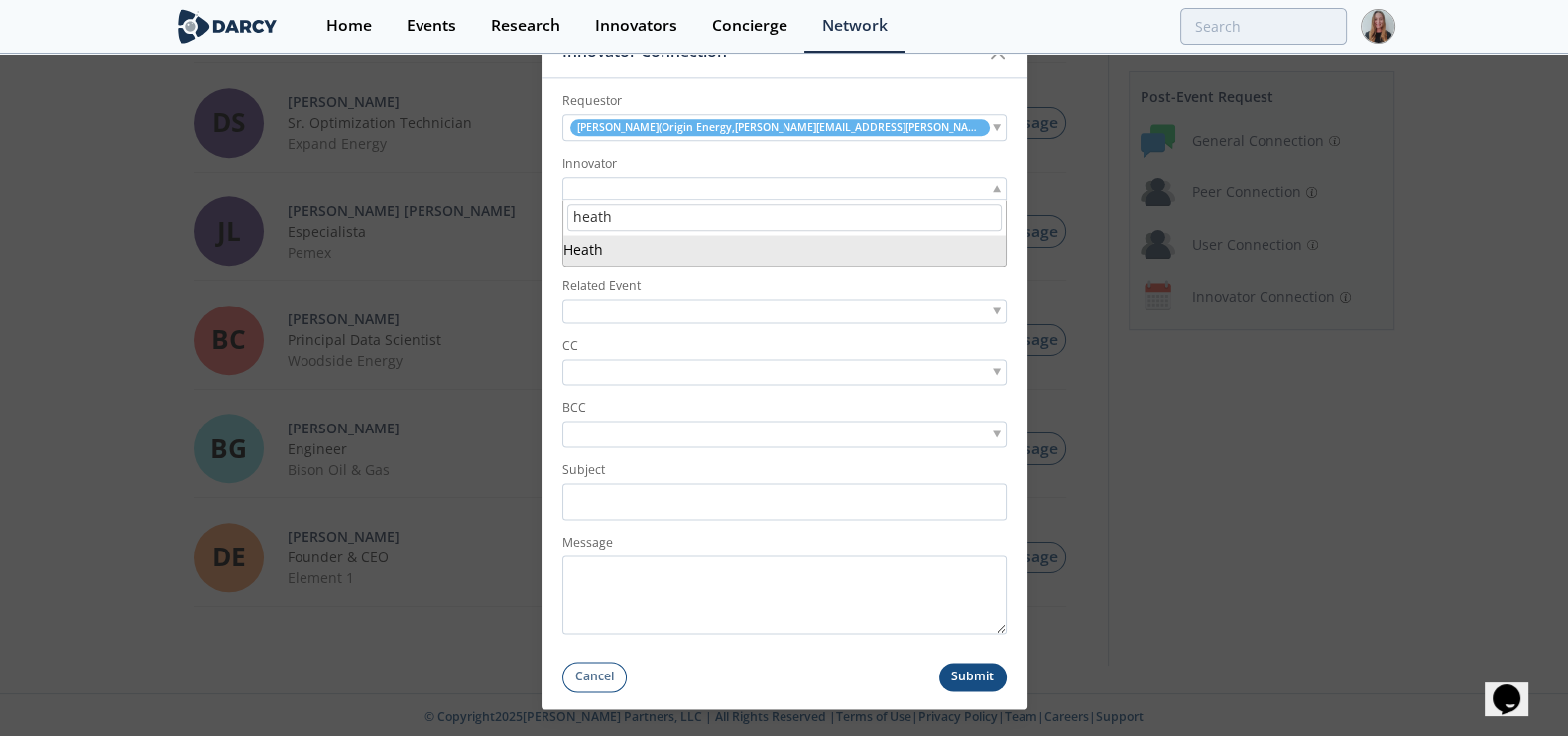 type on "heath" 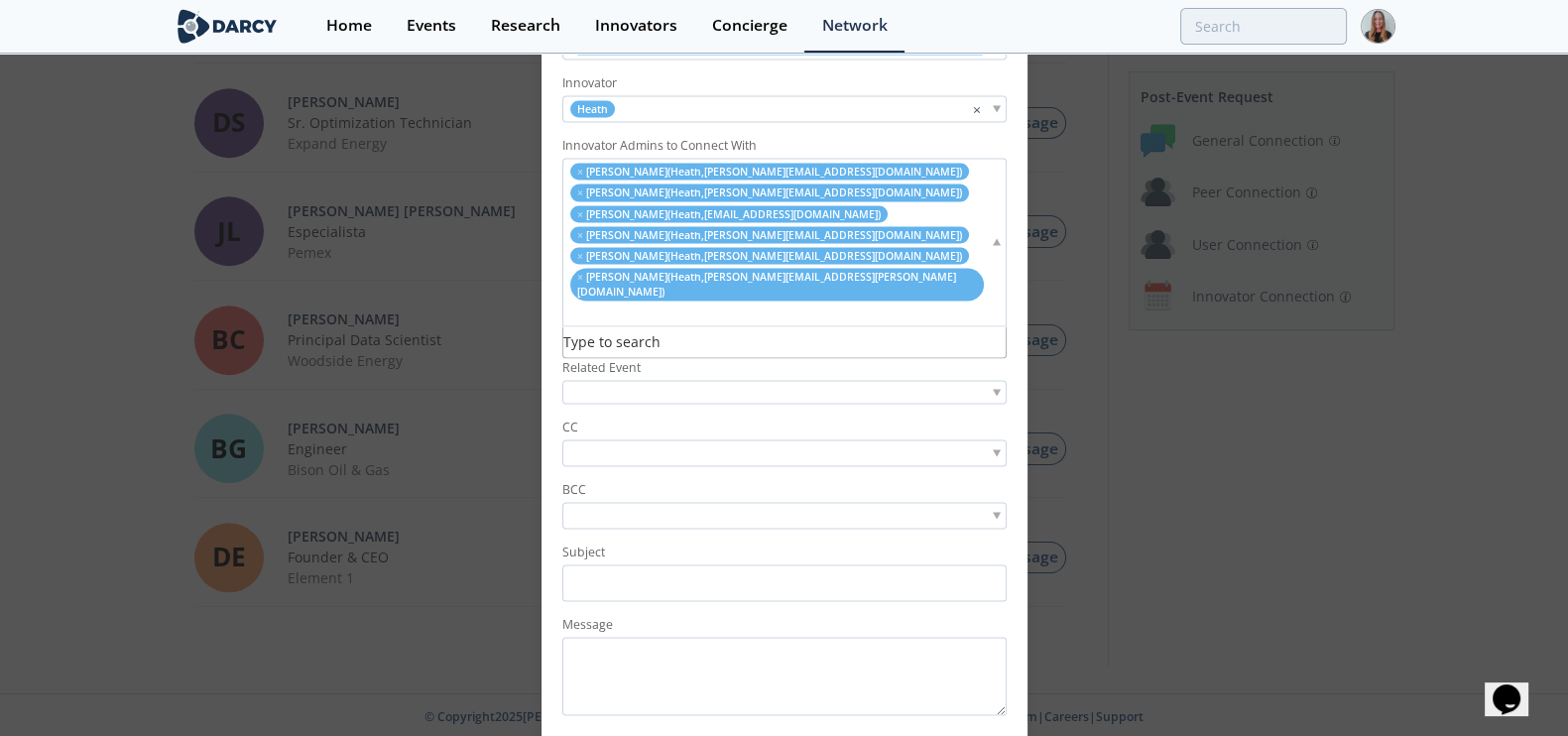 click on "Christopher Reddy  ( Heath ,  c.reddy@heathservices.com.au )" at bounding box center (774, 234) 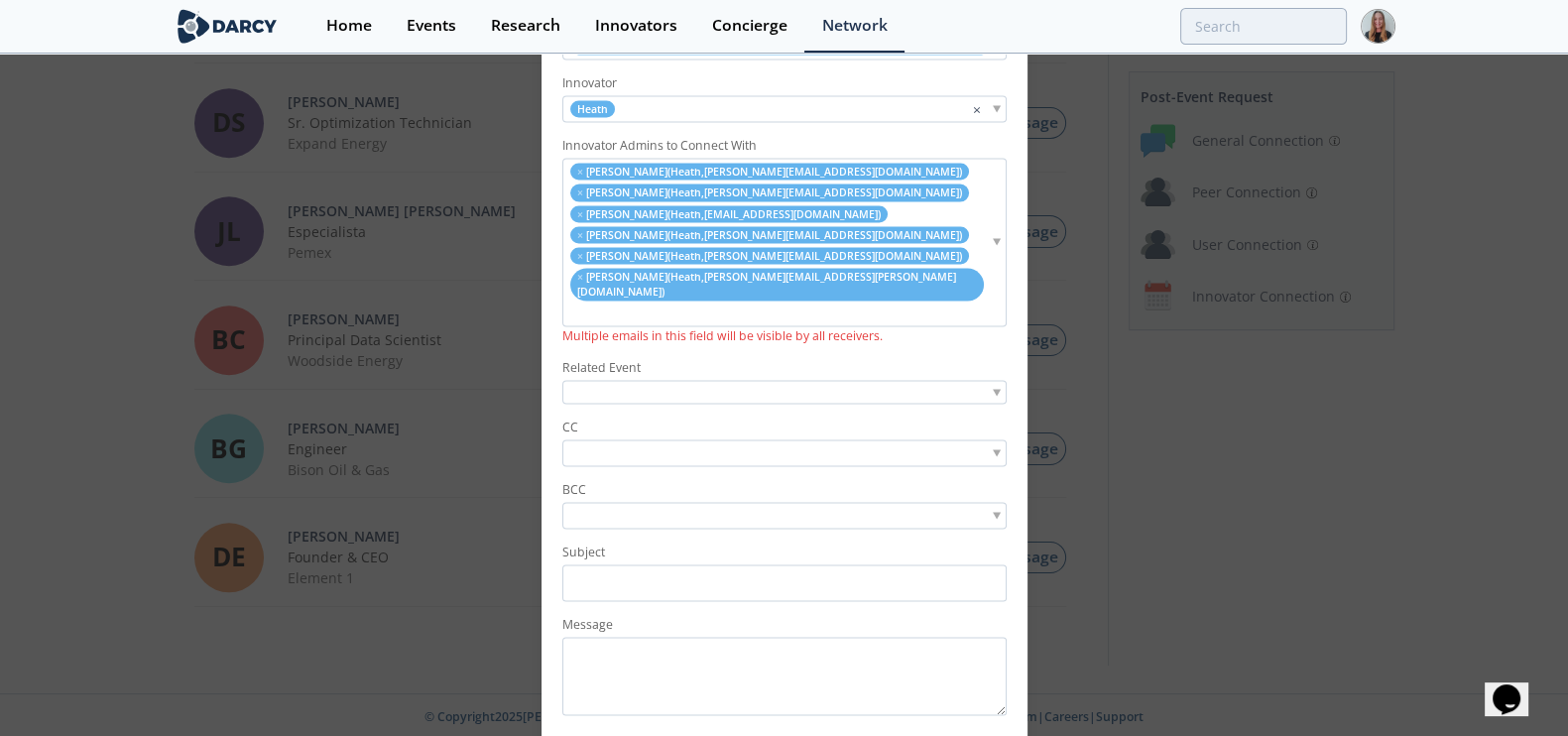 click on "×
Sean Epps  ( Heath ,  s.epps@heathus.com )" at bounding box center [770, 172] 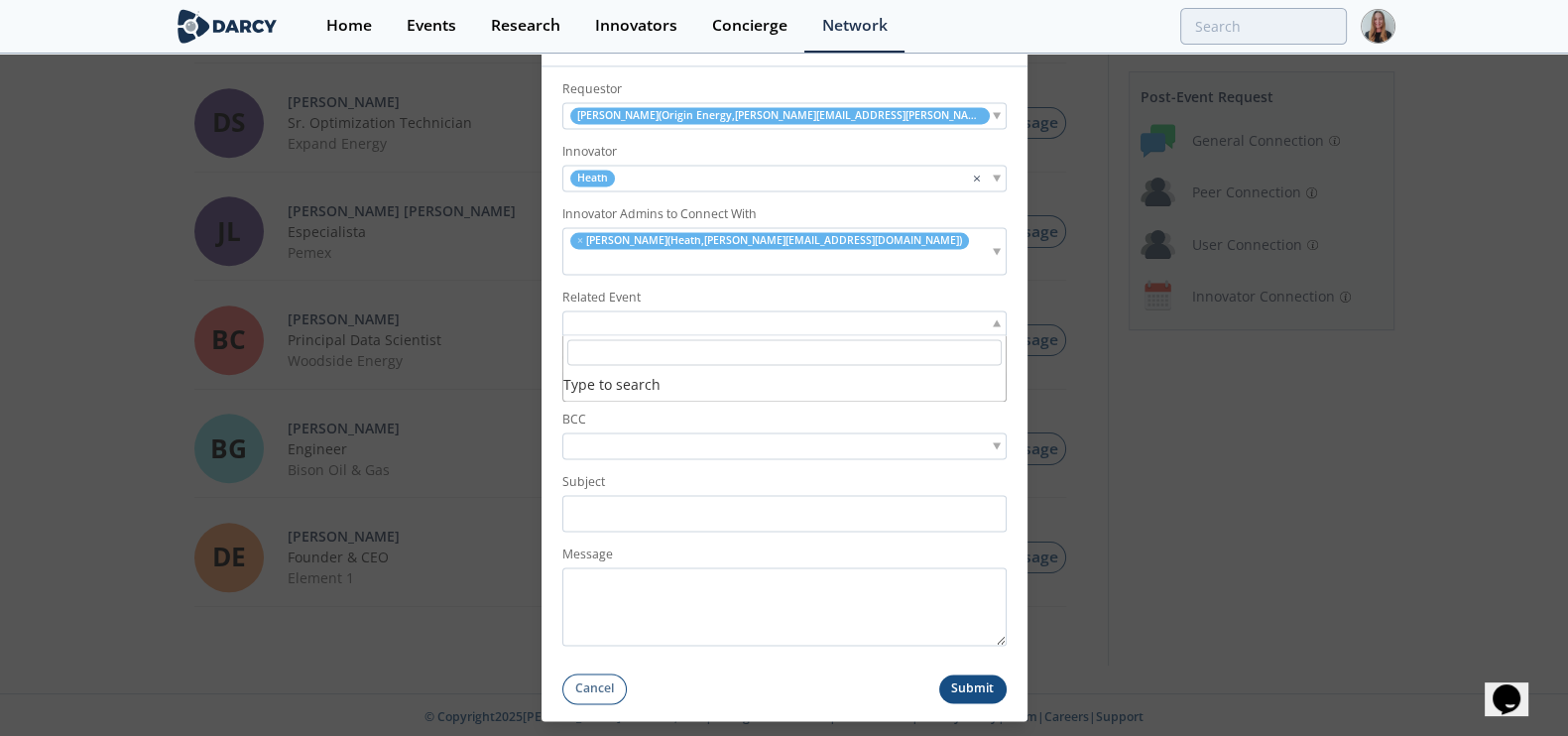 click at bounding box center (784, 322) 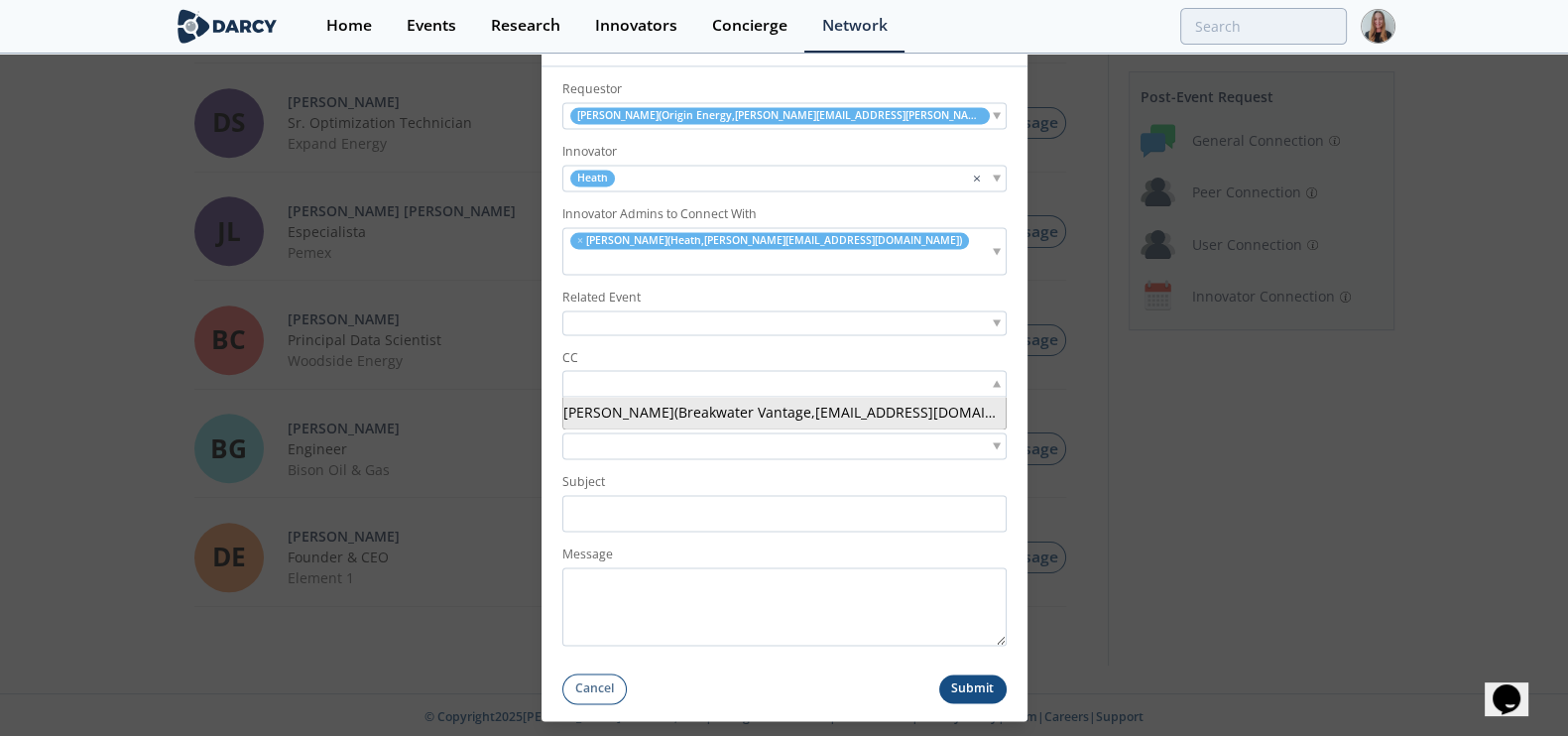 click at bounding box center (636, 384) 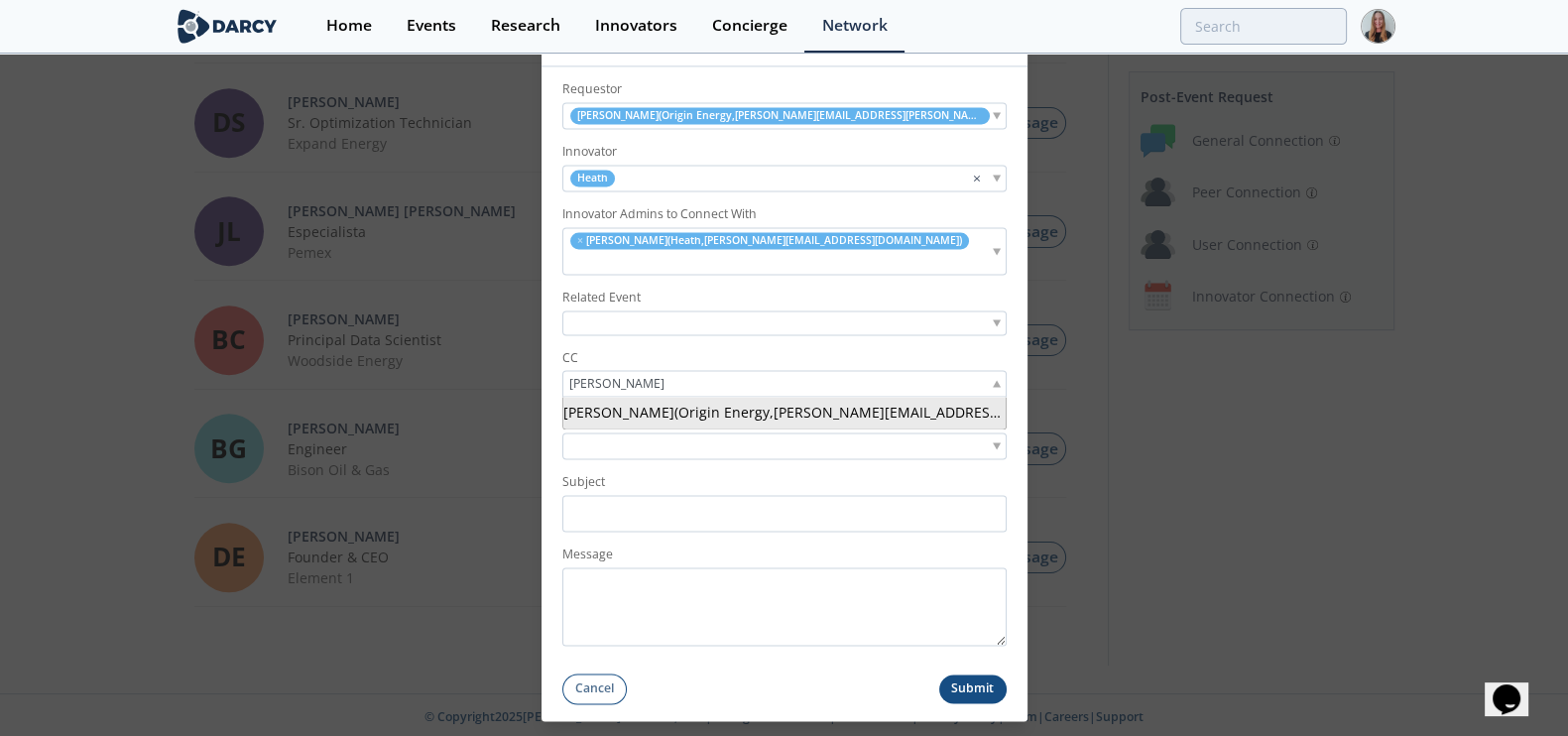 type on "tony rutt" 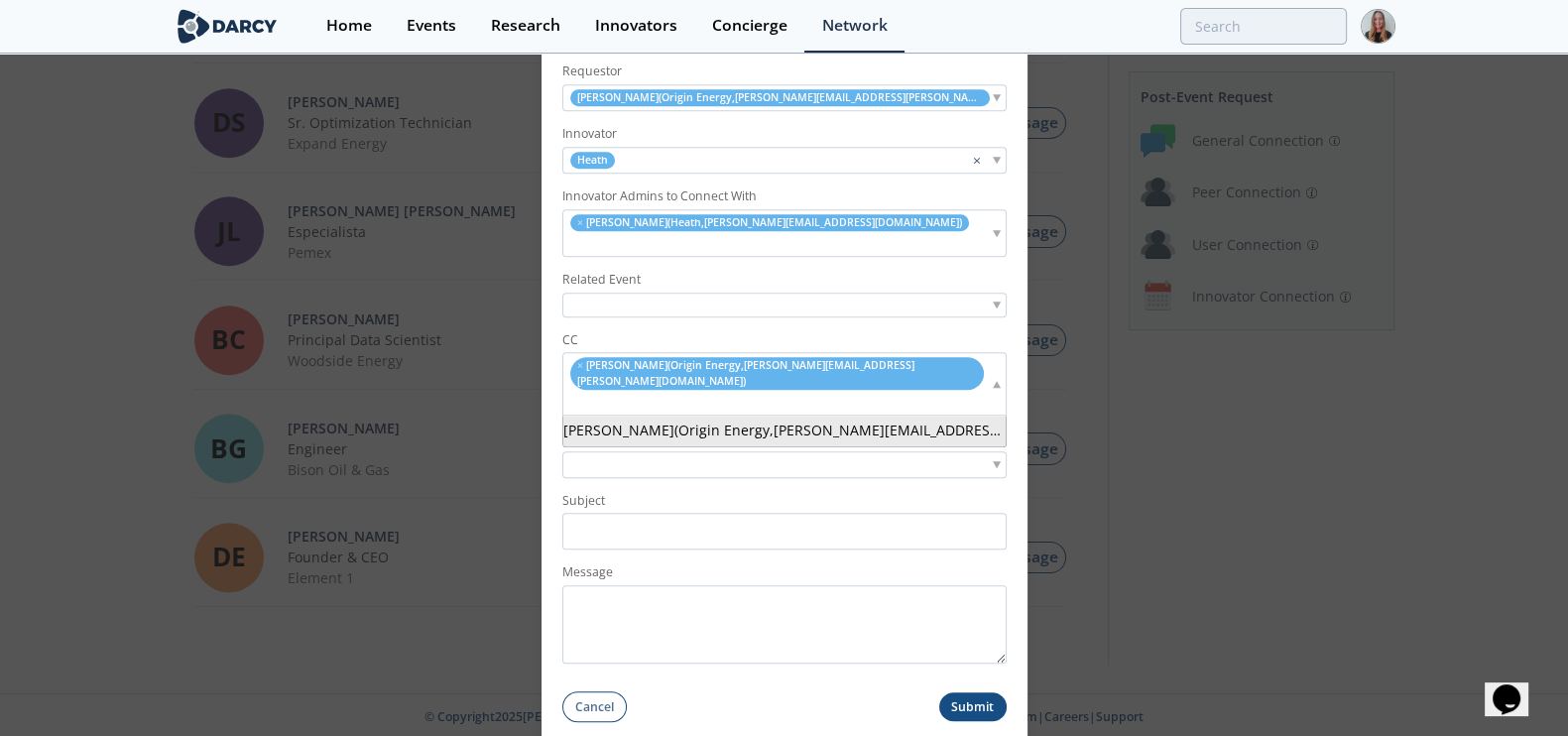 click on "×
Tony Rutter  ( Origin Energy ,  tony.rutter@origin.com.au )" at bounding box center (784, 384) 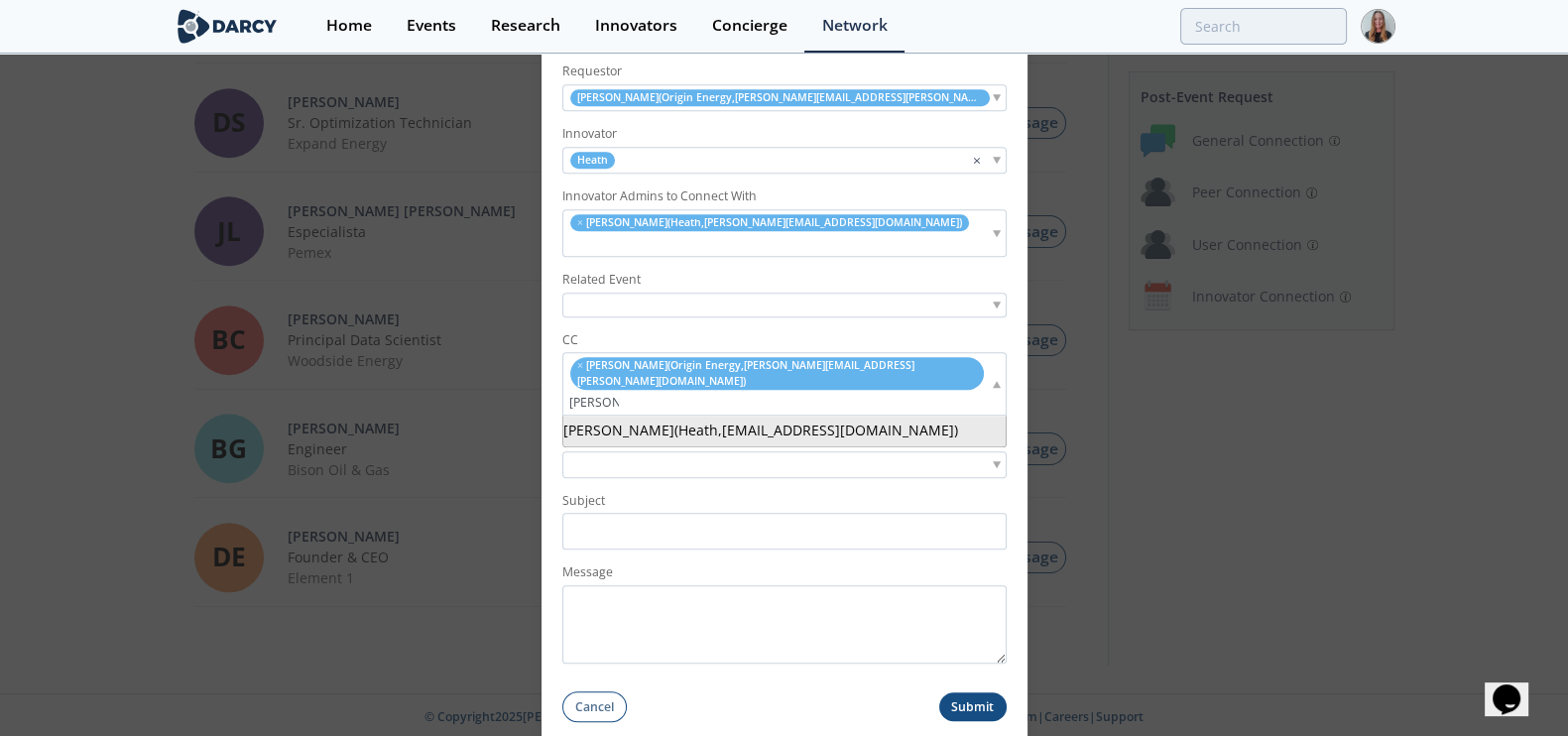 type on "eric six" 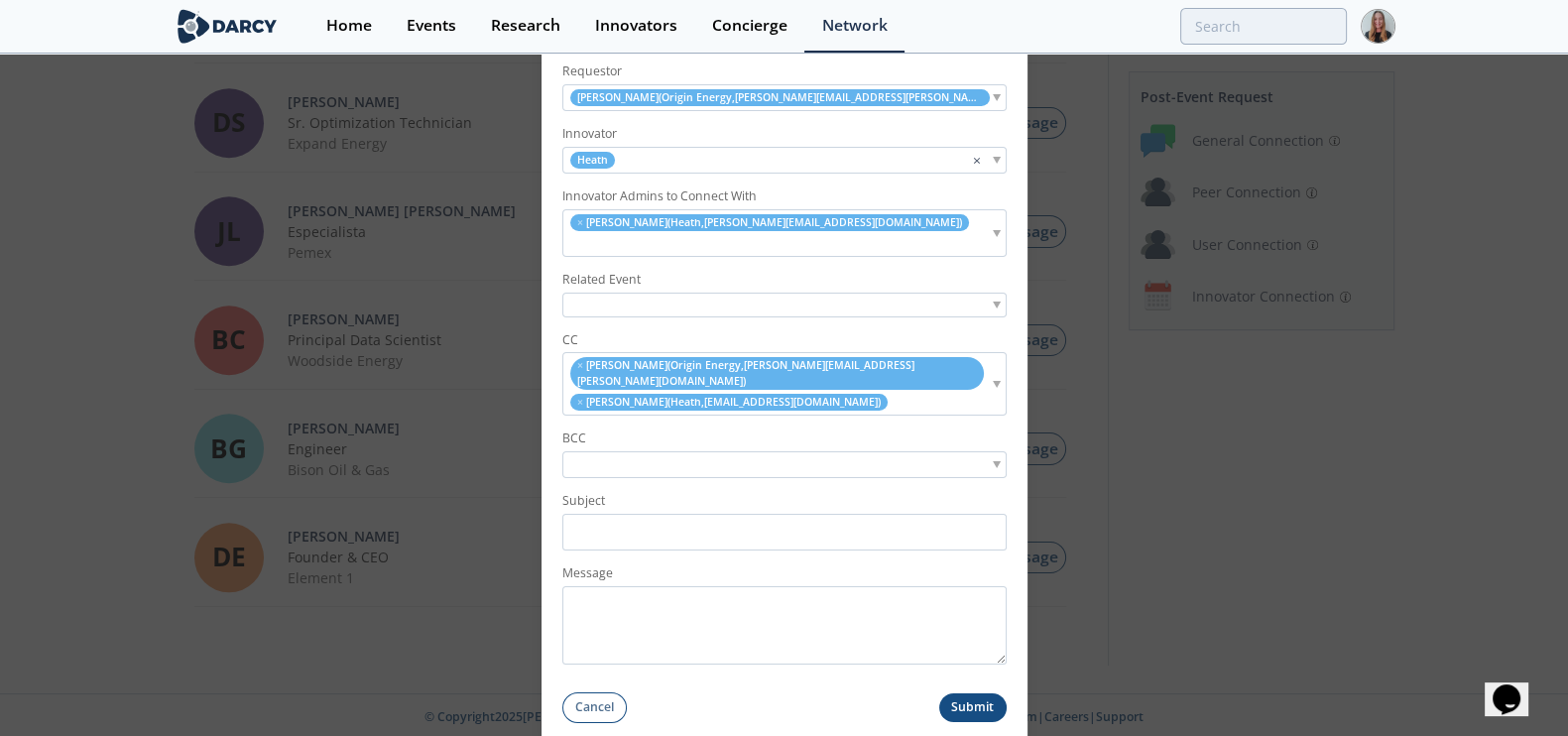 click on "×
Tony Rutter  ( Origin Energy ,  tony.rutter@origin.com.au )
×
Eric Six  ( Heath ,  e.six@heathus.com )" at bounding box center [777, 384] 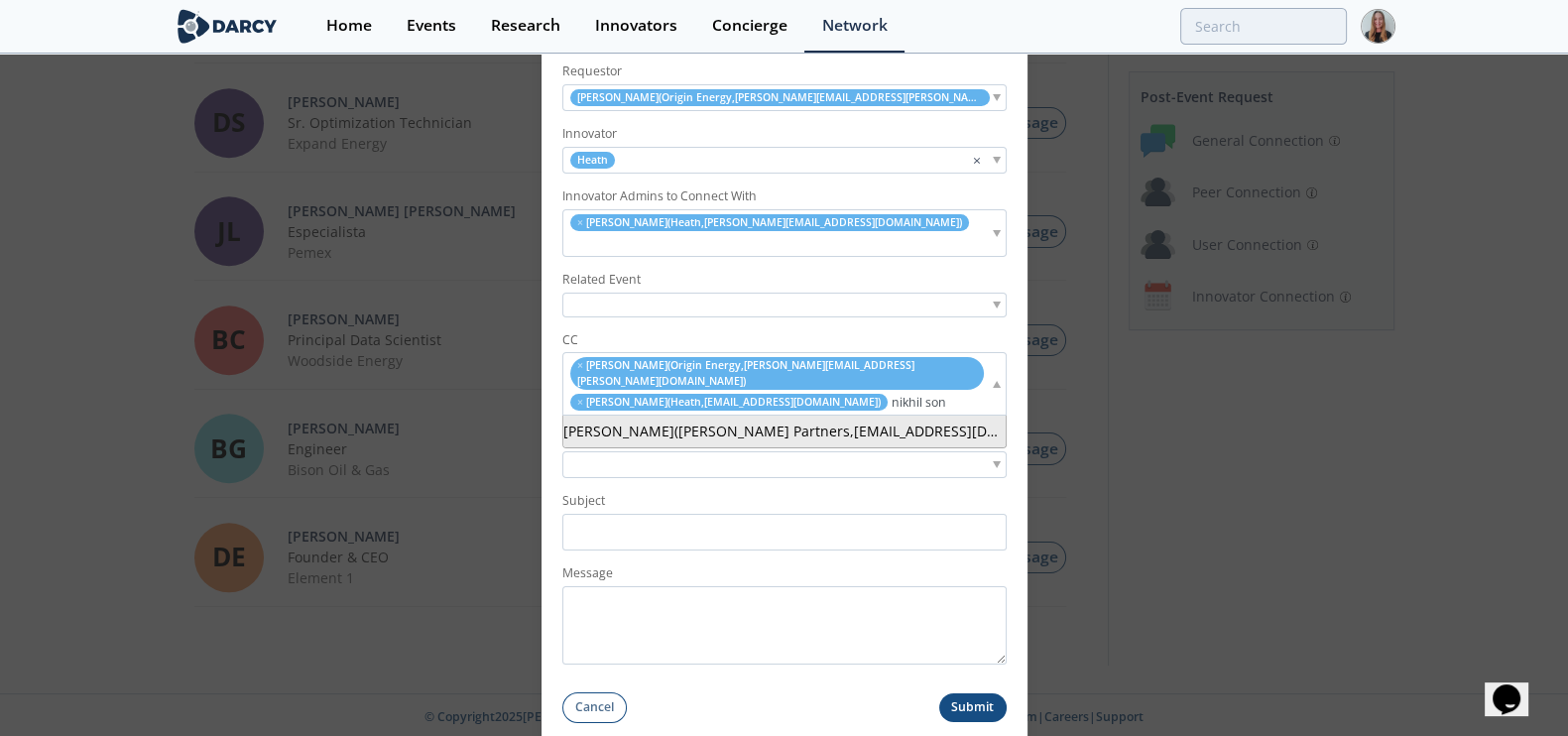 type on "nikhil son" 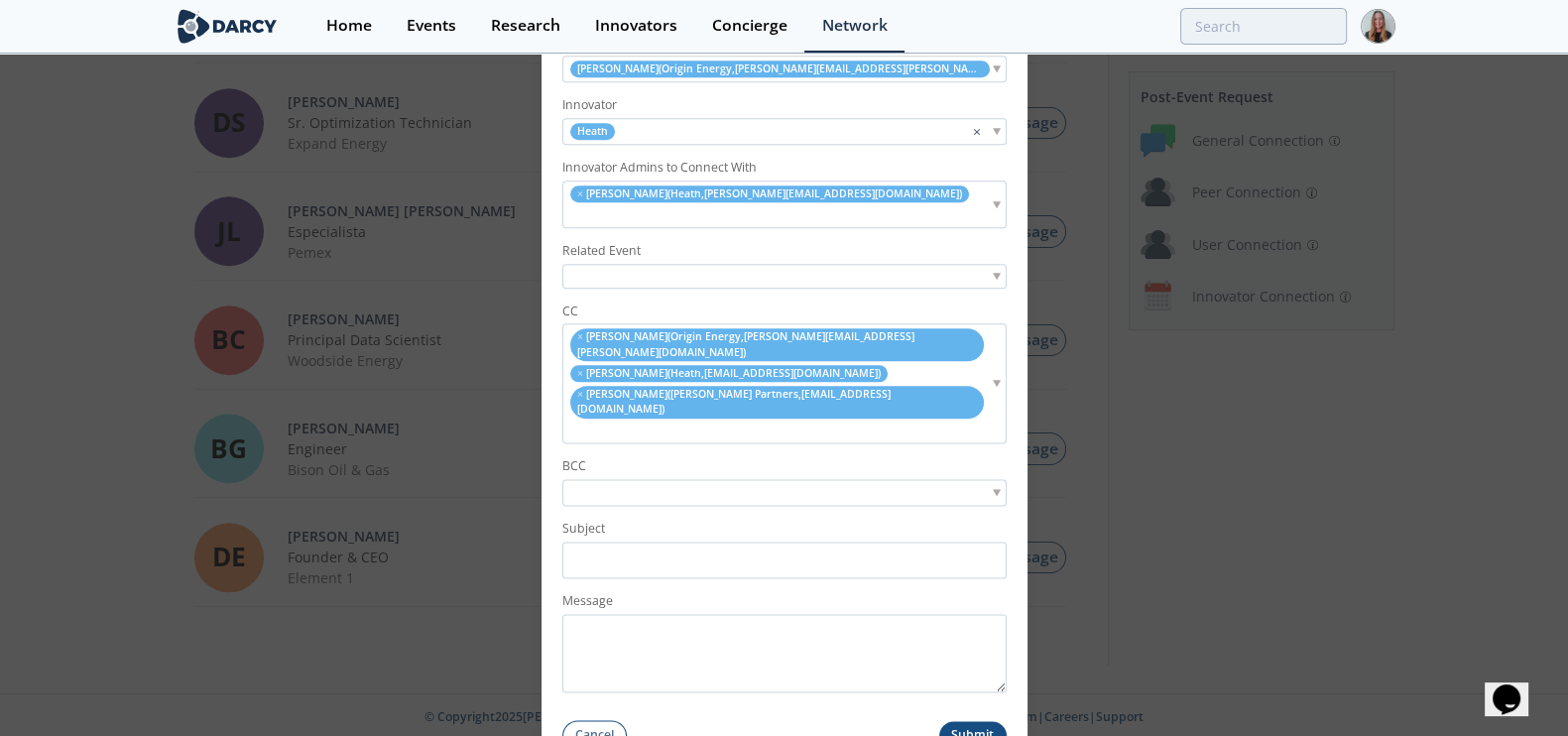 click on "×
Tony Rutter  ( Origin Energy ,  tony.rutter@origin.com.au )
×
Eric Six  ( Heath ,  e.six@heathus.com )
×
Nikhil Sonthaliya  ( Darcy Partners ,  nikhil@darcypartners.com )" at bounding box center [777, 384] 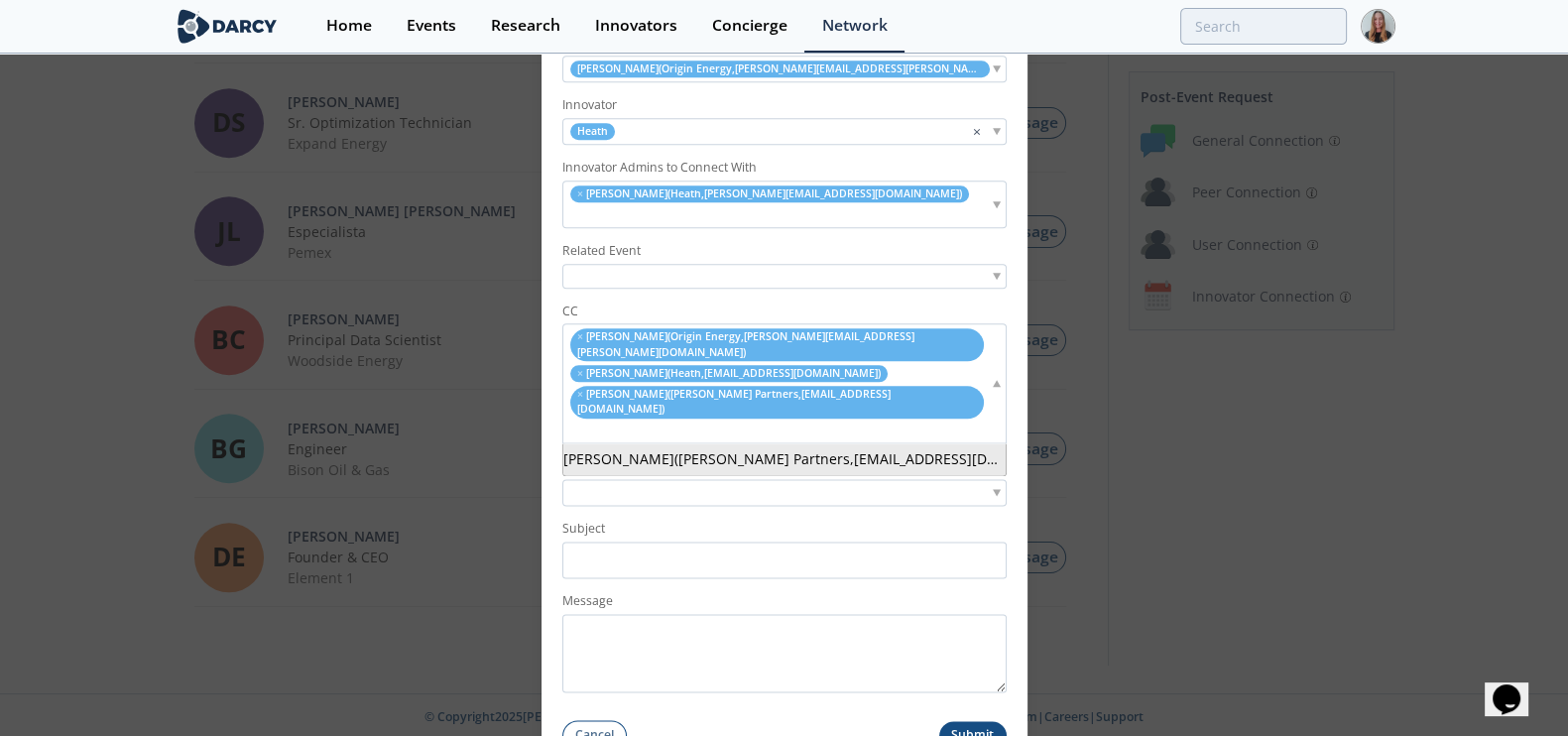 type on "r" 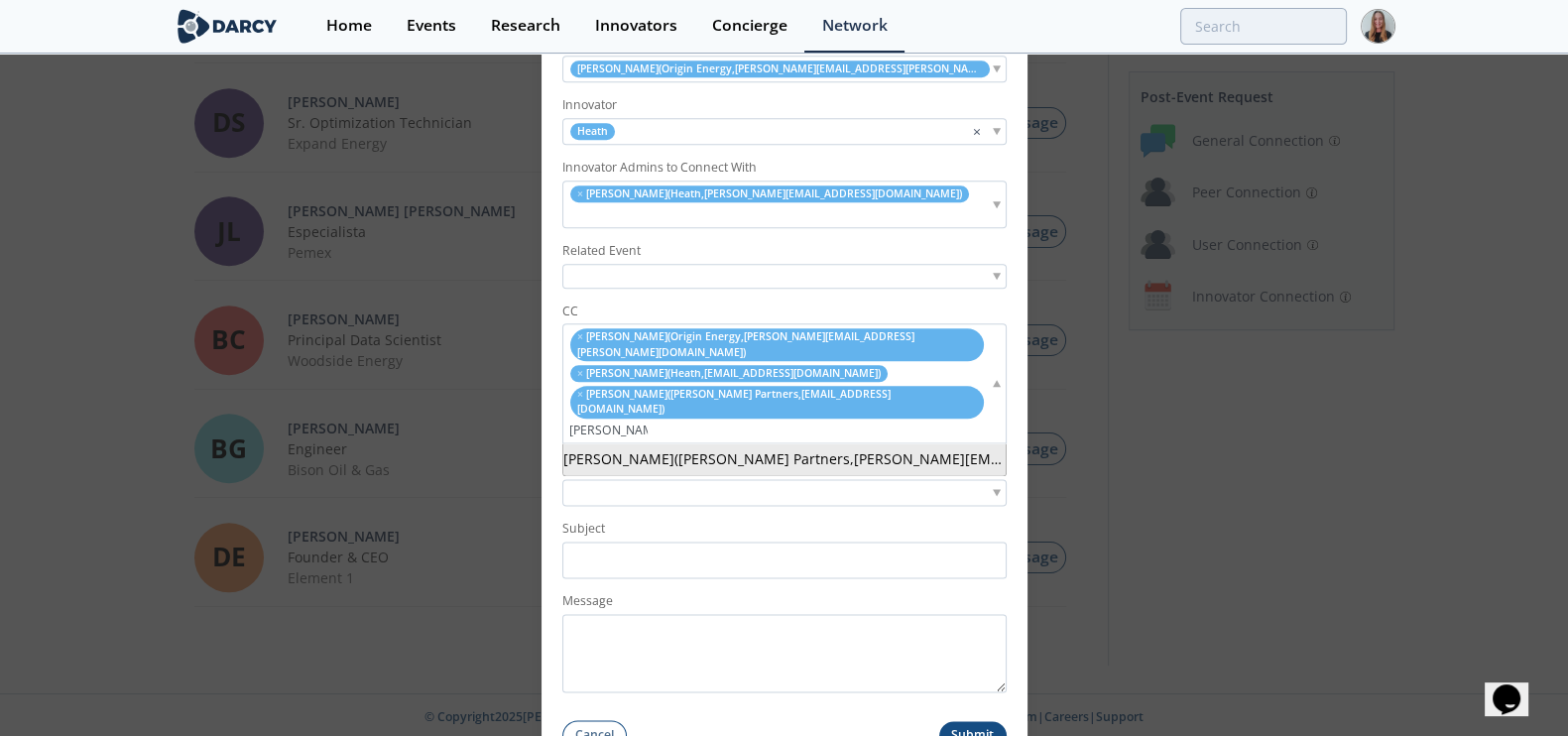 type on "brian handk" 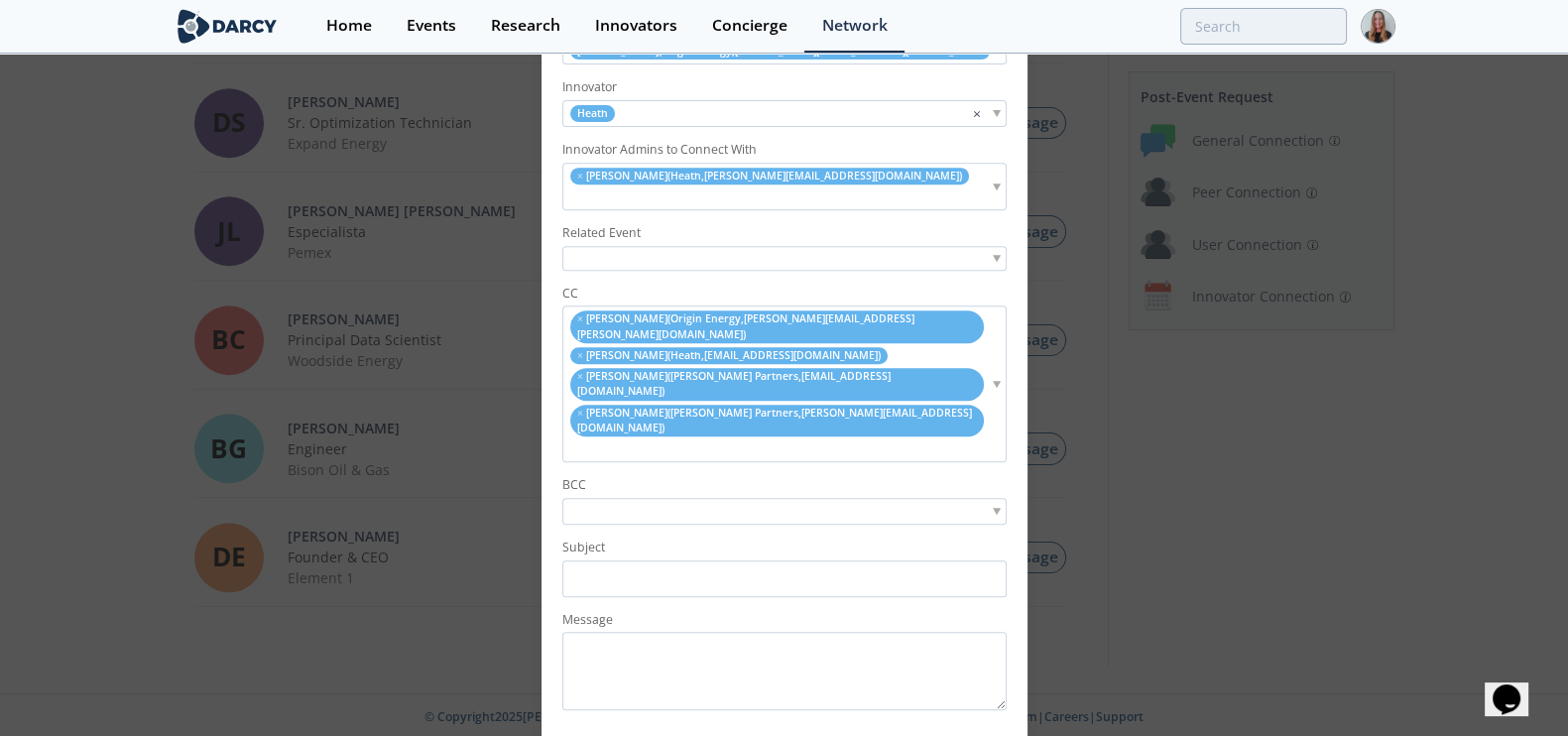 click on "Requestor
Anna Houghton  ( Origin Energy ,  anna.houghton@origin.com.au )
Innovator
Heath
×
Innovator Admins to Connect With
×
Christopher Reddy  ( Heath ,  c.reddy@heathservices.com.au )
Related Event" at bounding box center [784, 385] 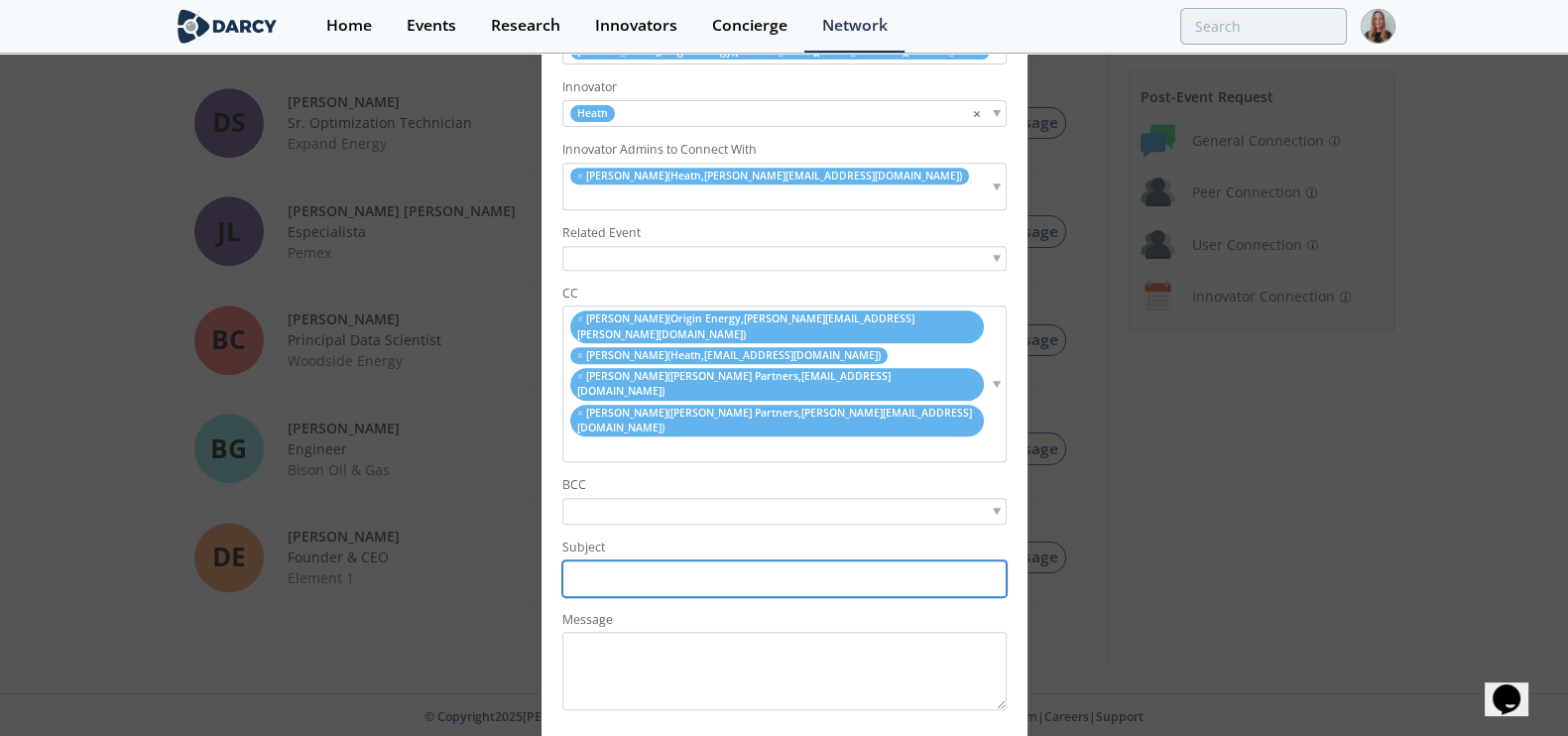 click on "Subject" at bounding box center [784, 578] 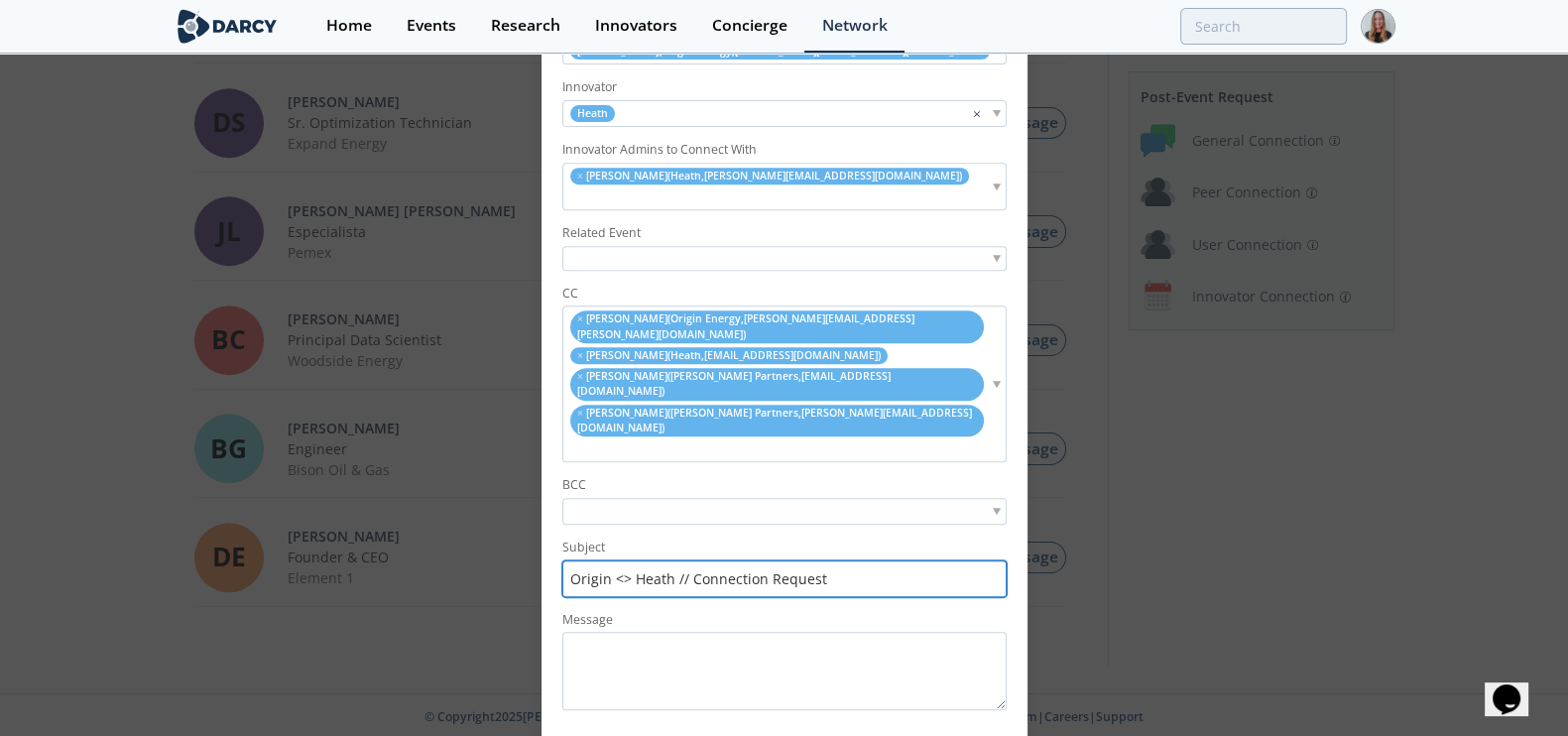 type on "Origin <> Heath // Connection Request" 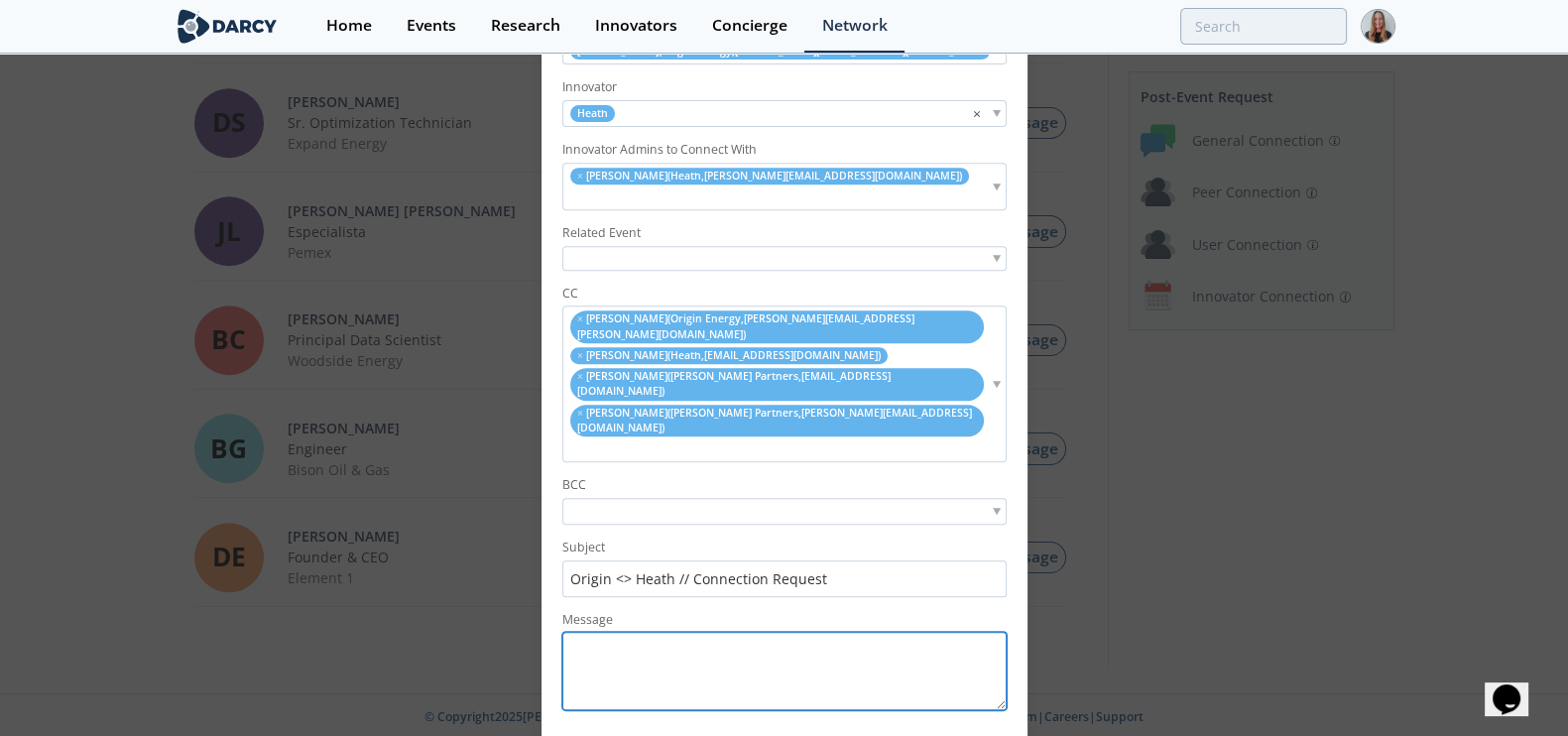 click on "Message" at bounding box center [784, 672] 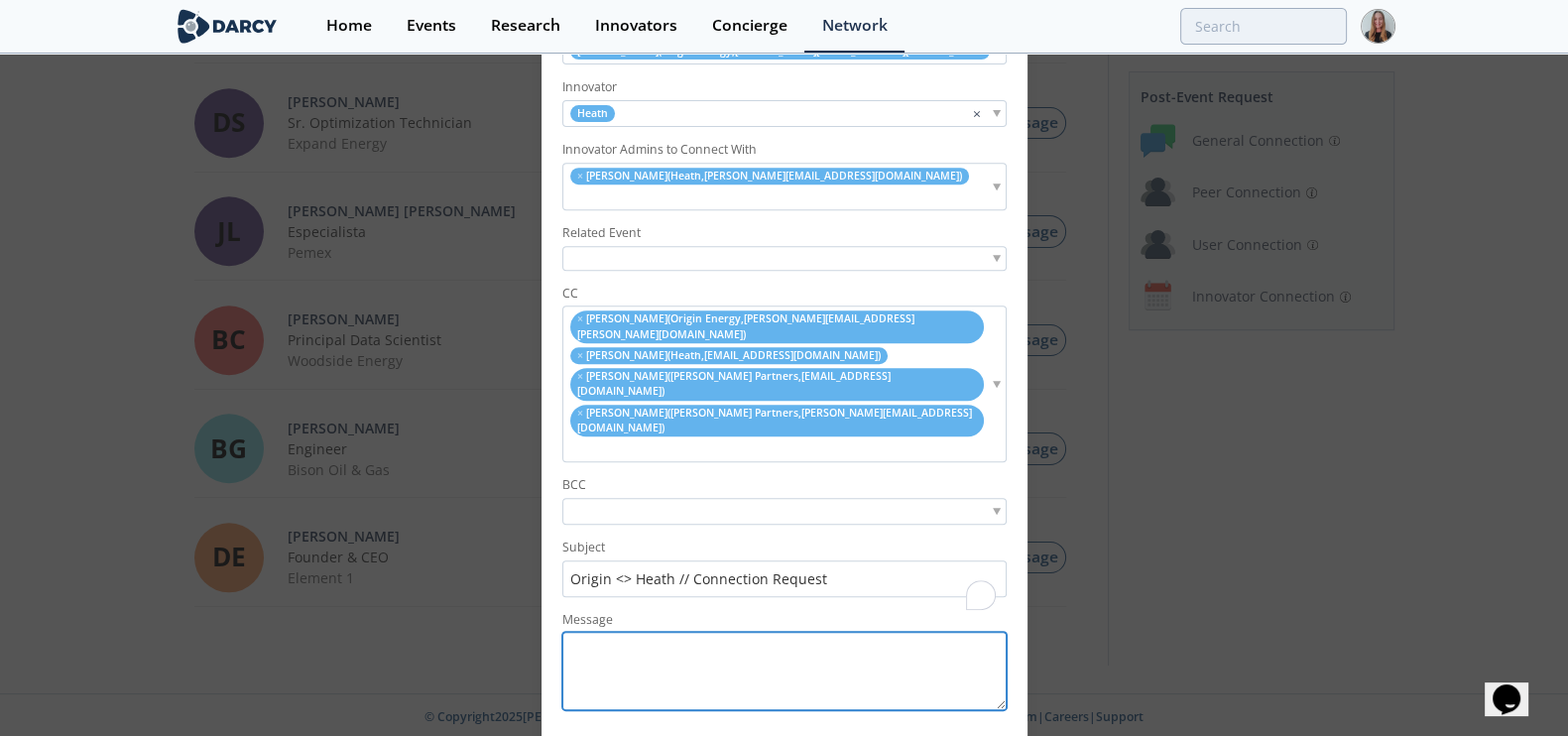 paste on "Hello Anna and Tony,
Based on your interest in vehicle-based methane monitoring solutions, I’d like to introduce you to Christopher Reddy, Senior Sustainability Partner at Heath Services Australia, for a one-on-one conversation to explore their solution in more detail.
Christopher – introducing you to Anna Houghton, Climate and Emissions Manager, and Tony Rutter, Environmental Specialist at Origin Energy, who are interested in learning more about your technology.
I’ll leave it to you to coordinate the meeting, but please feel free to reach out if I can assist in making it happen. I’d appreciate it if you could reply all when setting up the meeting so we can provide support if needed.
Best,
Camila" 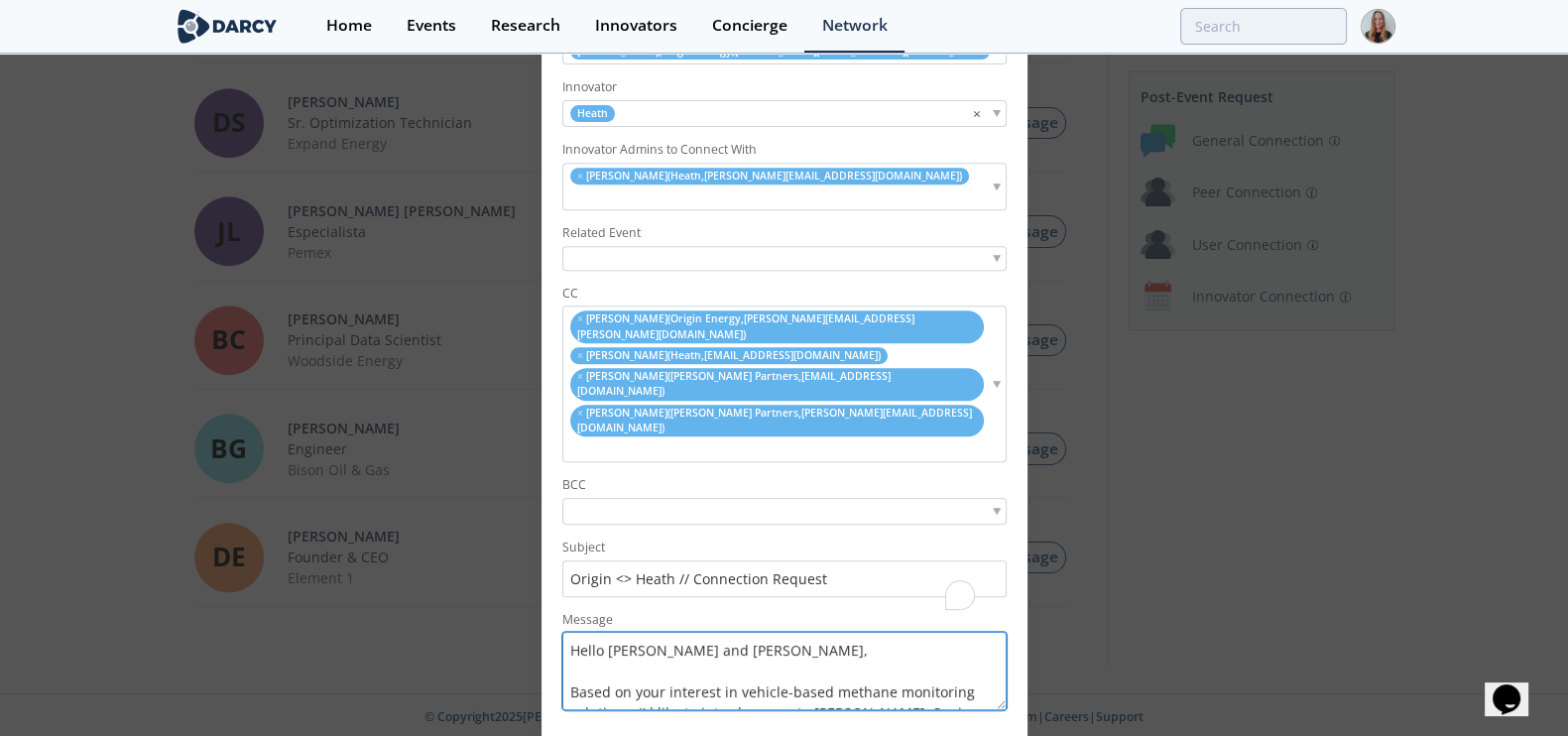 scroll, scrollTop: 347, scrollLeft: 0, axis: vertical 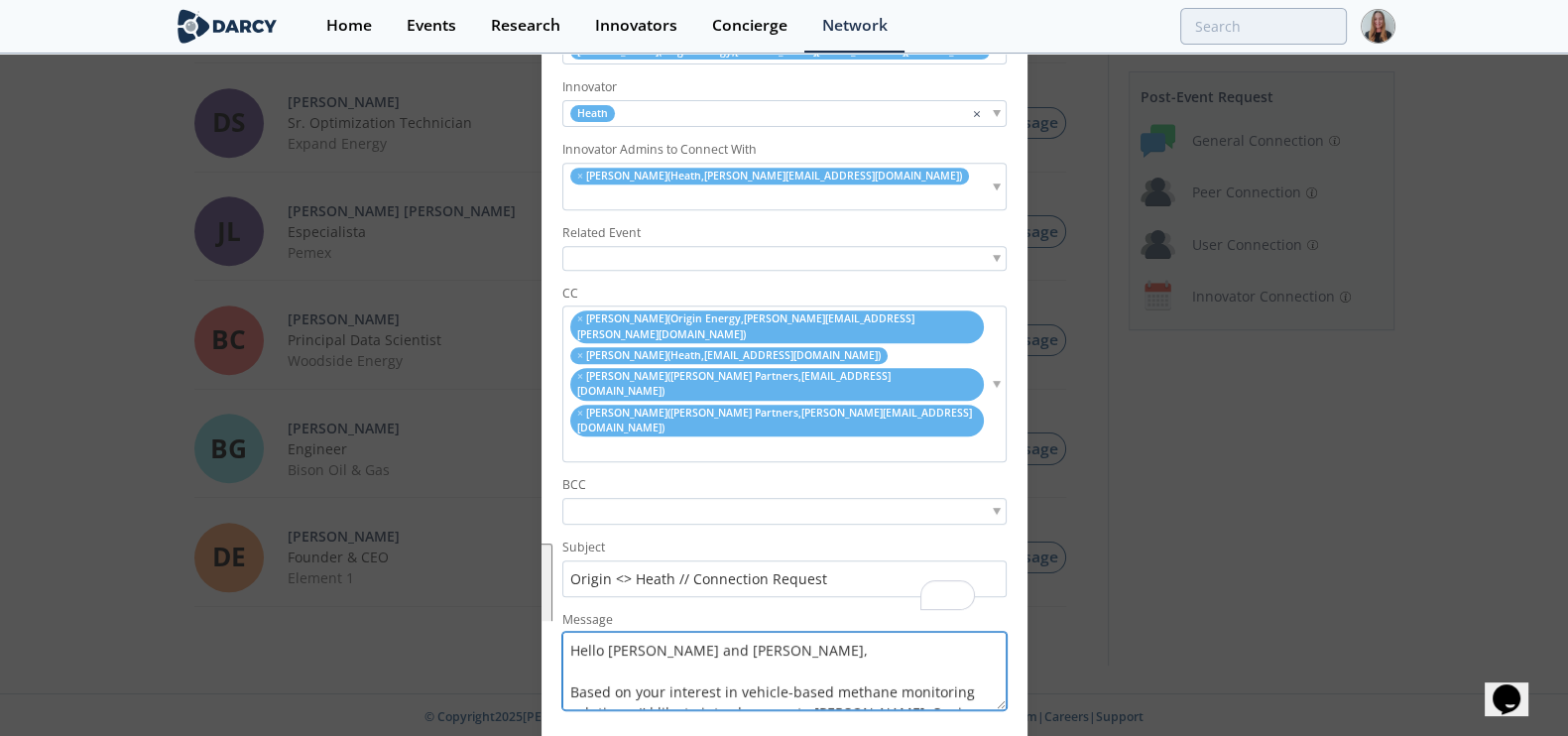 drag, startPoint x: 823, startPoint y: 652, endPoint x: 545, endPoint y: 491, distance: 321.25535 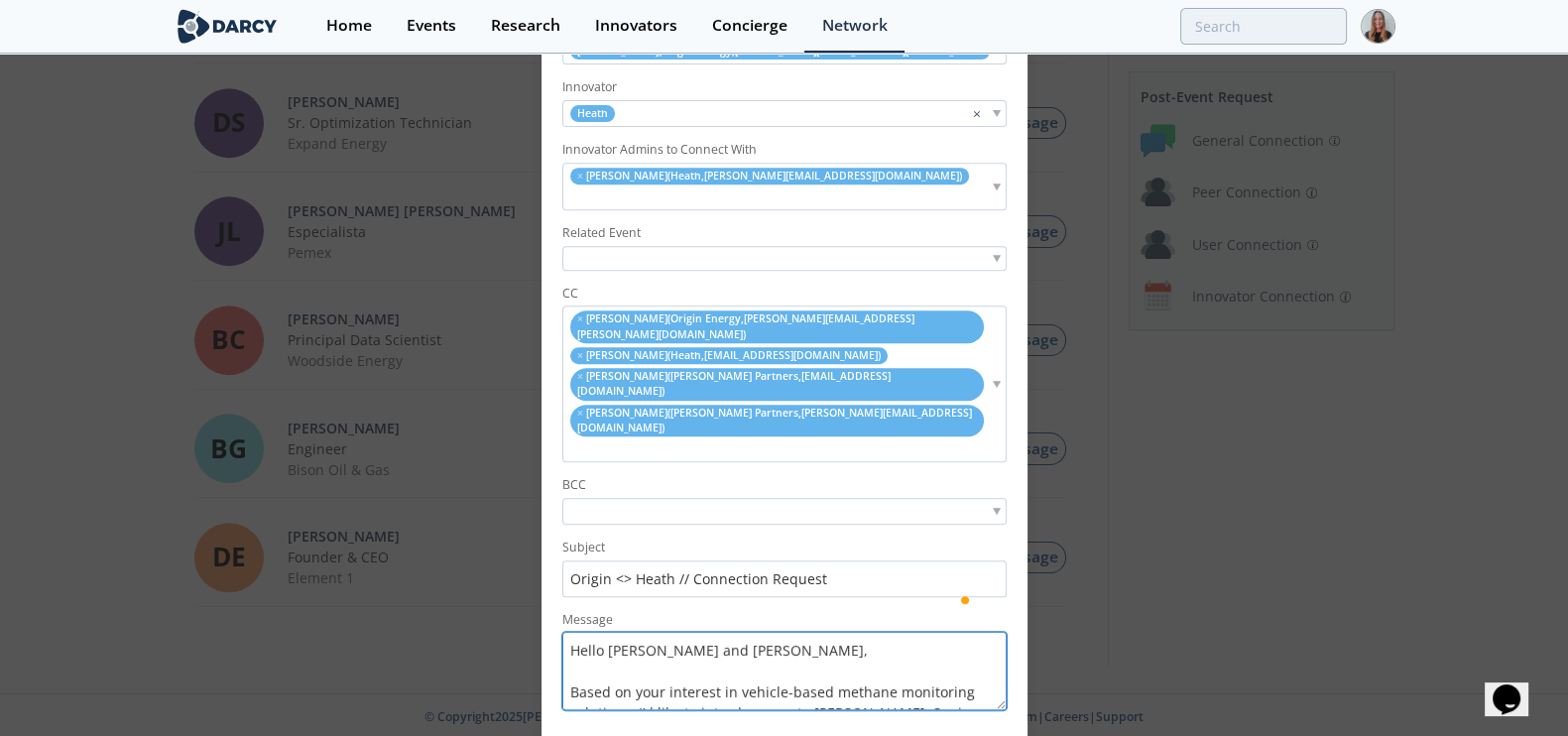 type on "Hello Anna and Tony,
Based on your interest in vehicle-based methane monitoring solutions, I’d like to introduce you to Christopher Reddy, Senior Sustainability Partner at Heath Services Australia, for a one-on-one conversation to explore their solution in more detail.
Christopher – introducing you to Anna Houghton, Climate and Emissions Manager, and Tony Rutter, Environmental Specialist at Origin Energy, who are interested in learning more about your technology.
I’ll leave it to you to coordinate the meeting, but please feel free to reach out if I can assist in making it happen. I’d appreciate it if you could reply all when setting up the meeting so we can provide support if needed.
Best,
Camila" 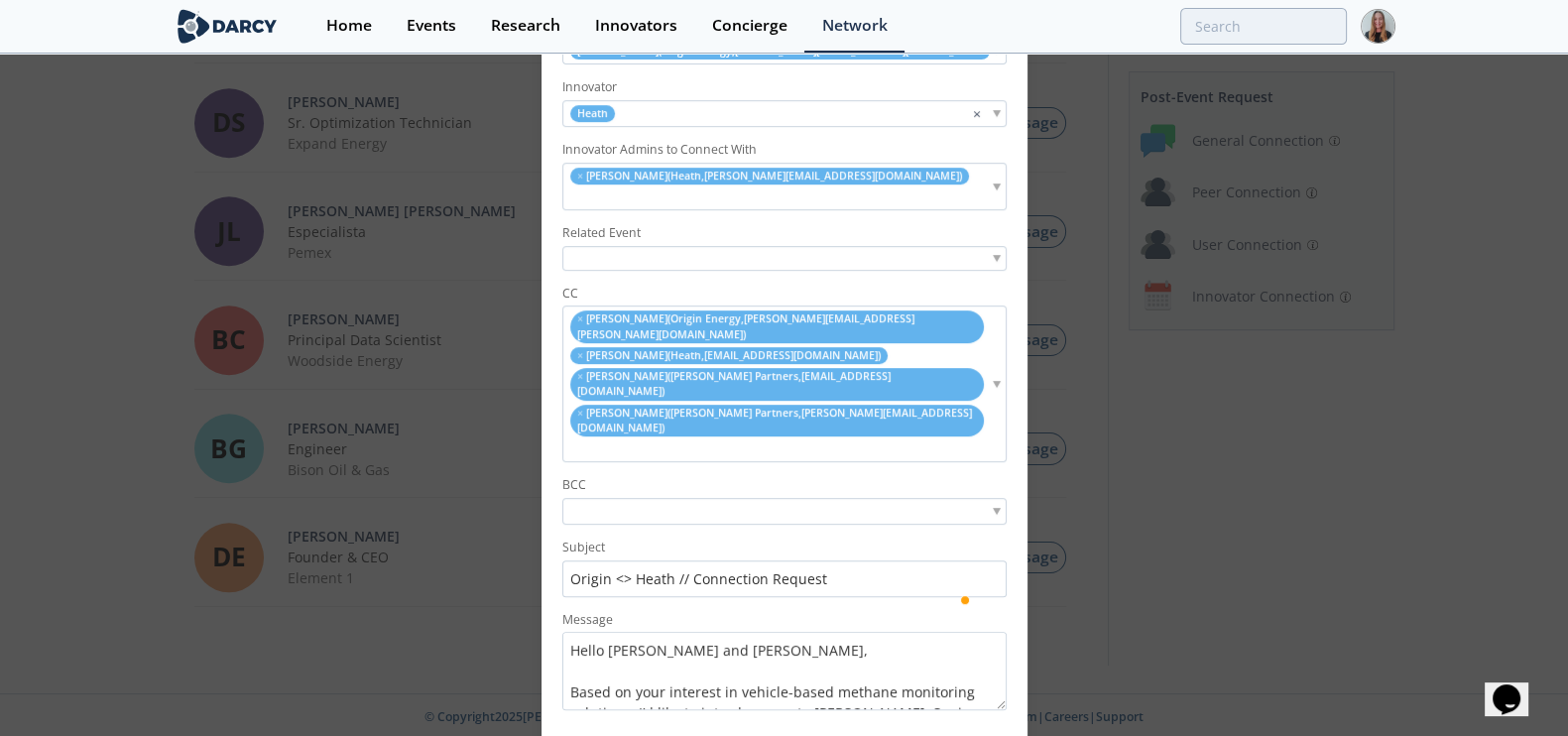 click on "Submit" at bounding box center [973, 754] 